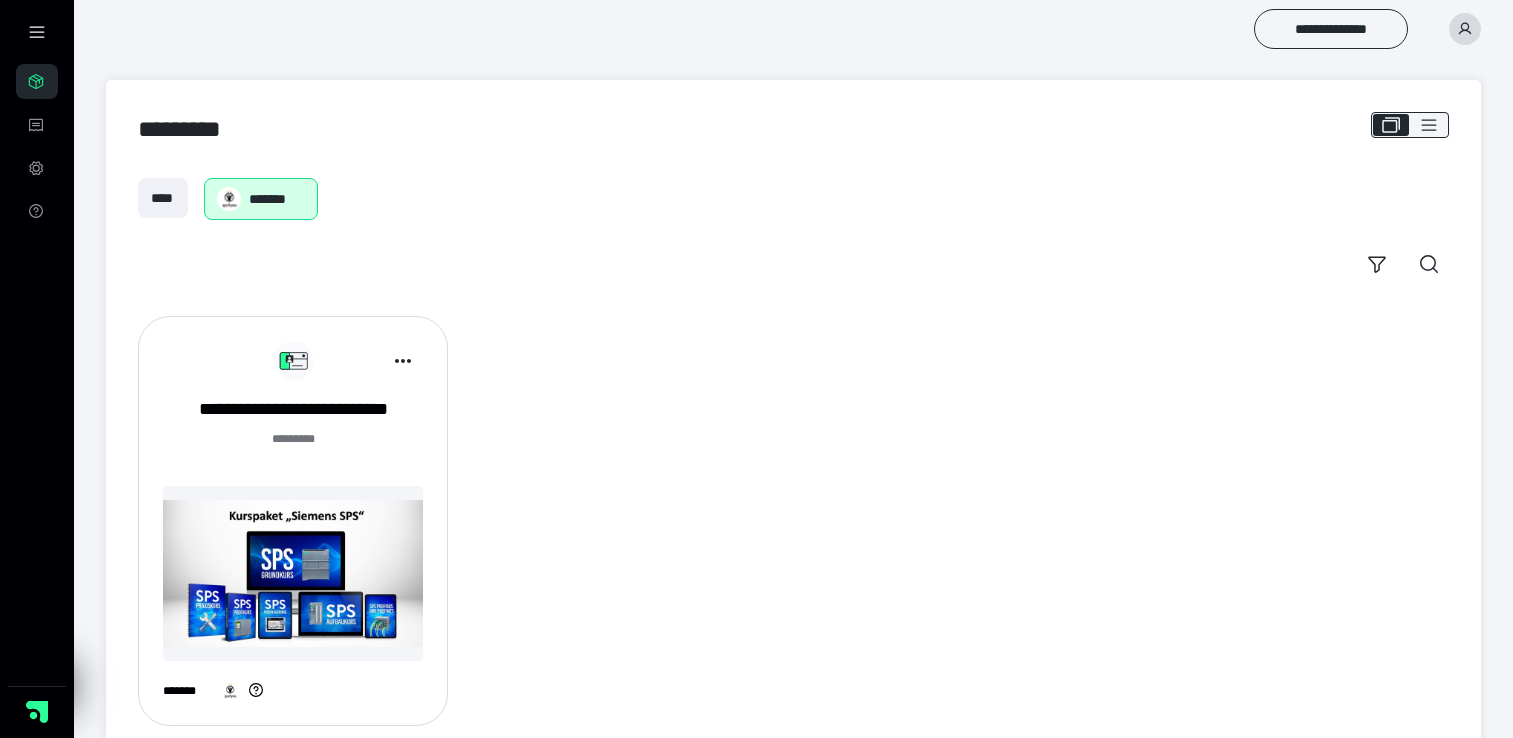 scroll, scrollTop: 0, scrollLeft: 0, axis: both 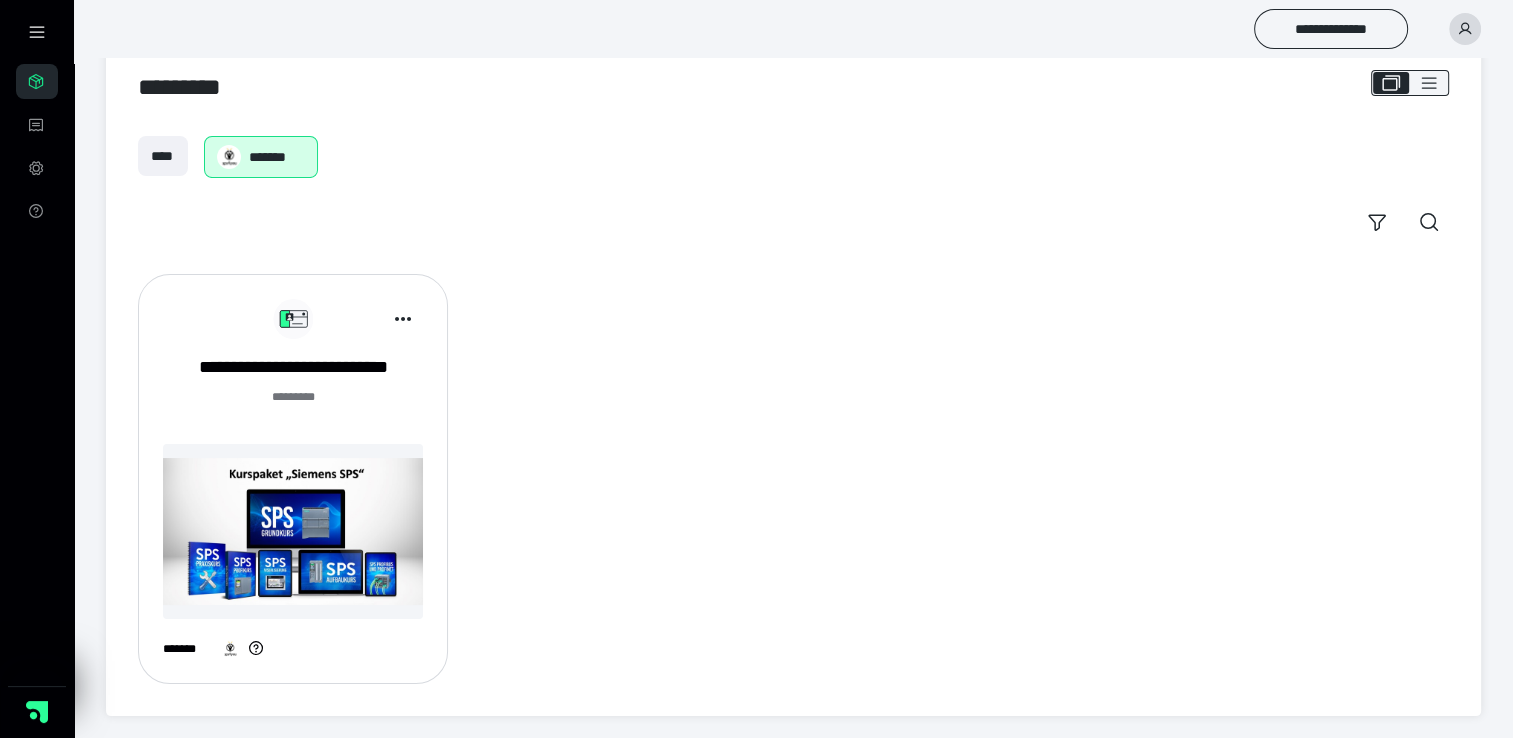 click at bounding box center (293, 531) 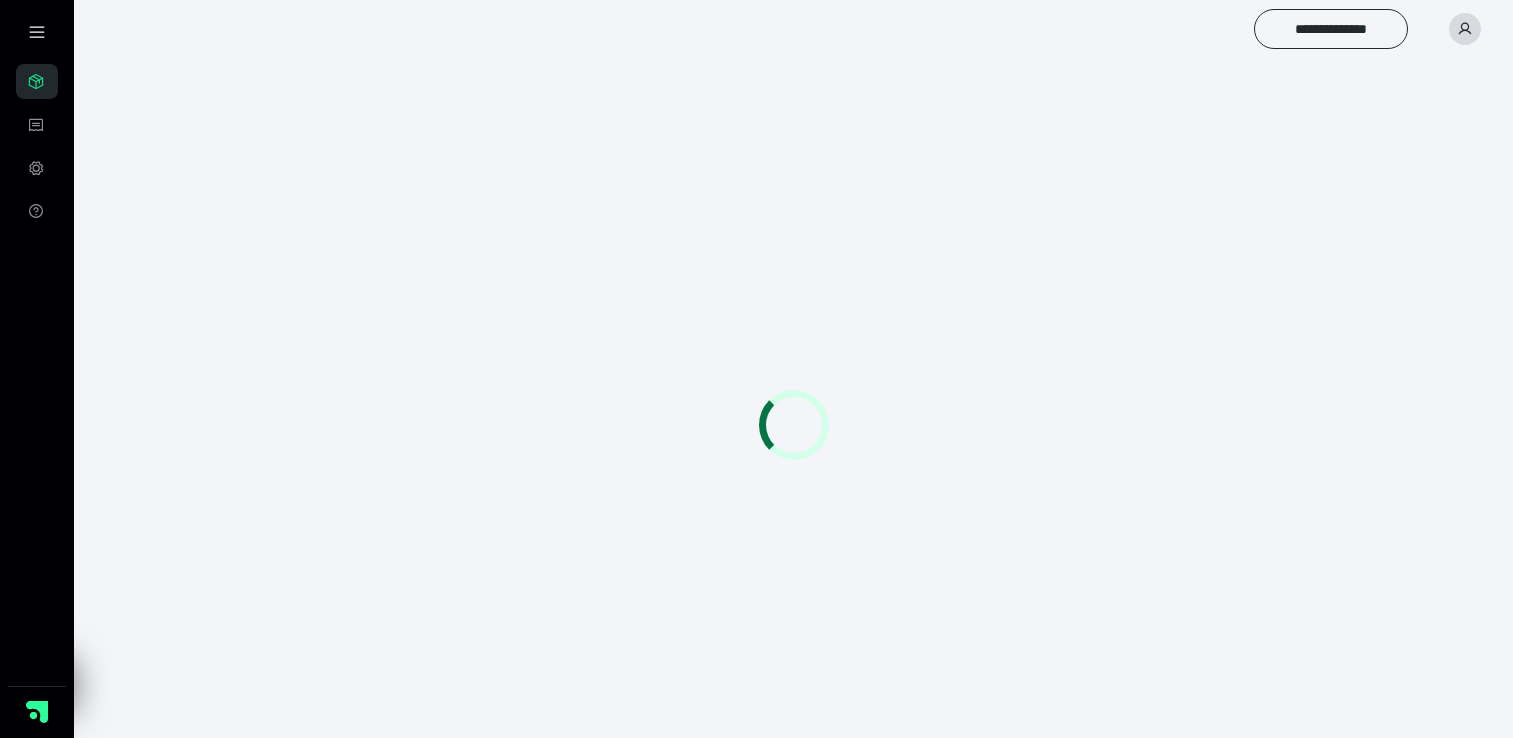 scroll, scrollTop: 0, scrollLeft: 0, axis: both 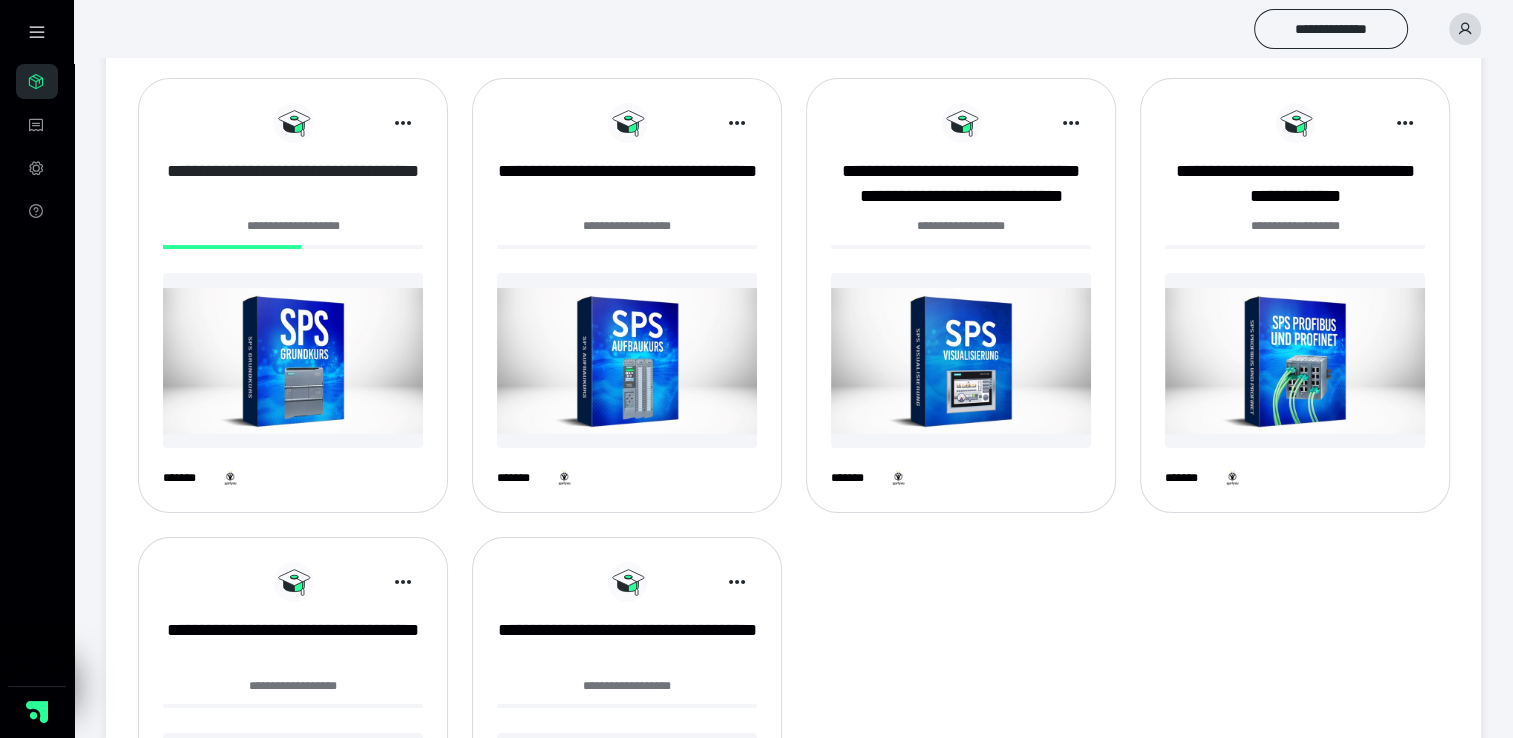 click on "**********" at bounding box center [293, 184] 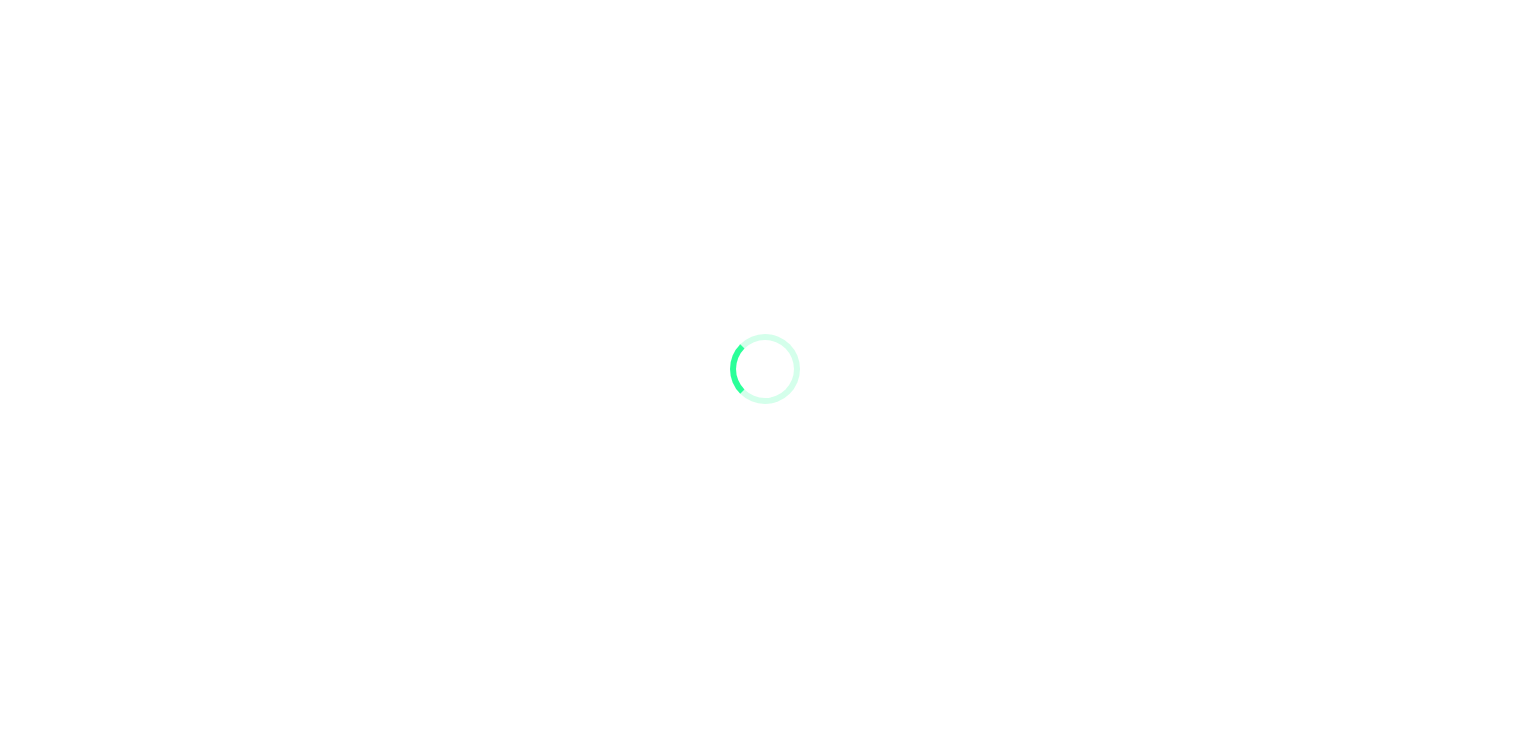 scroll, scrollTop: 0, scrollLeft: 0, axis: both 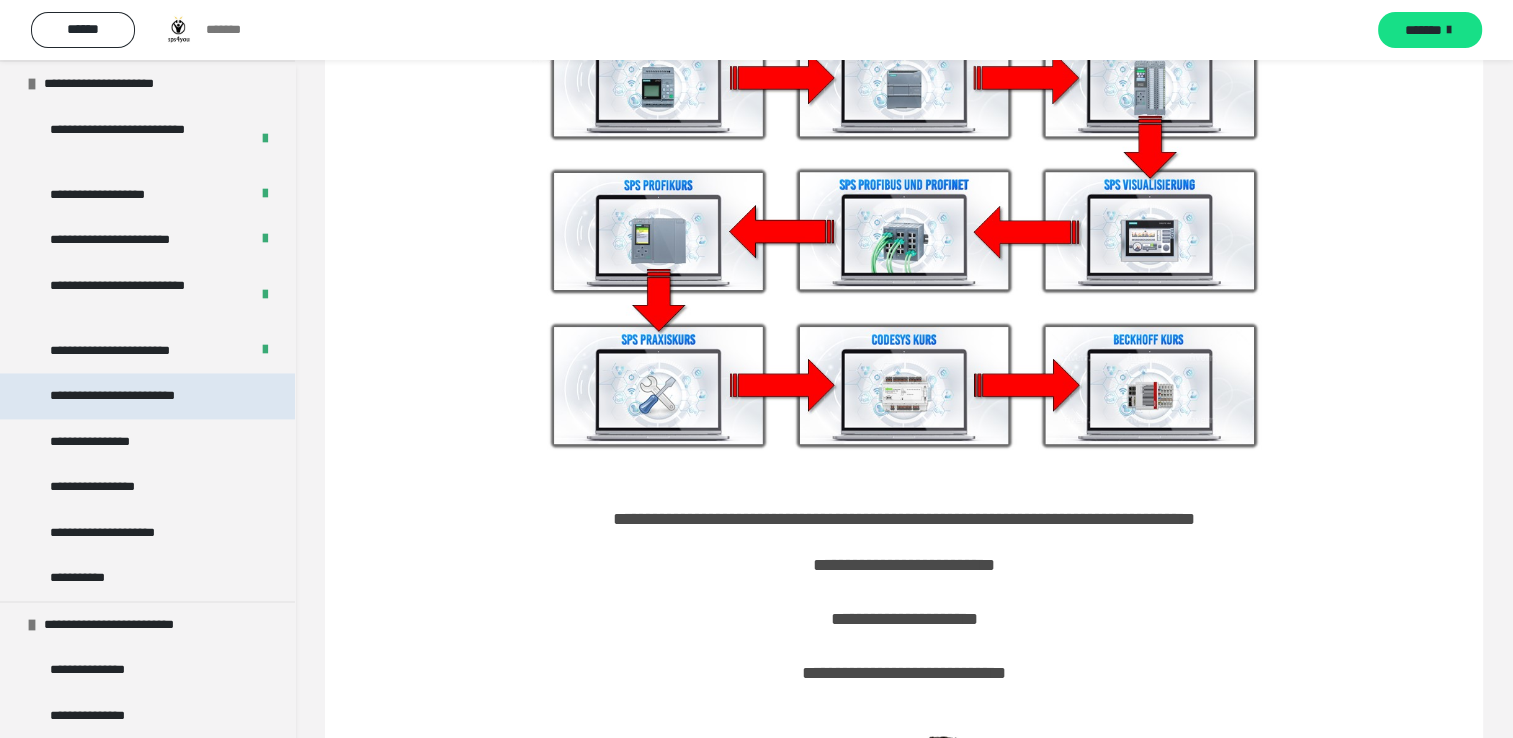 click on "**********" at bounding box center (141, 396) 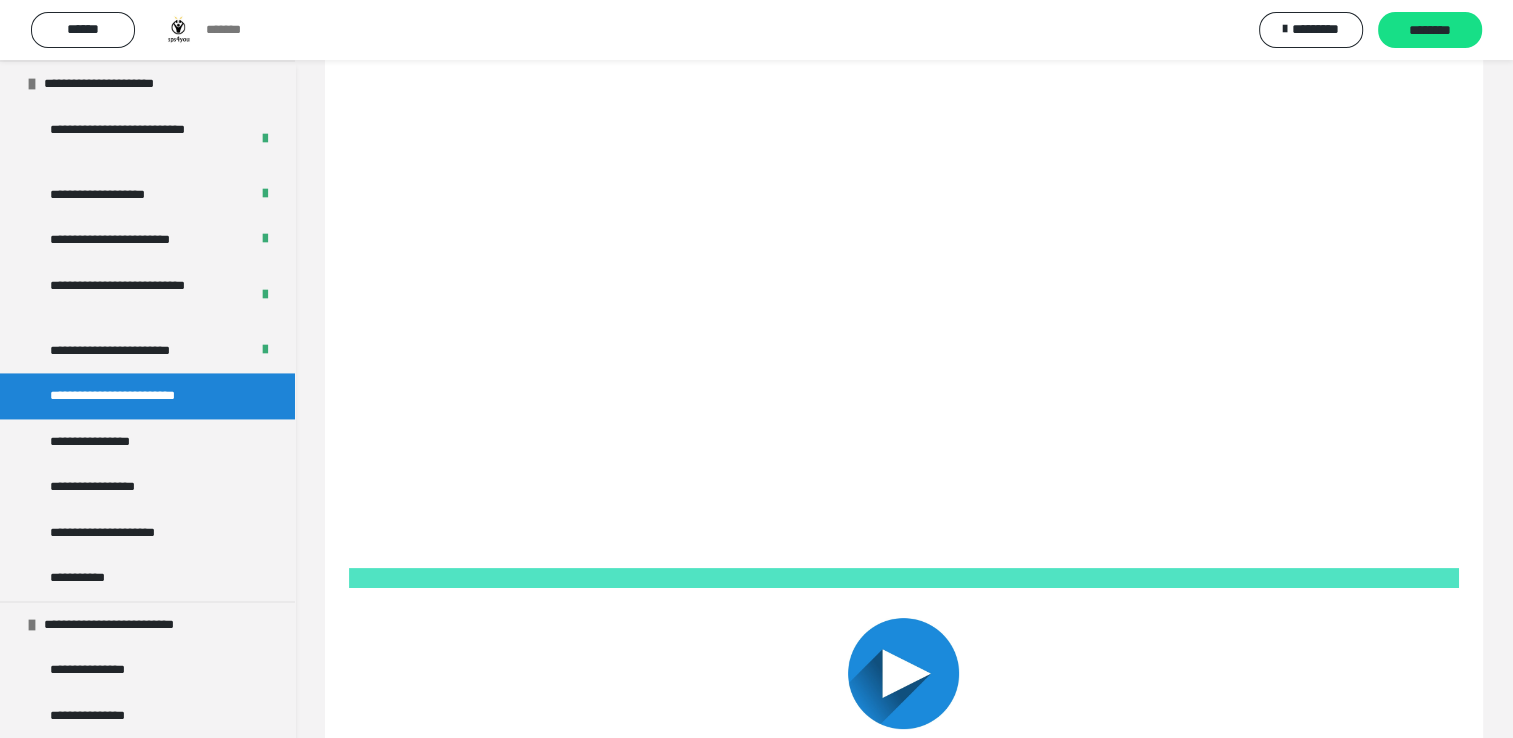 scroll, scrollTop: 207, scrollLeft: 0, axis: vertical 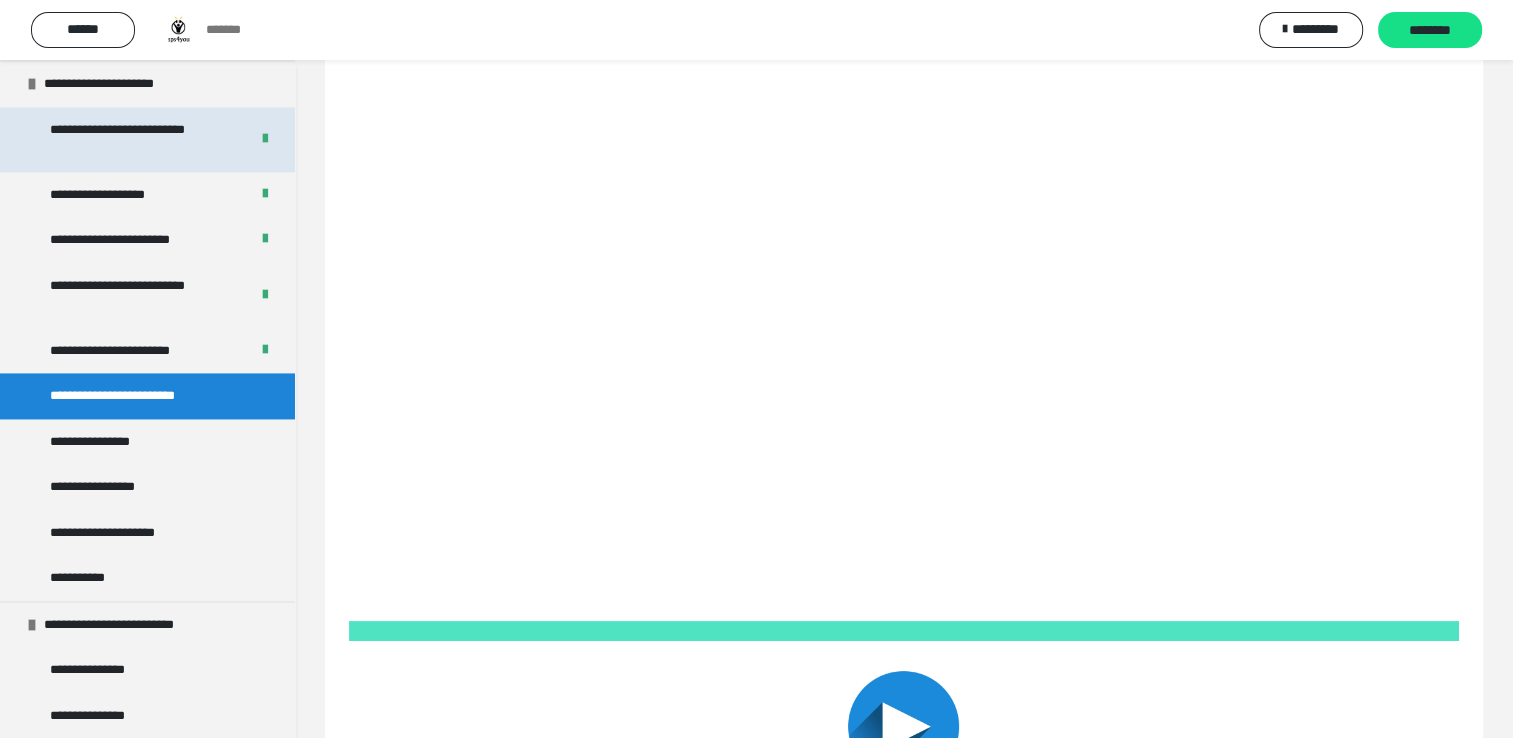 click on "**********" at bounding box center [134, 139] 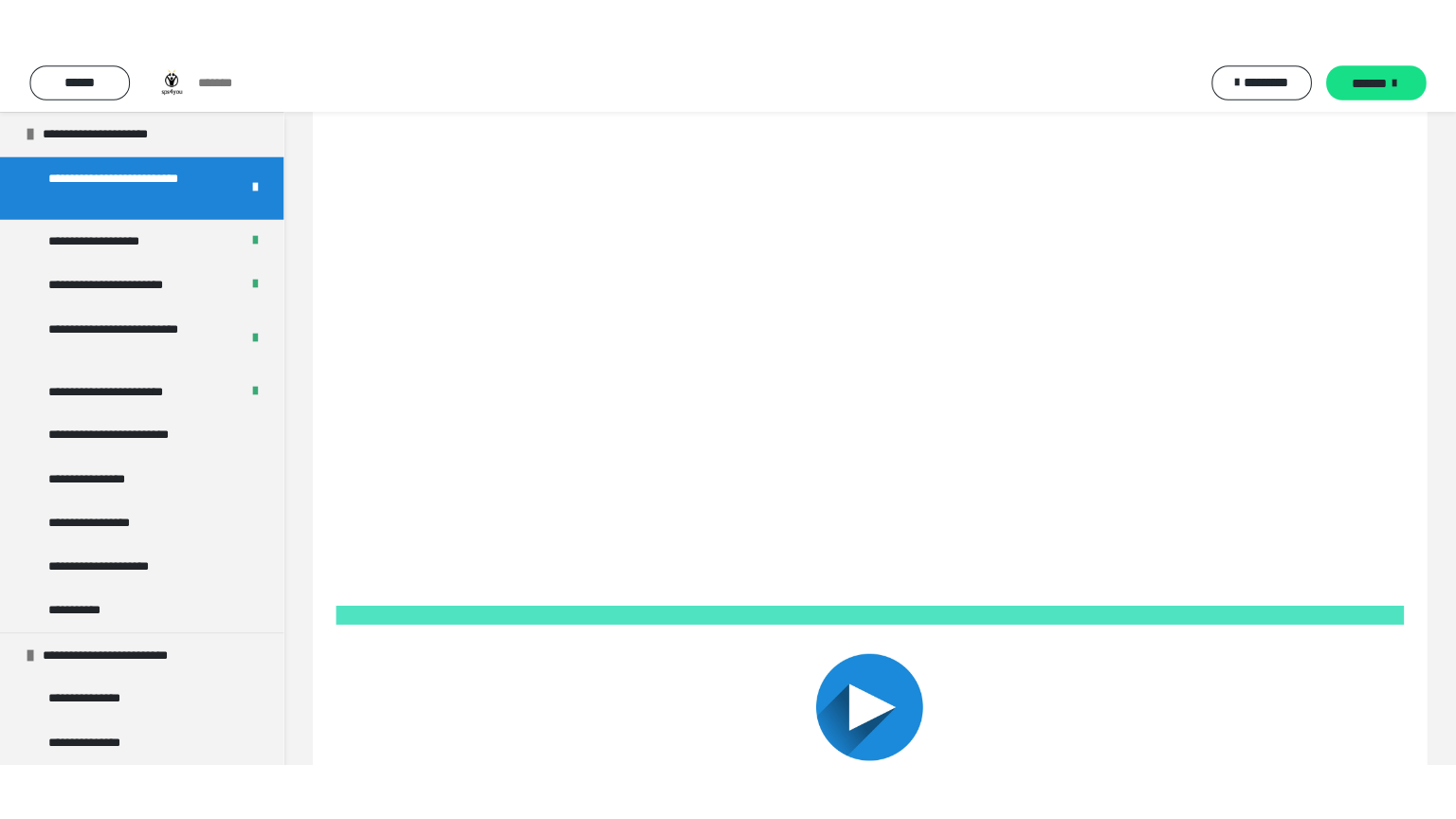 scroll, scrollTop: 101, scrollLeft: 0, axis: vertical 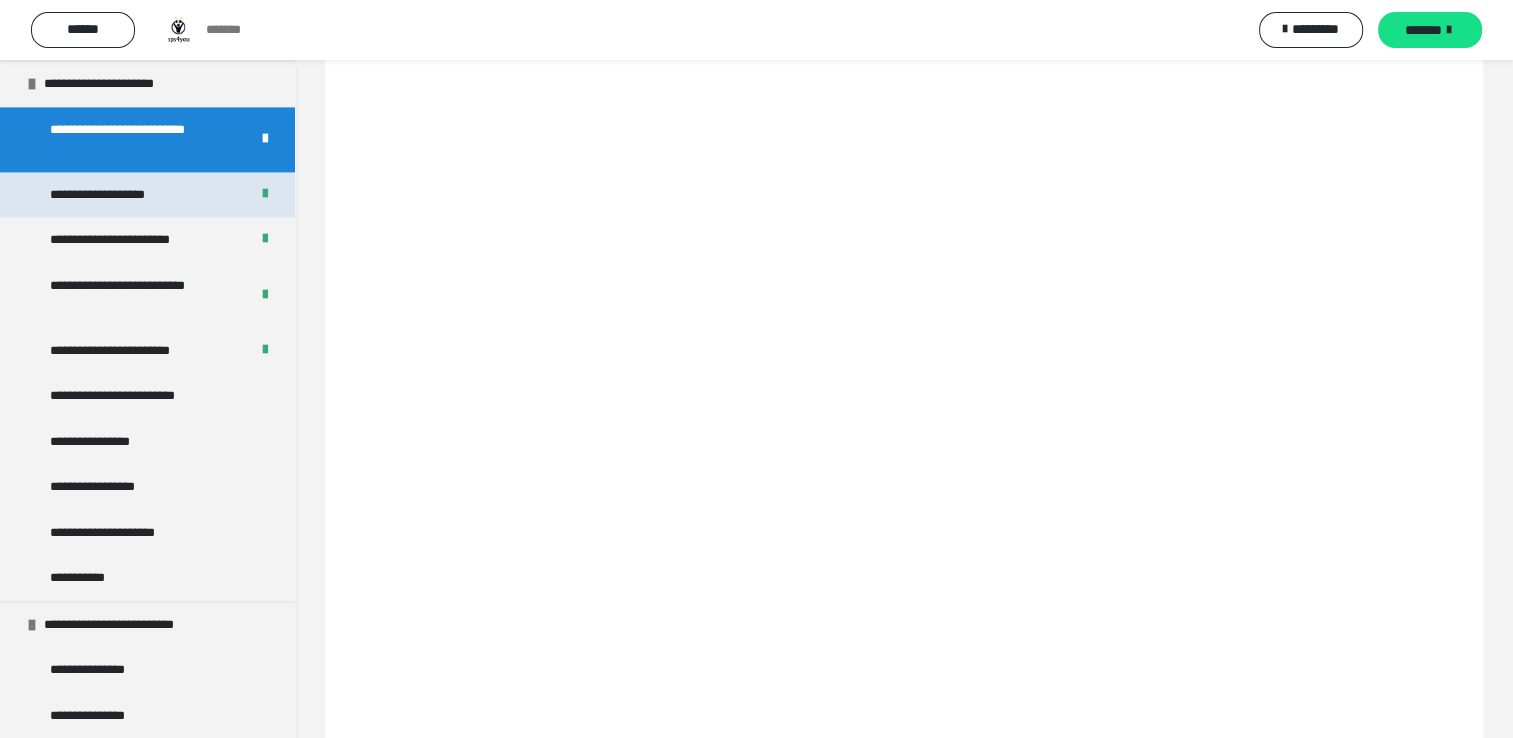 click on "**********" at bounding box center (110, 195) 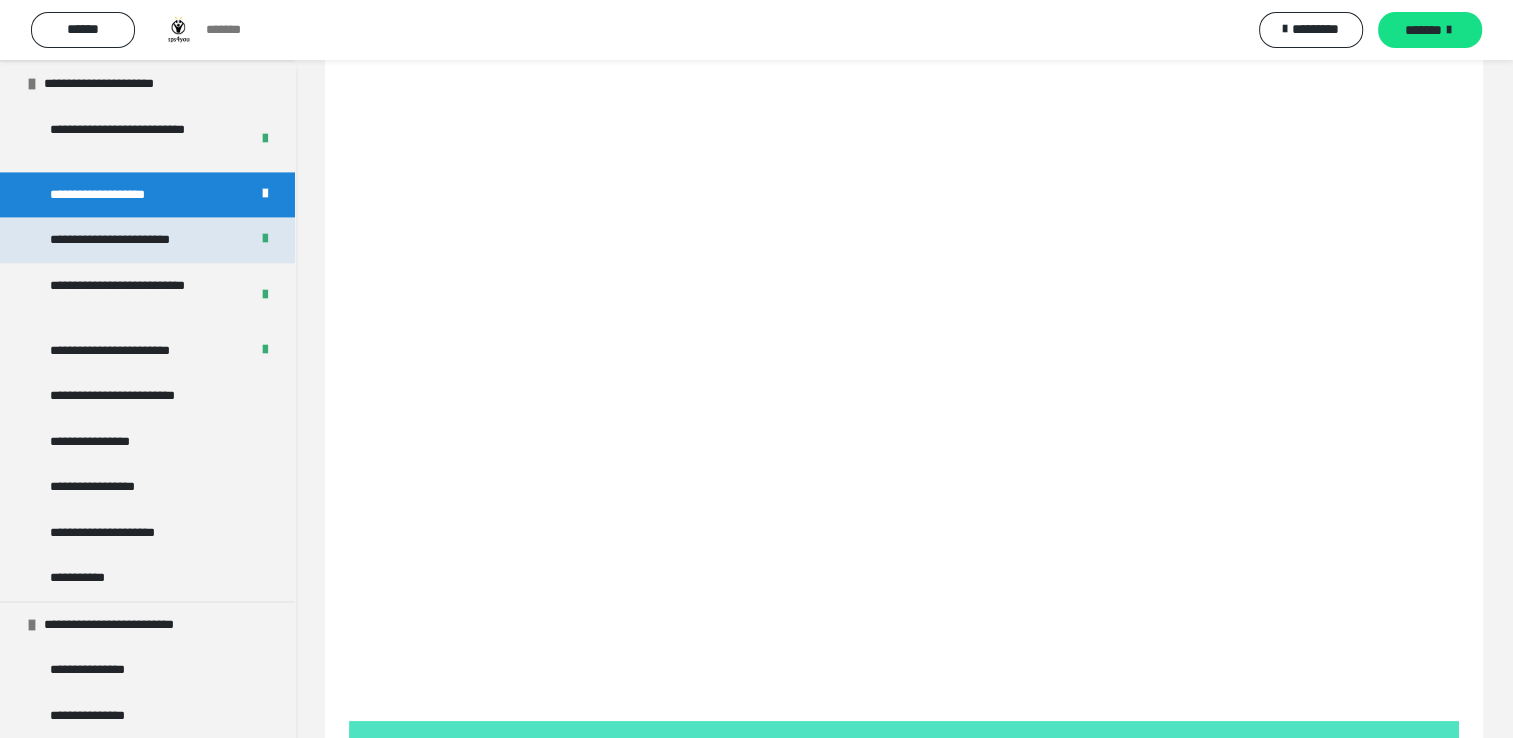 click on "**********" at bounding box center [128, 240] 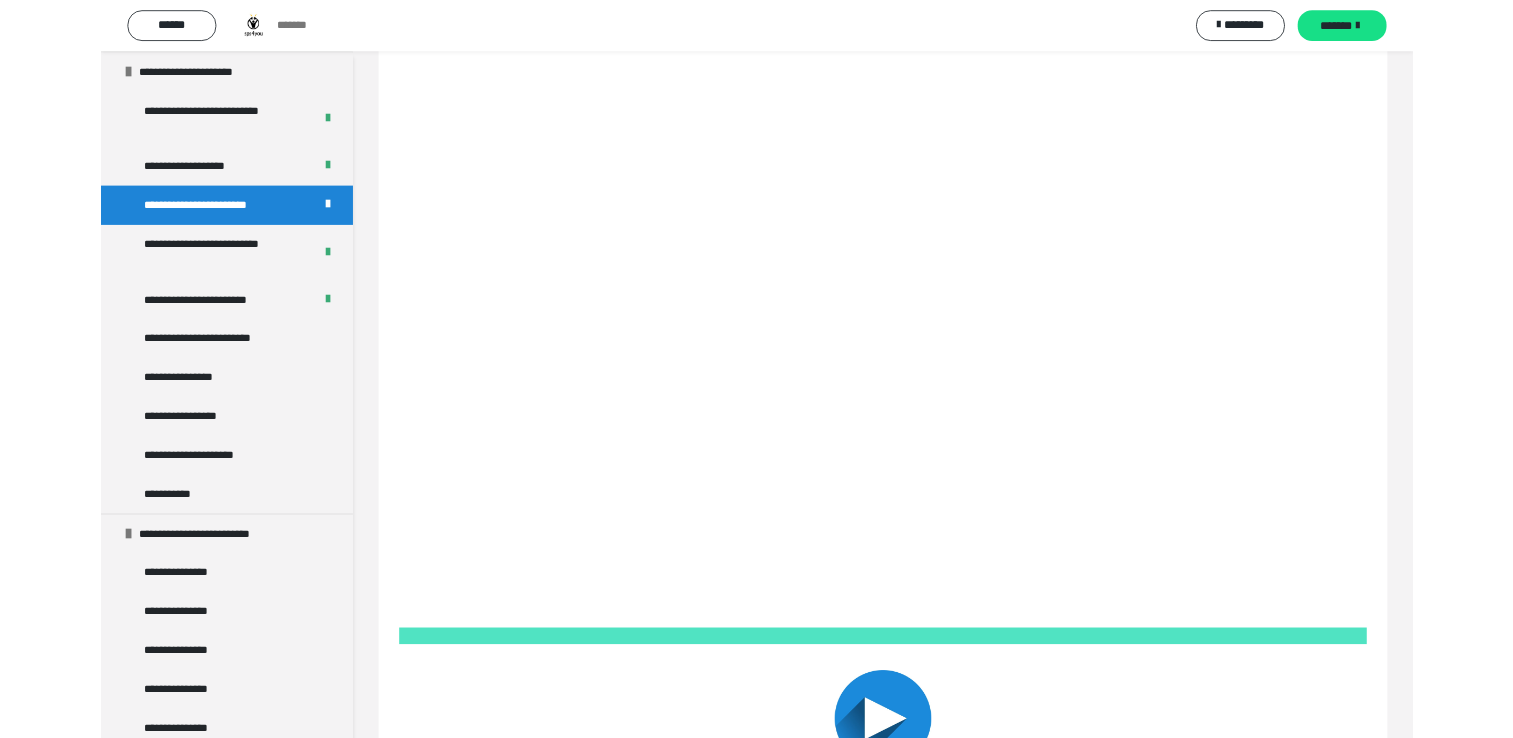 scroll, scrollTop: 3000, scrollLeft: 0, axis: vertical 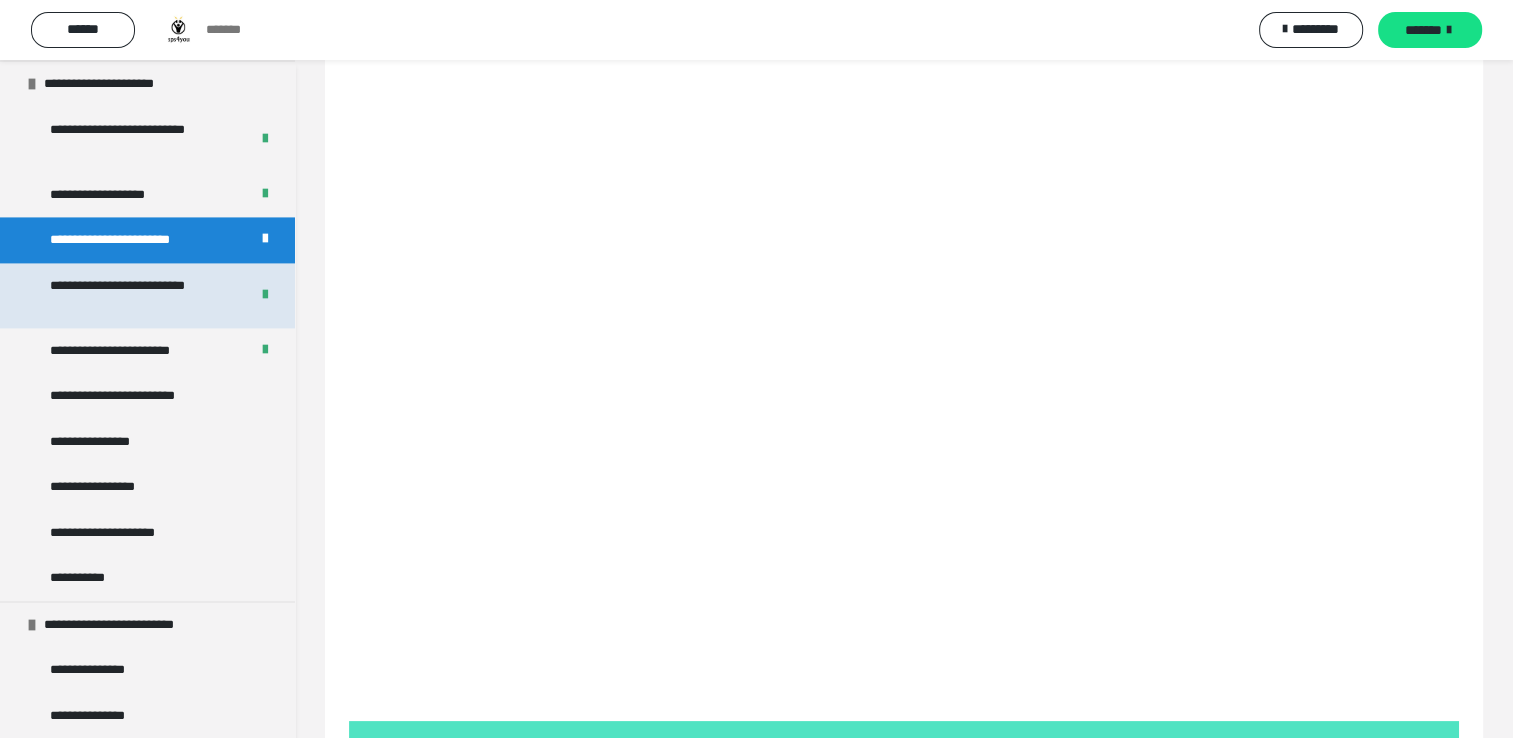 click on "**********" at bounding box center [134, 295] 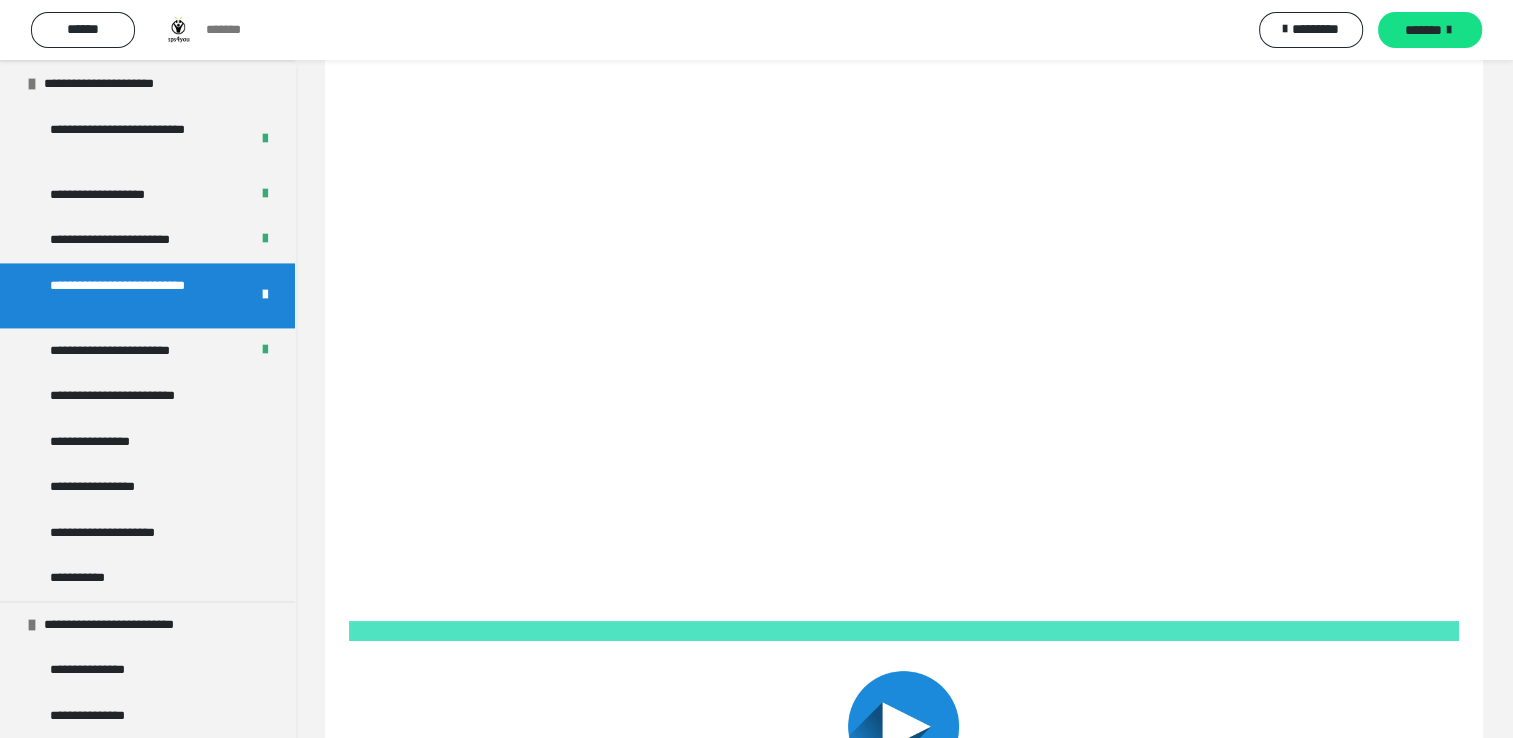 scroll, scrollTop: 107, scrollLeft: 0, axis: vertical 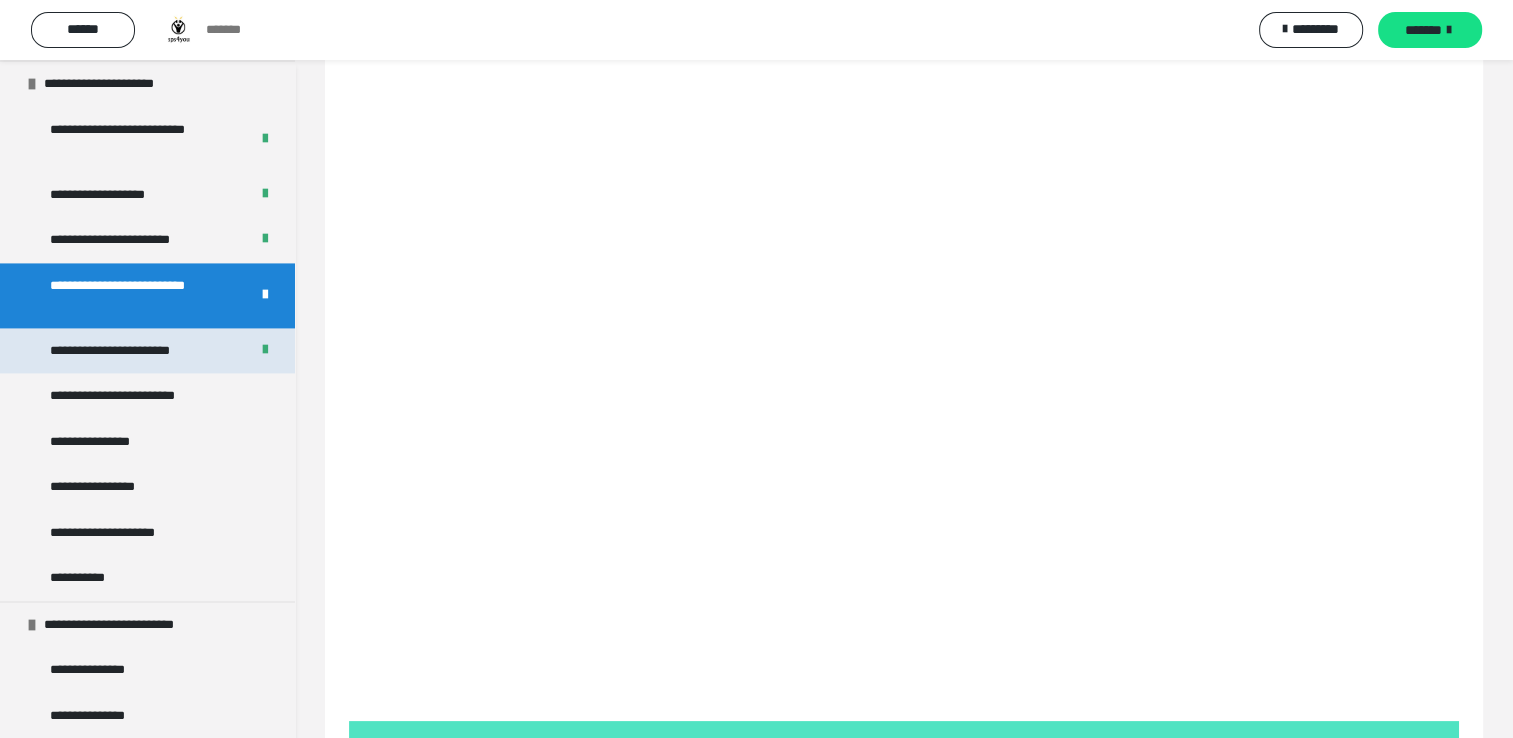 click on "**********" at bounding box center (126, 351) 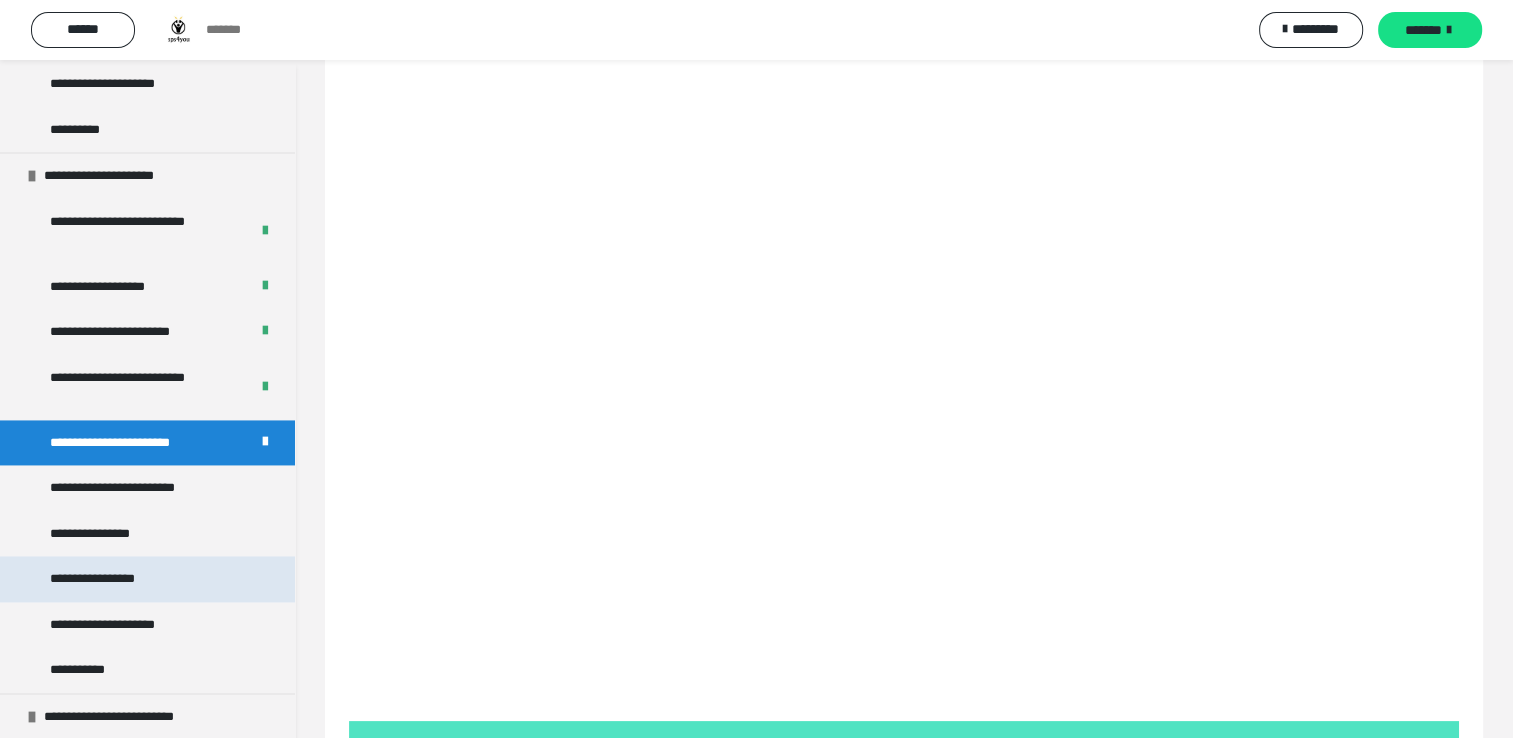 scroll, scrollTop: 2800, scrollLeft: 0, axis: vertical 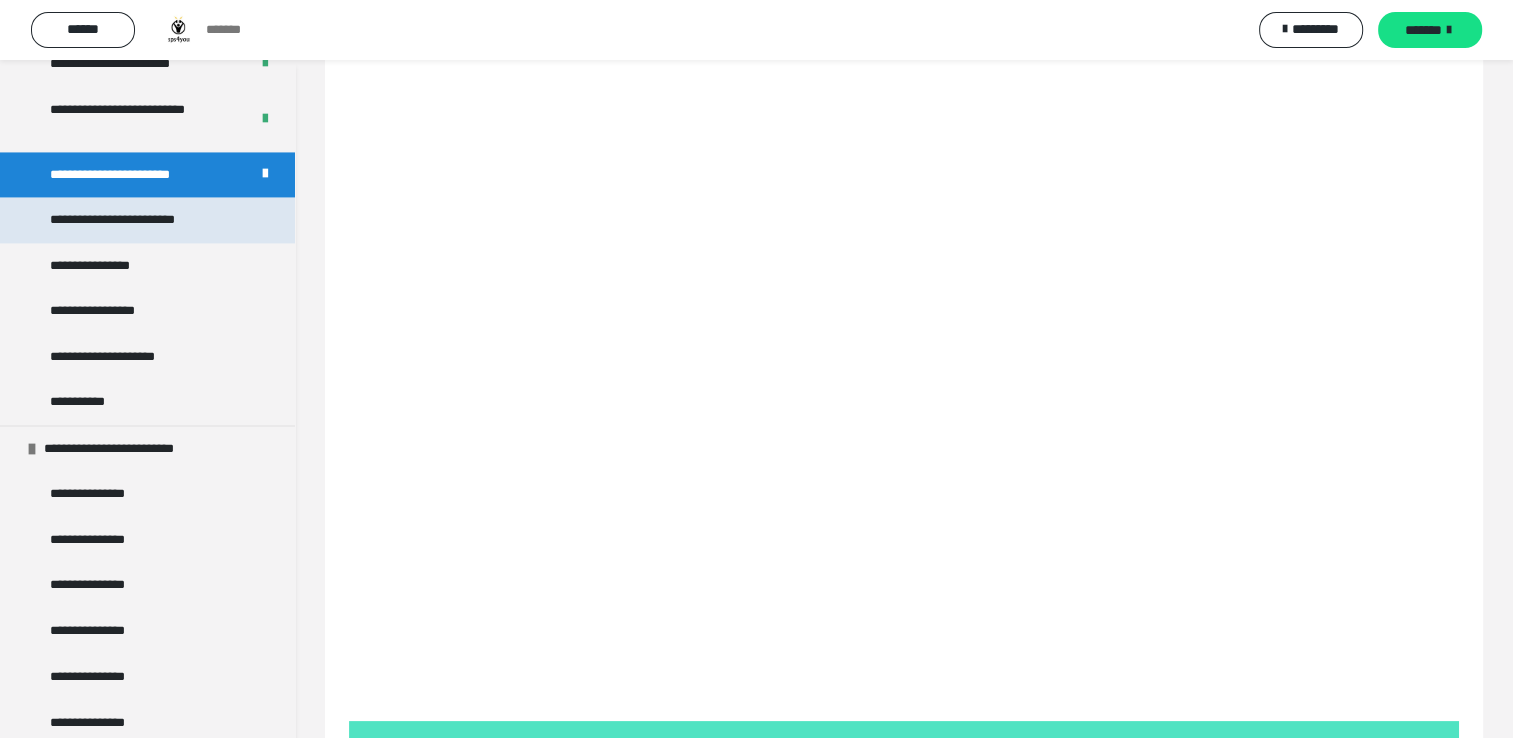 click on "**********" at bounding box center (141, 220) 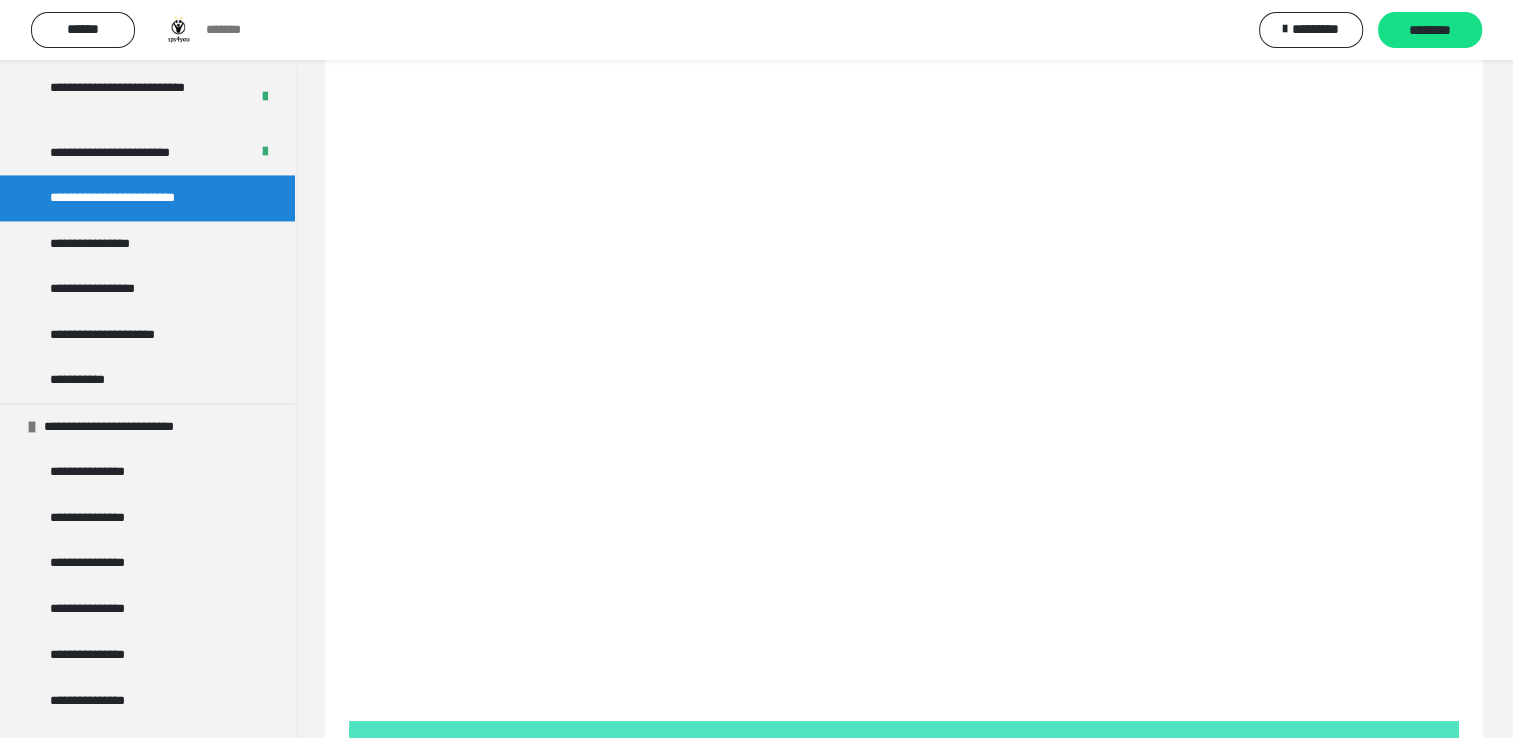 scroll, scrollTop: 3176, scrollLeft: 0, axis: vertical 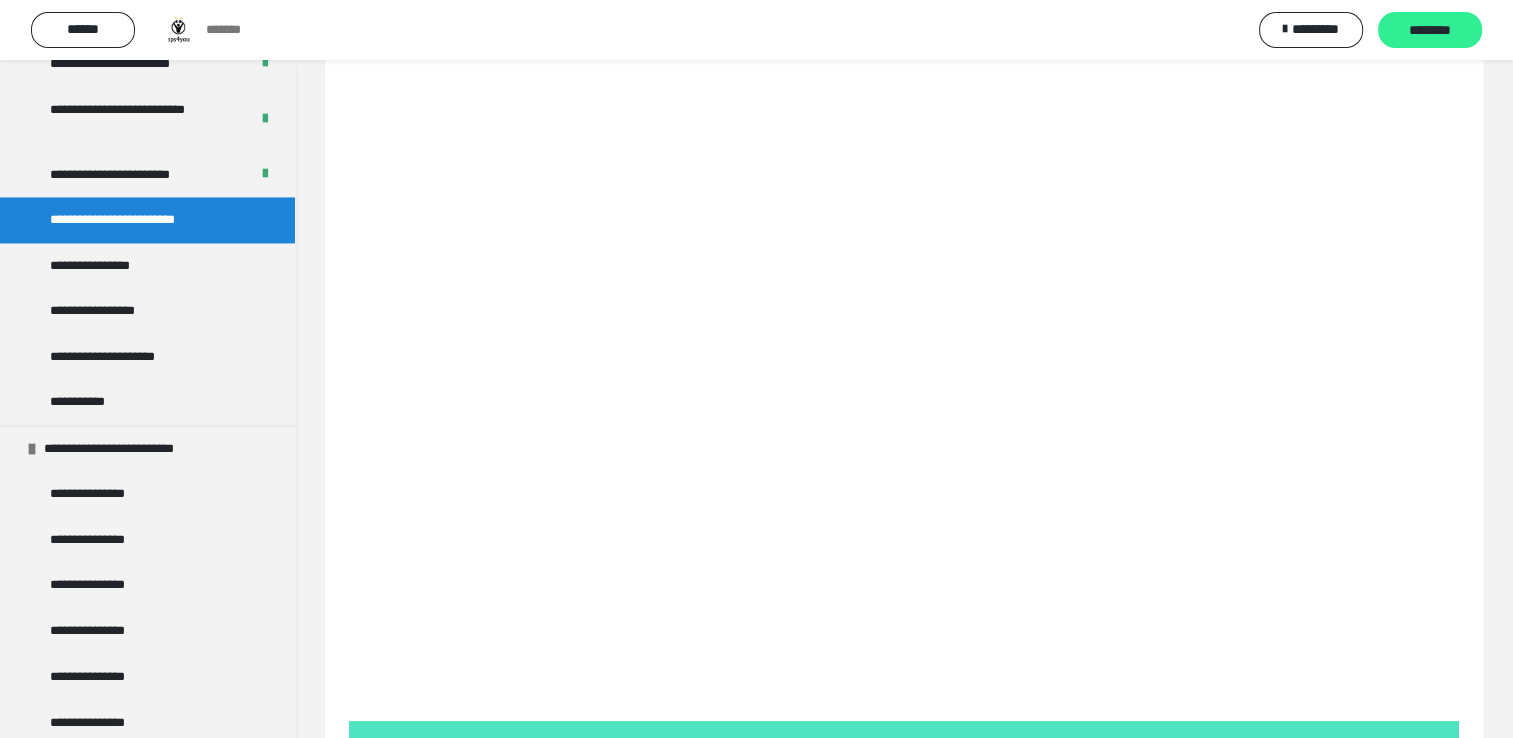 click on "********" at bounding box center (1430, 31) 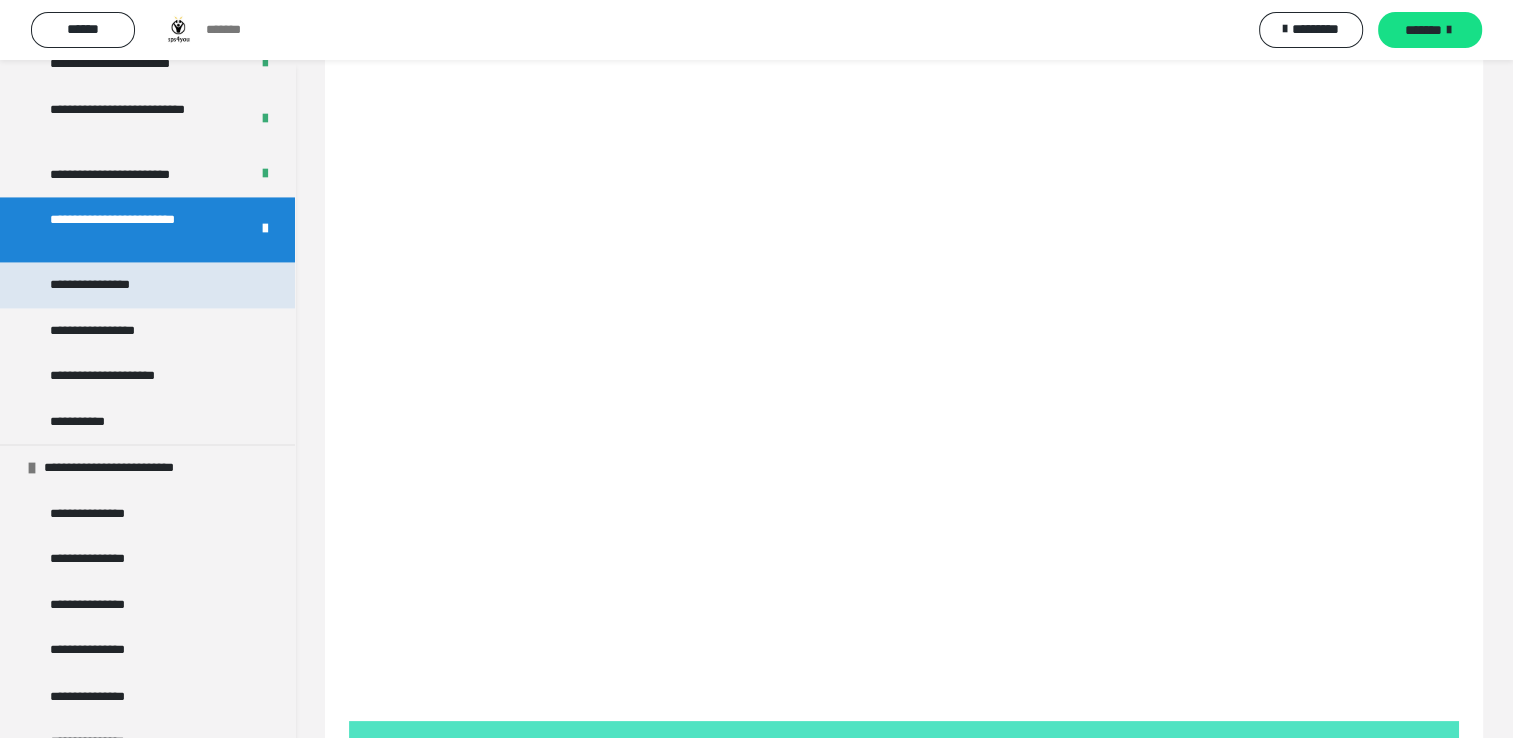 click on "**********" at bounding box center (100, 285) 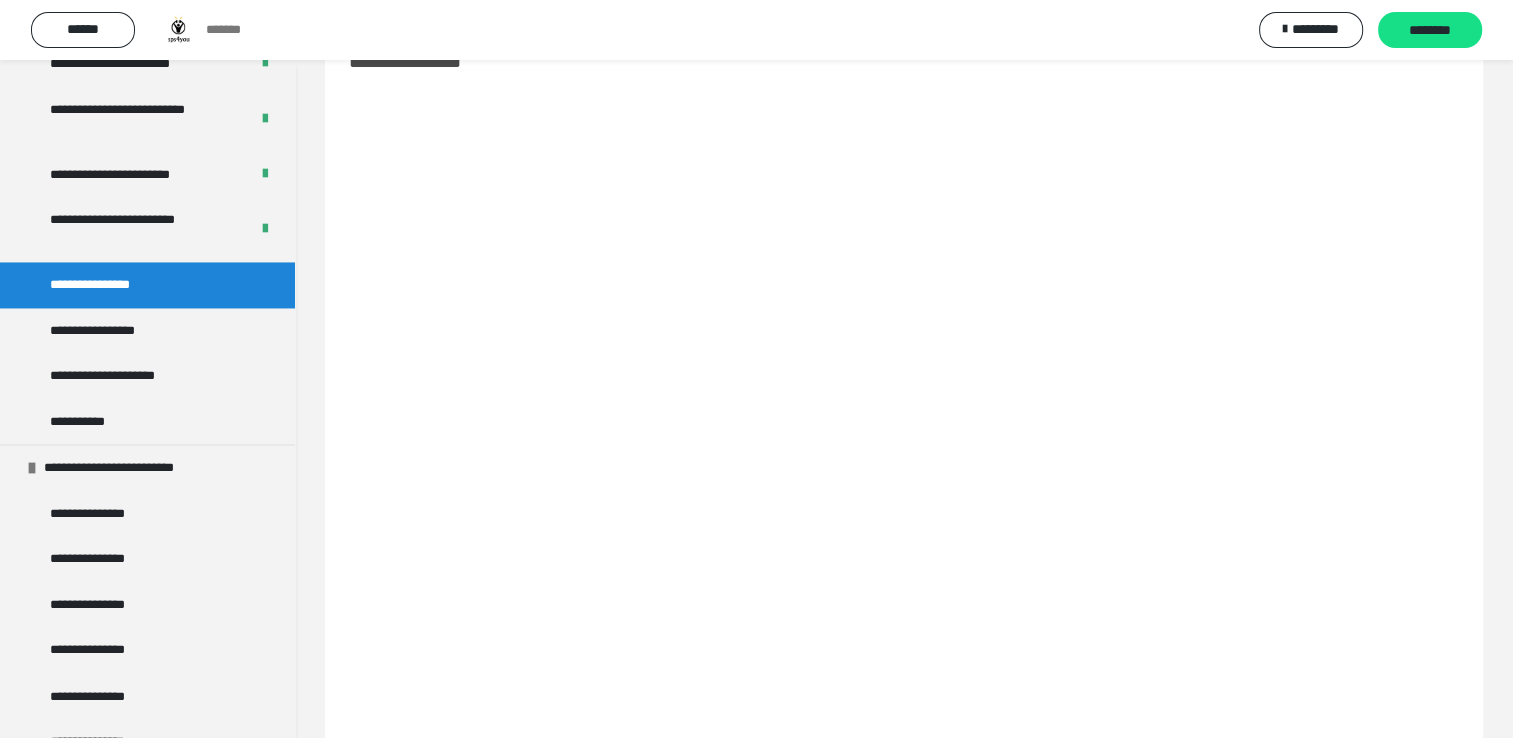 scroll, scrollTop: 100, scrollLeft: 0, axis: vertical 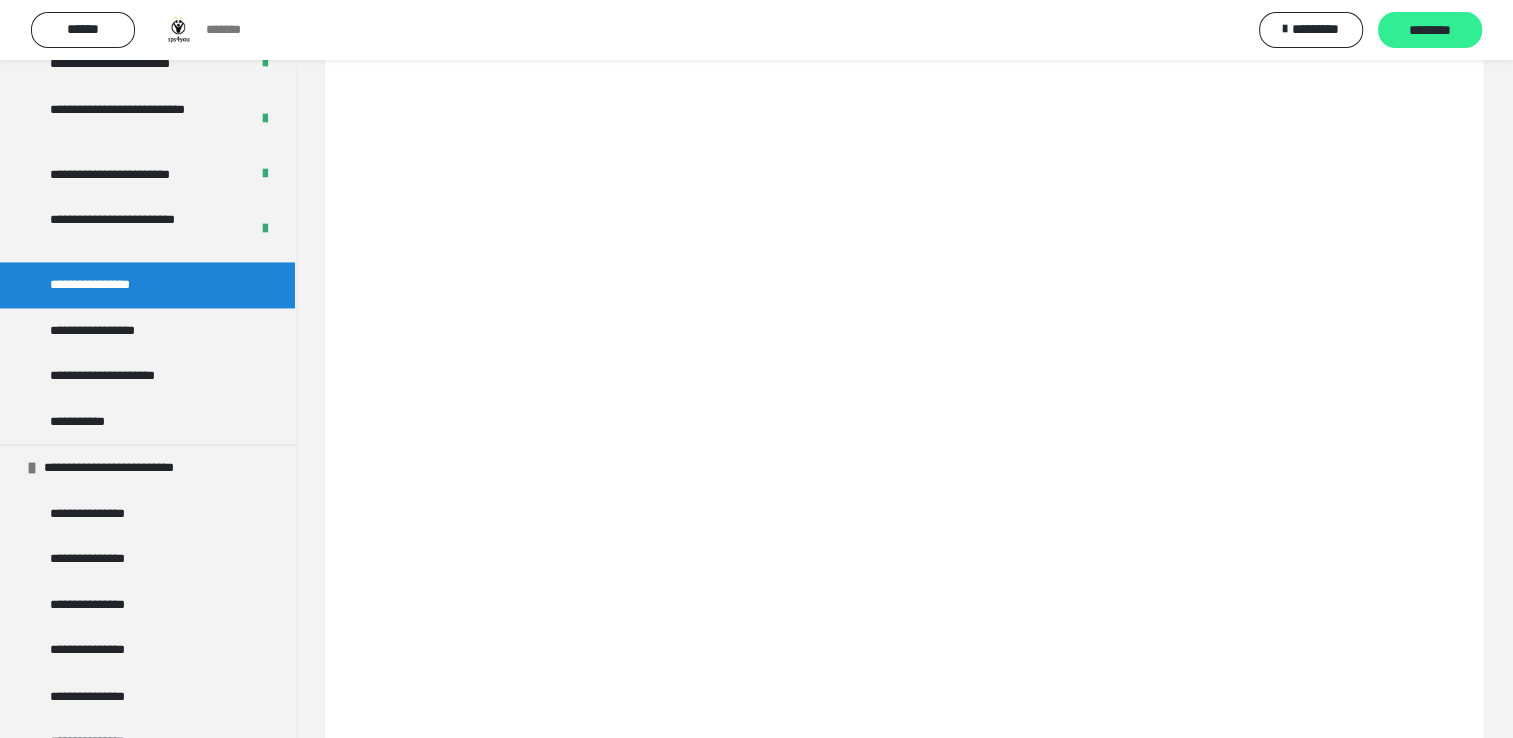 click on "********" at bounding box center (1430, 31) 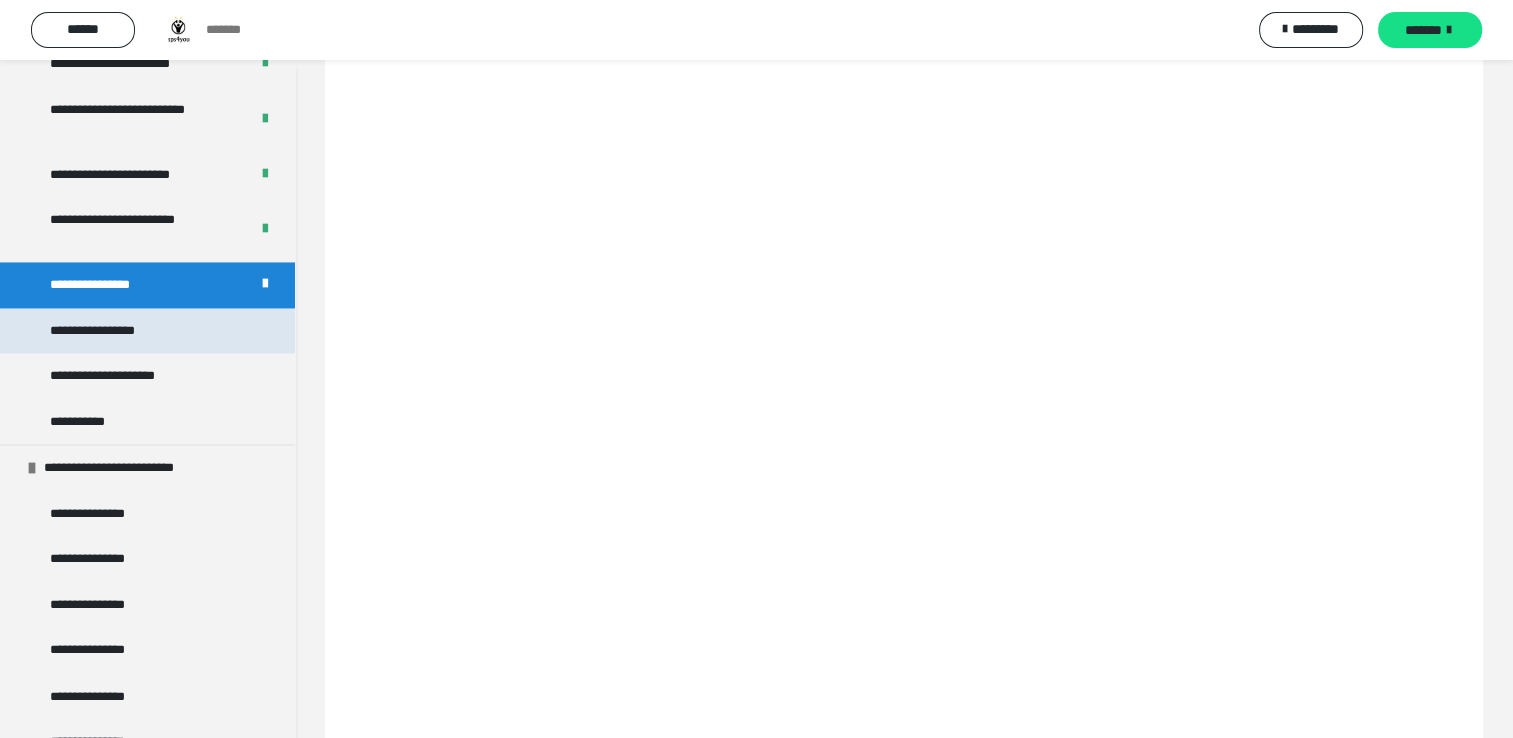 click on "**********" at bounding box center (147, 331) 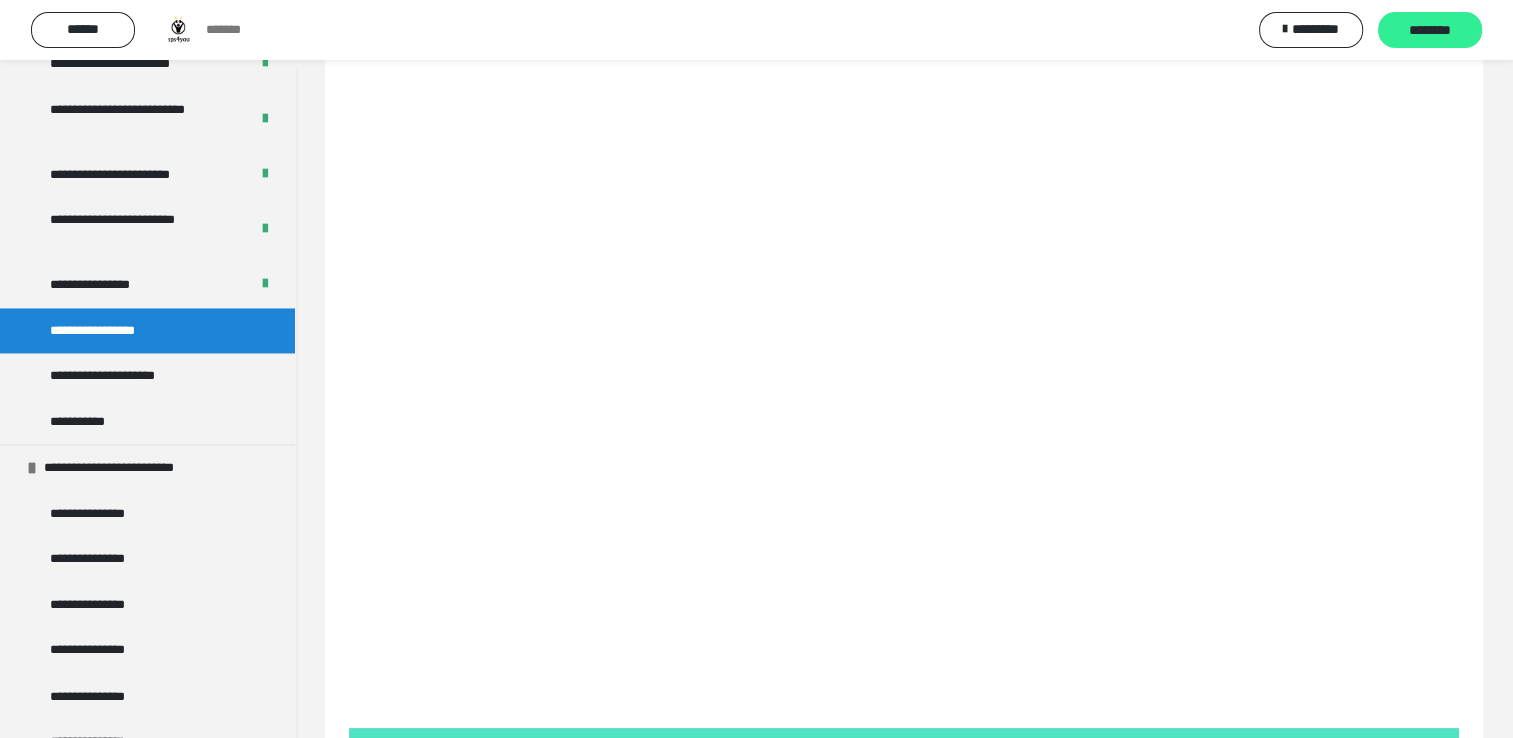 click on "********" at bounding box center (1430, 31) 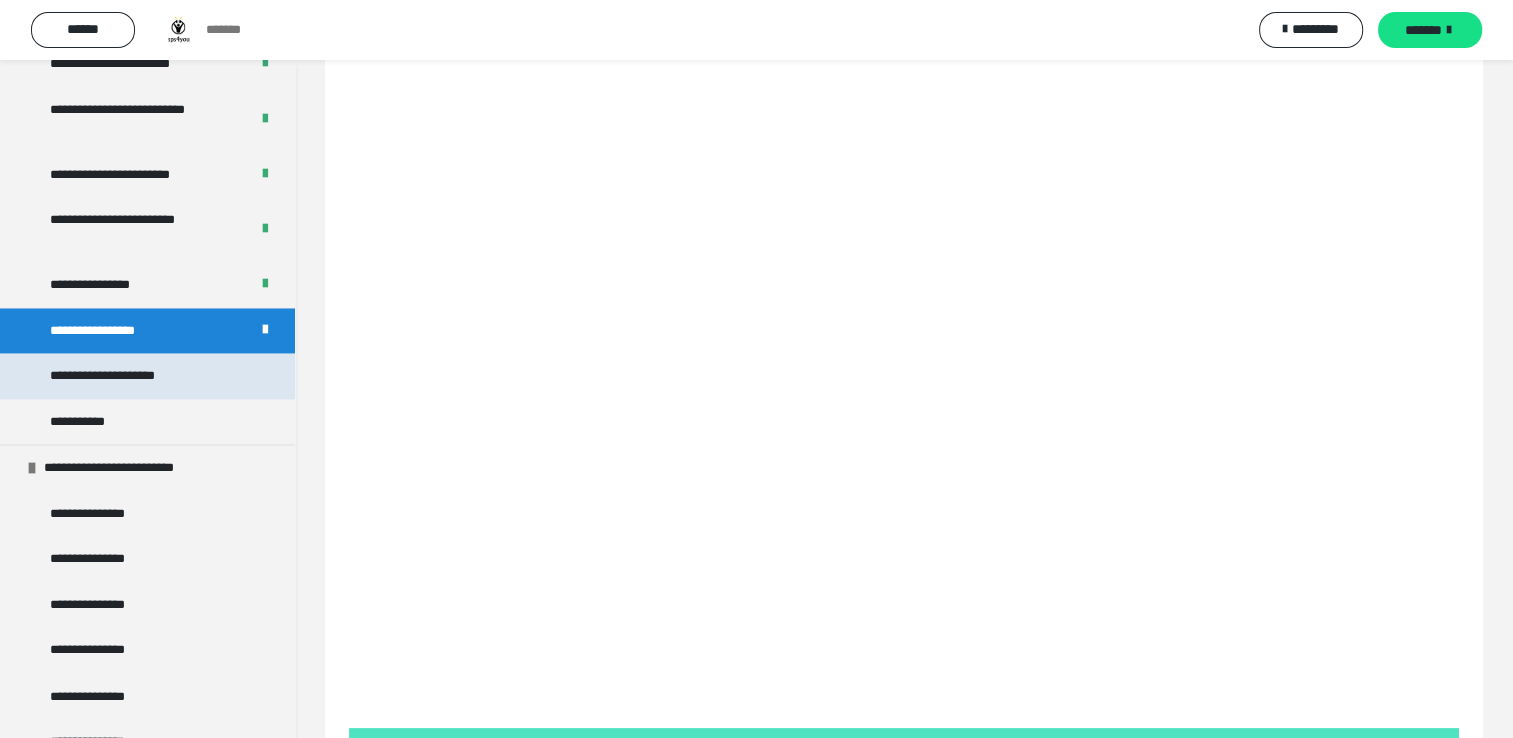 click on "**********" at bounding box center (147, 376) 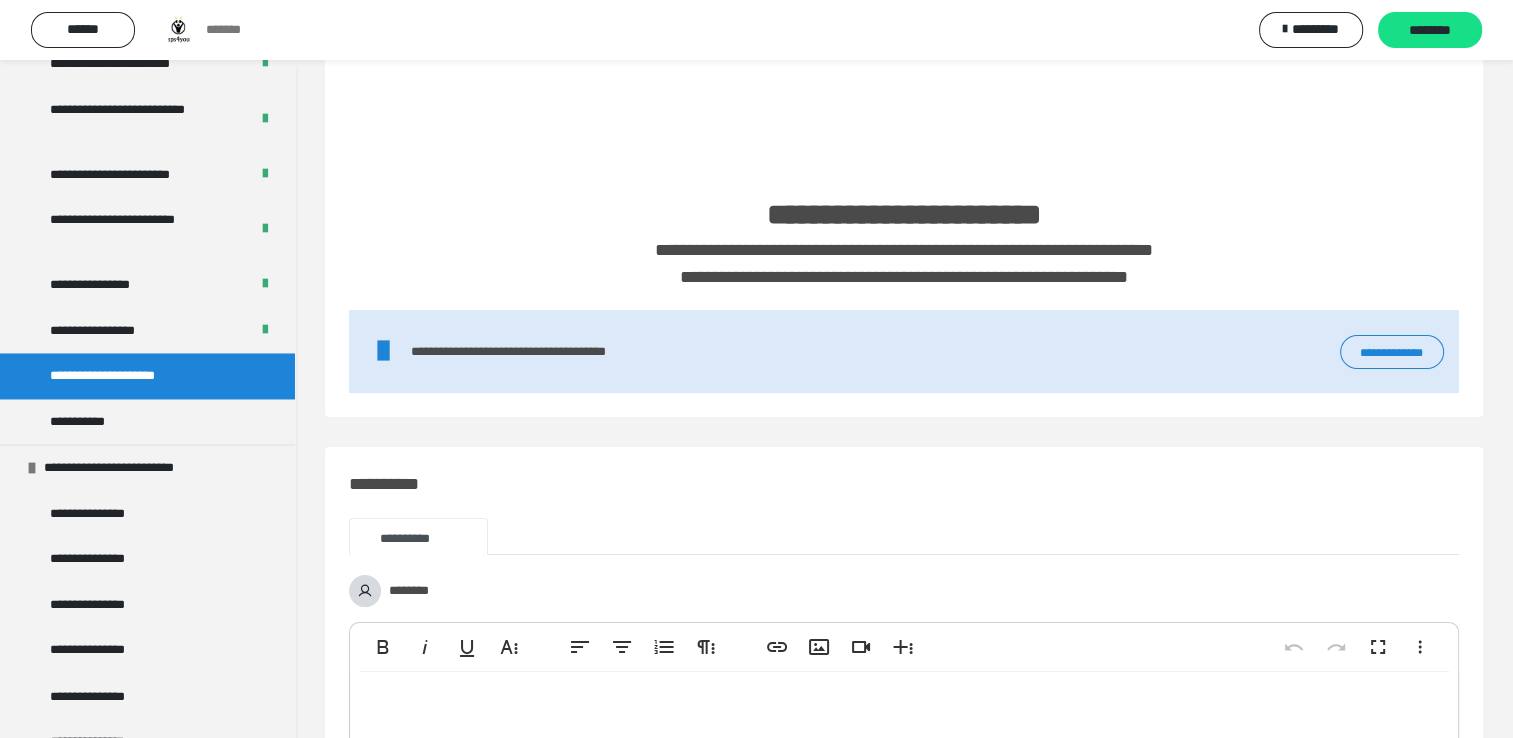 scroll, scrollTop: 3276, scrollLeft: 0, axis: vertical 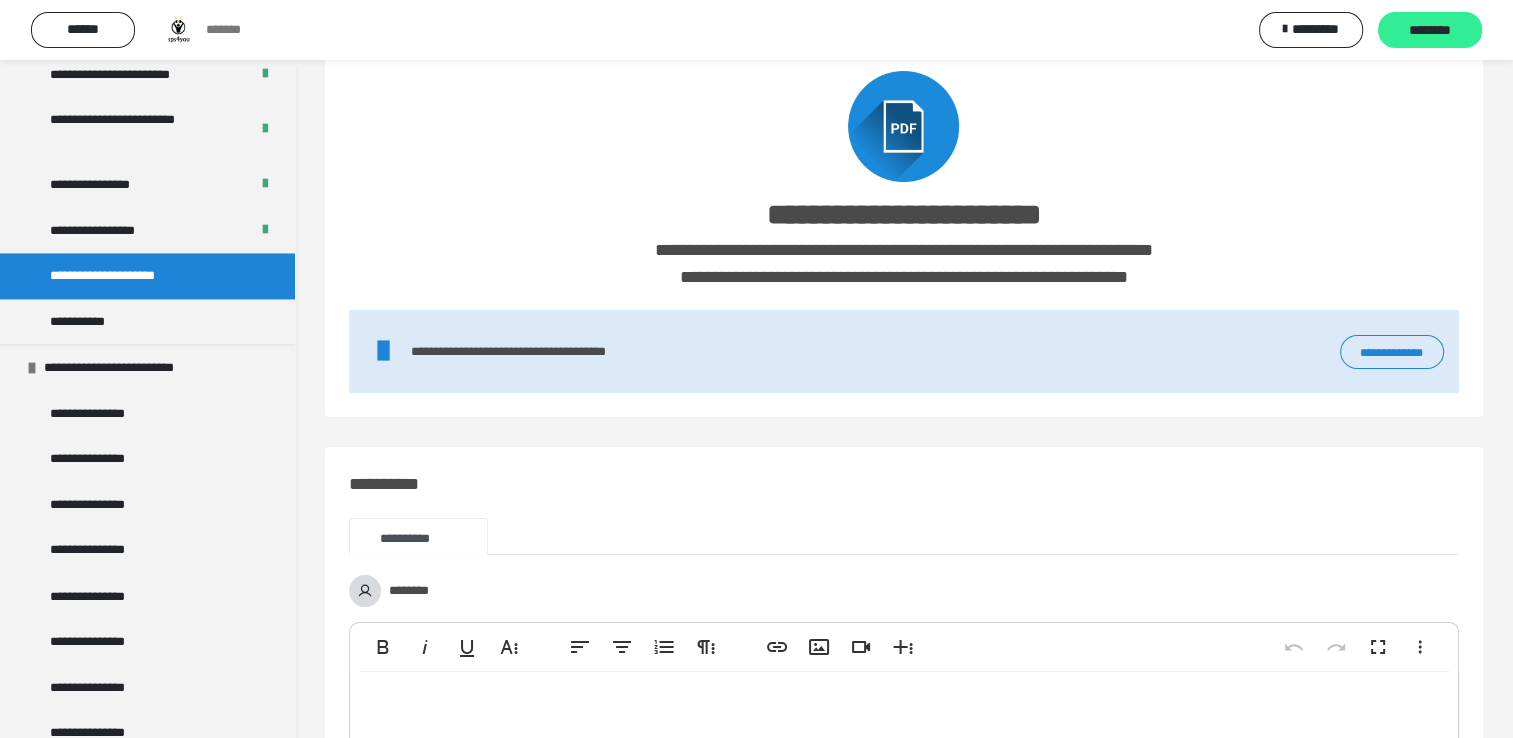 click on "********" at bounding box center [1430, 31] 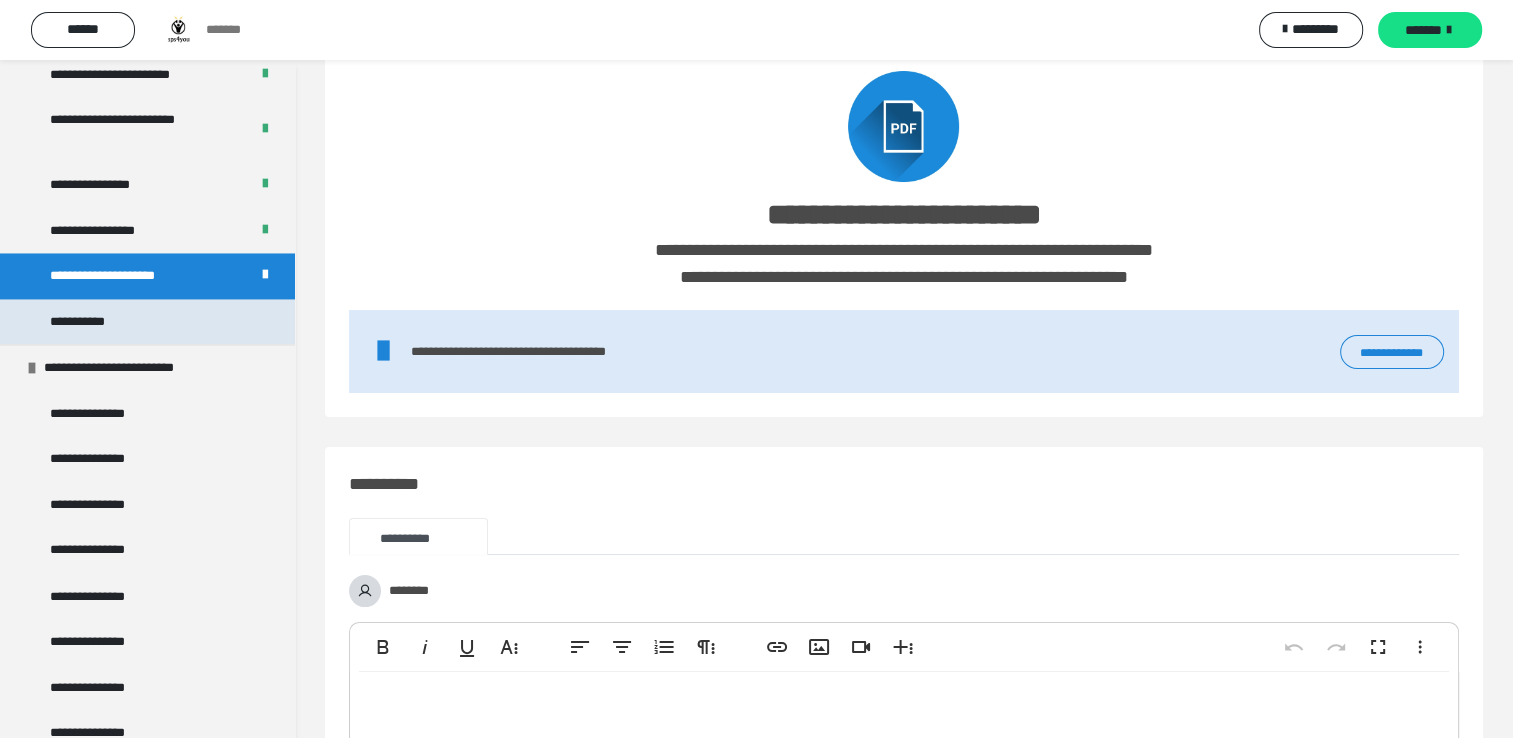 click on "**********" at bounding box center (147, 322) 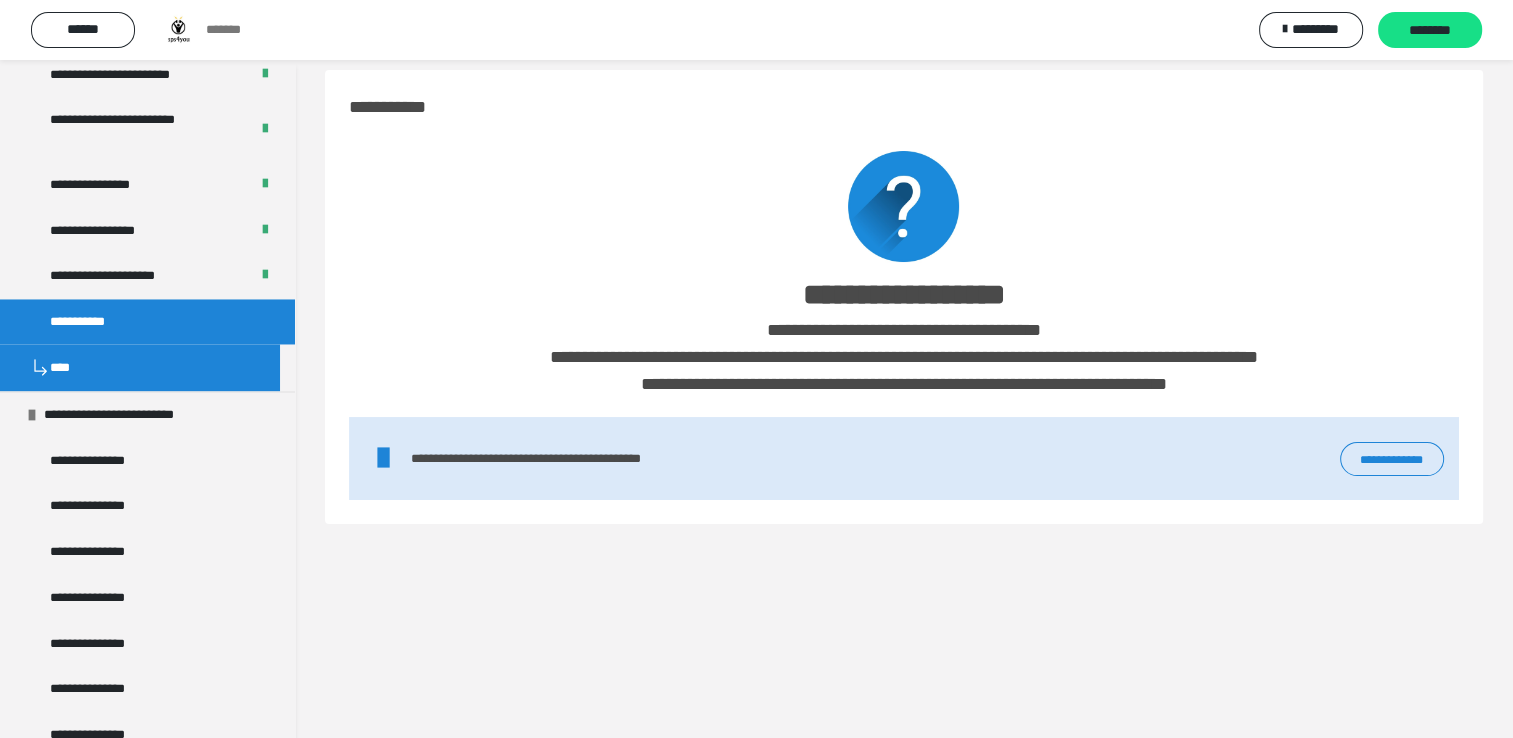 scroll, scrollTop: 0, scrollLeft: 0, axis: both 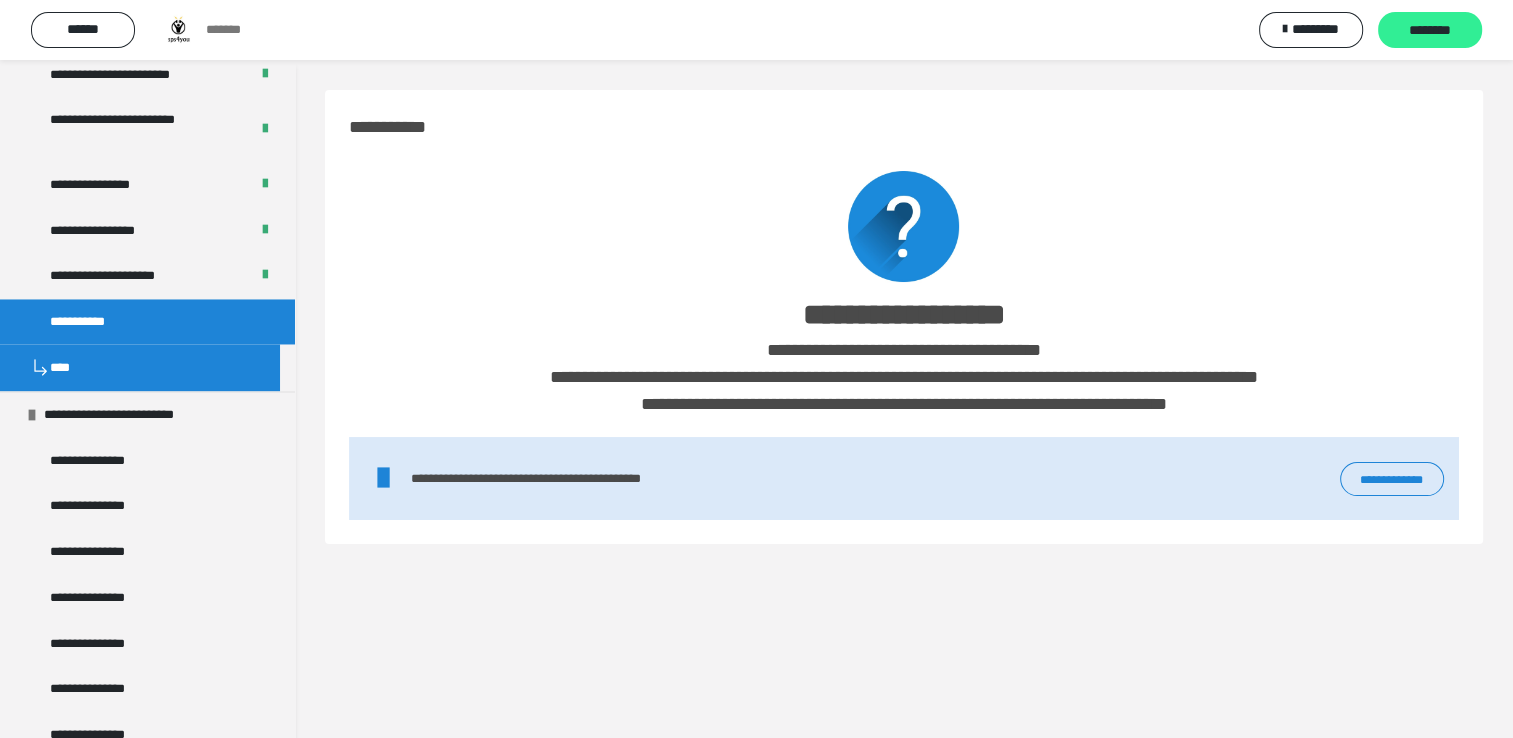 click on "********" at bounding box center (1430, 31) 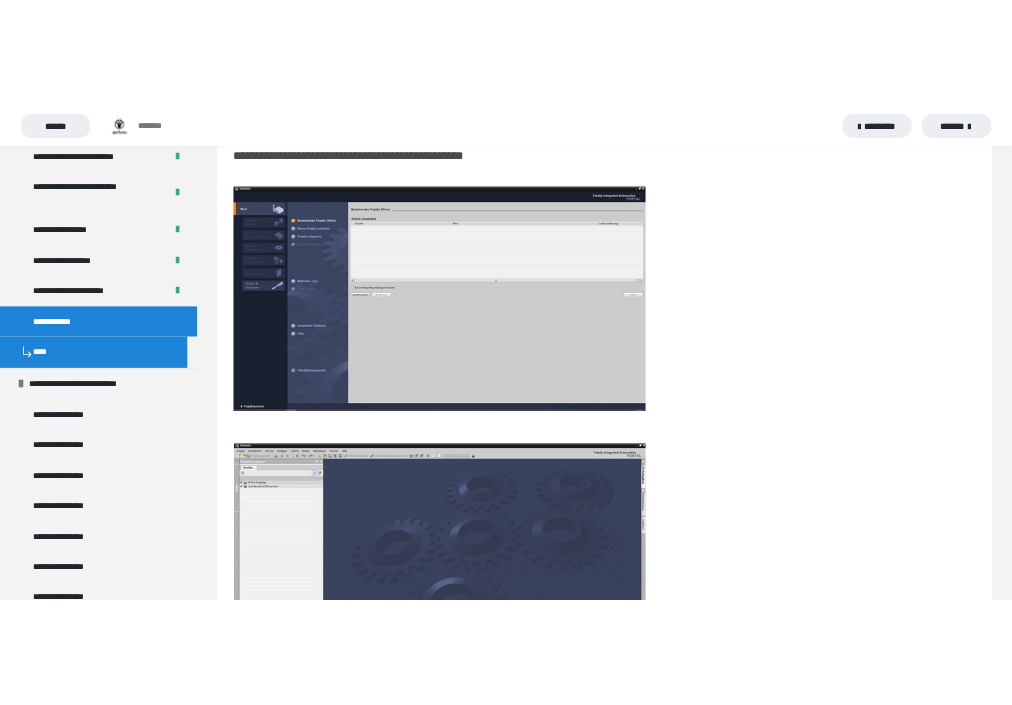 scroll, scrollTop: 0, scrollLeft: 0, axis: both 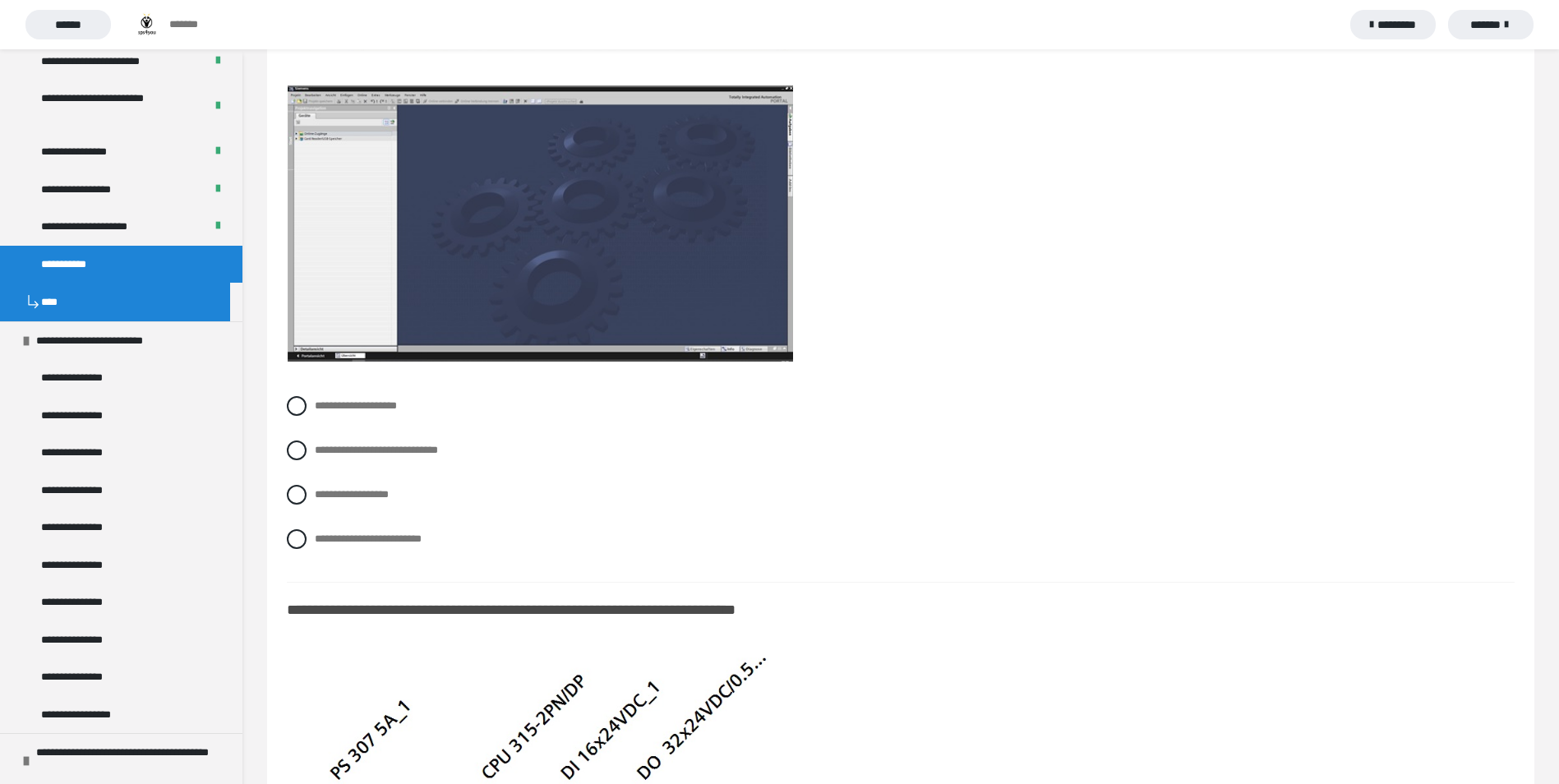 click on "**********" at bounding box center [901, 4911] 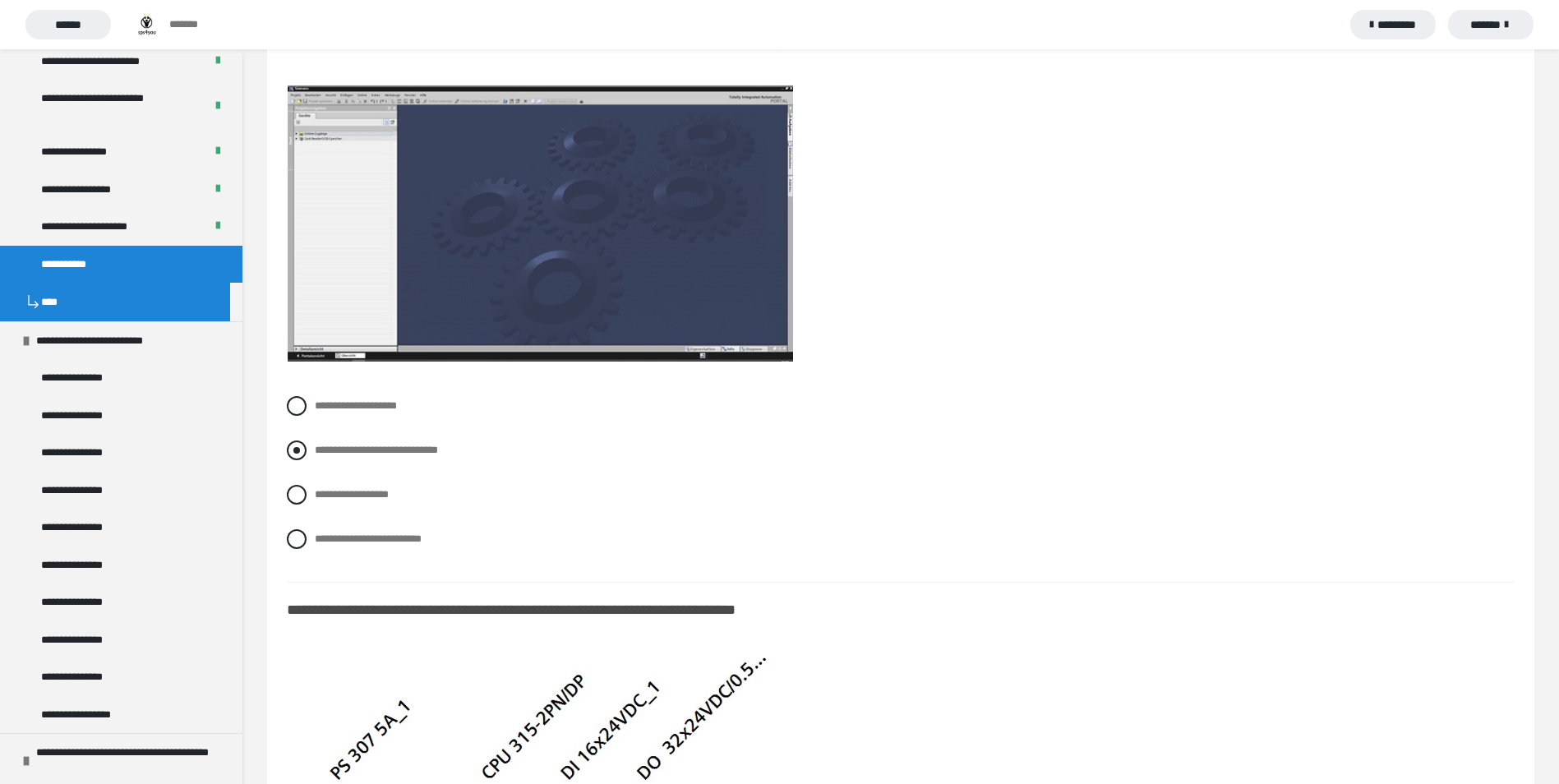 click at bounding box center (297, 450) 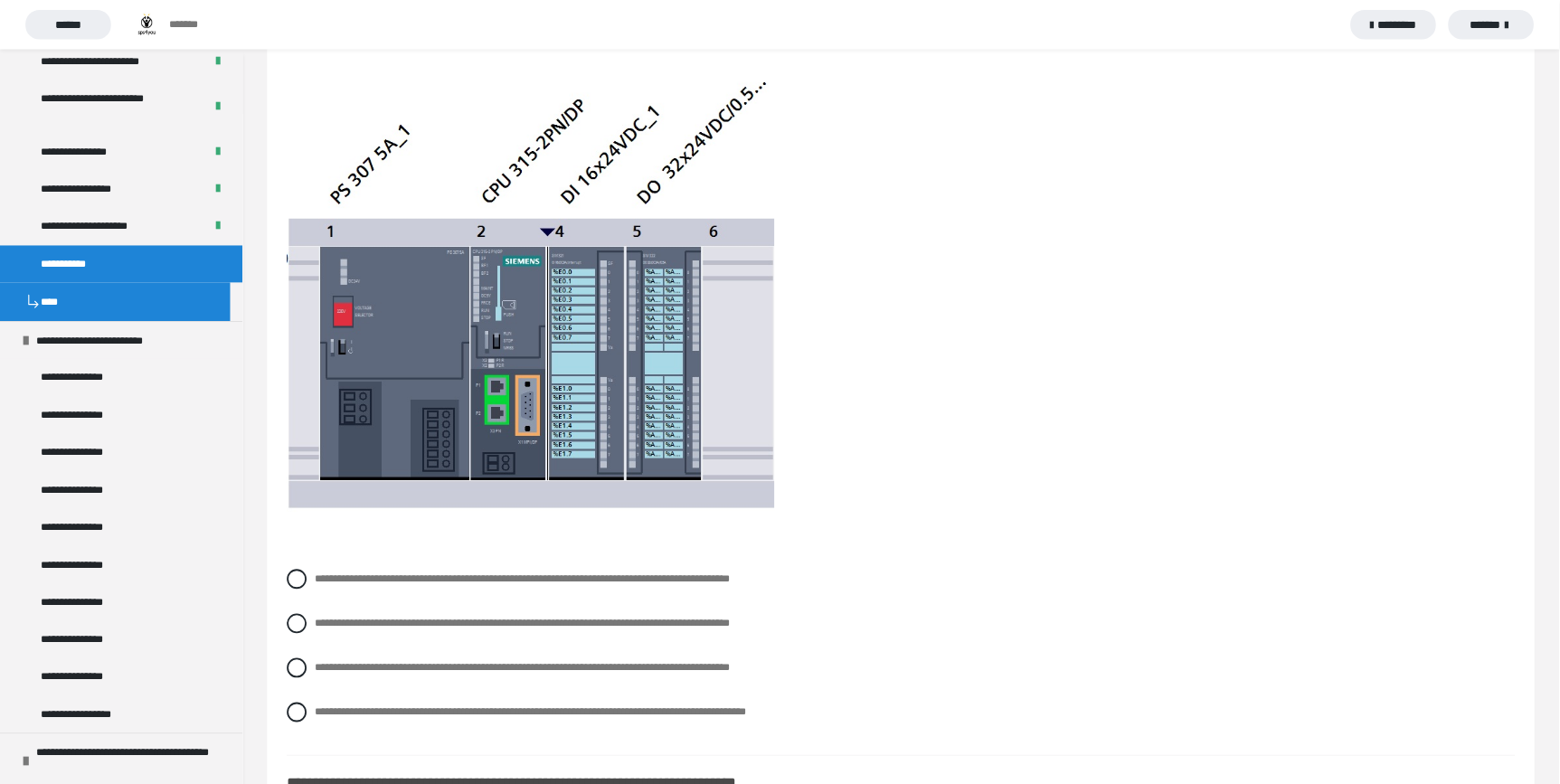 scroll, scrollTop: 1176, scrollLeft: 0, axis: vertical 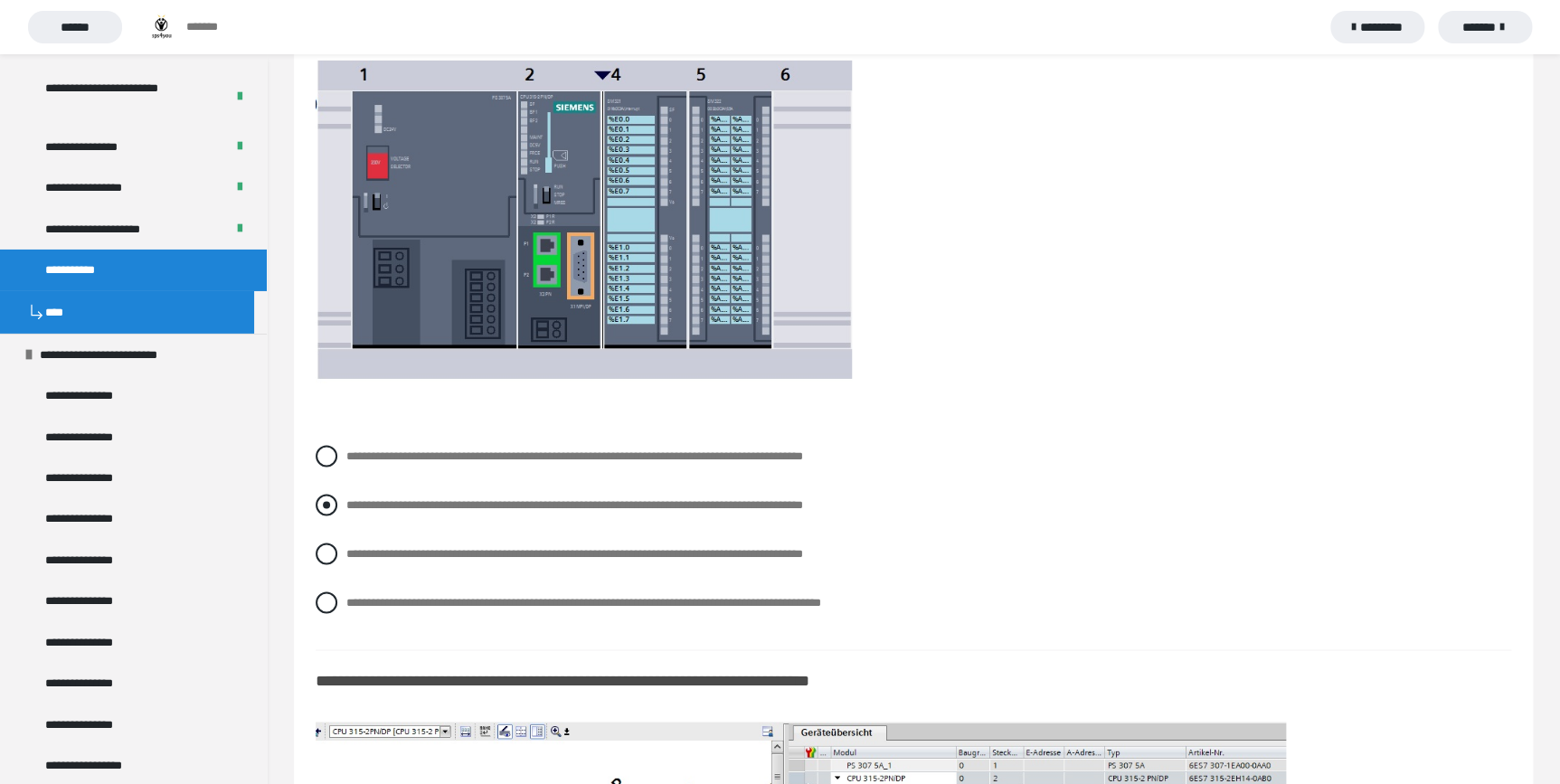 click on "**********" at bounding box center (352, 499) 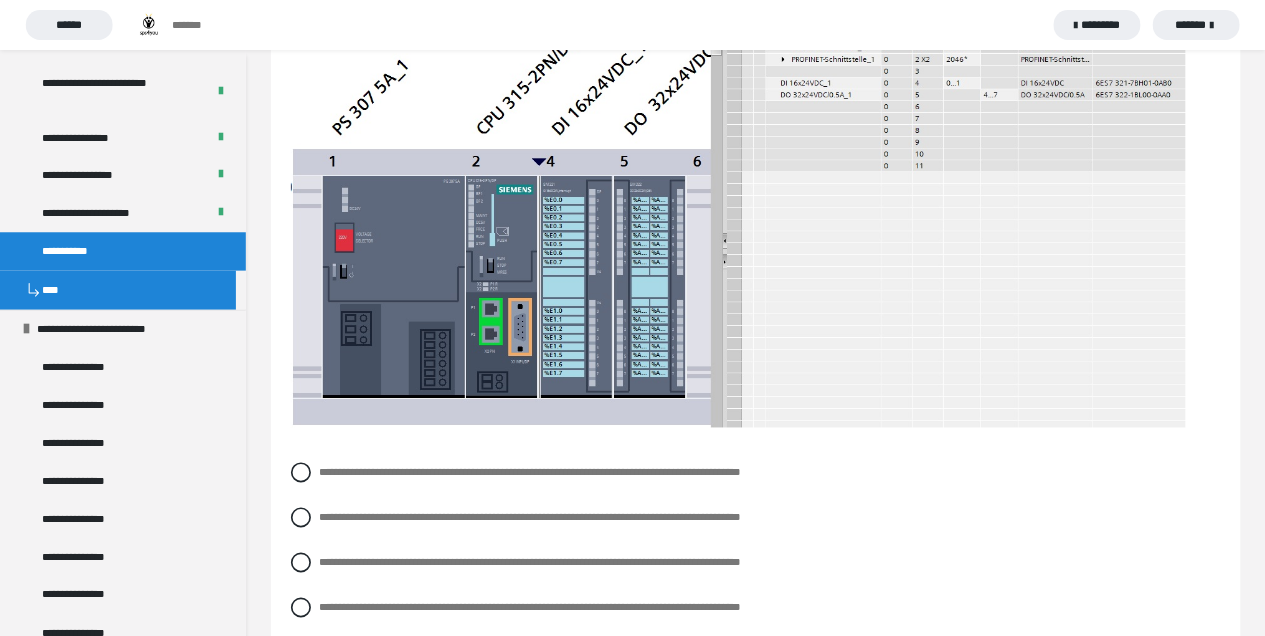 scroll, scrollTop: 2218, scrollLeft: 0, axis: vertical 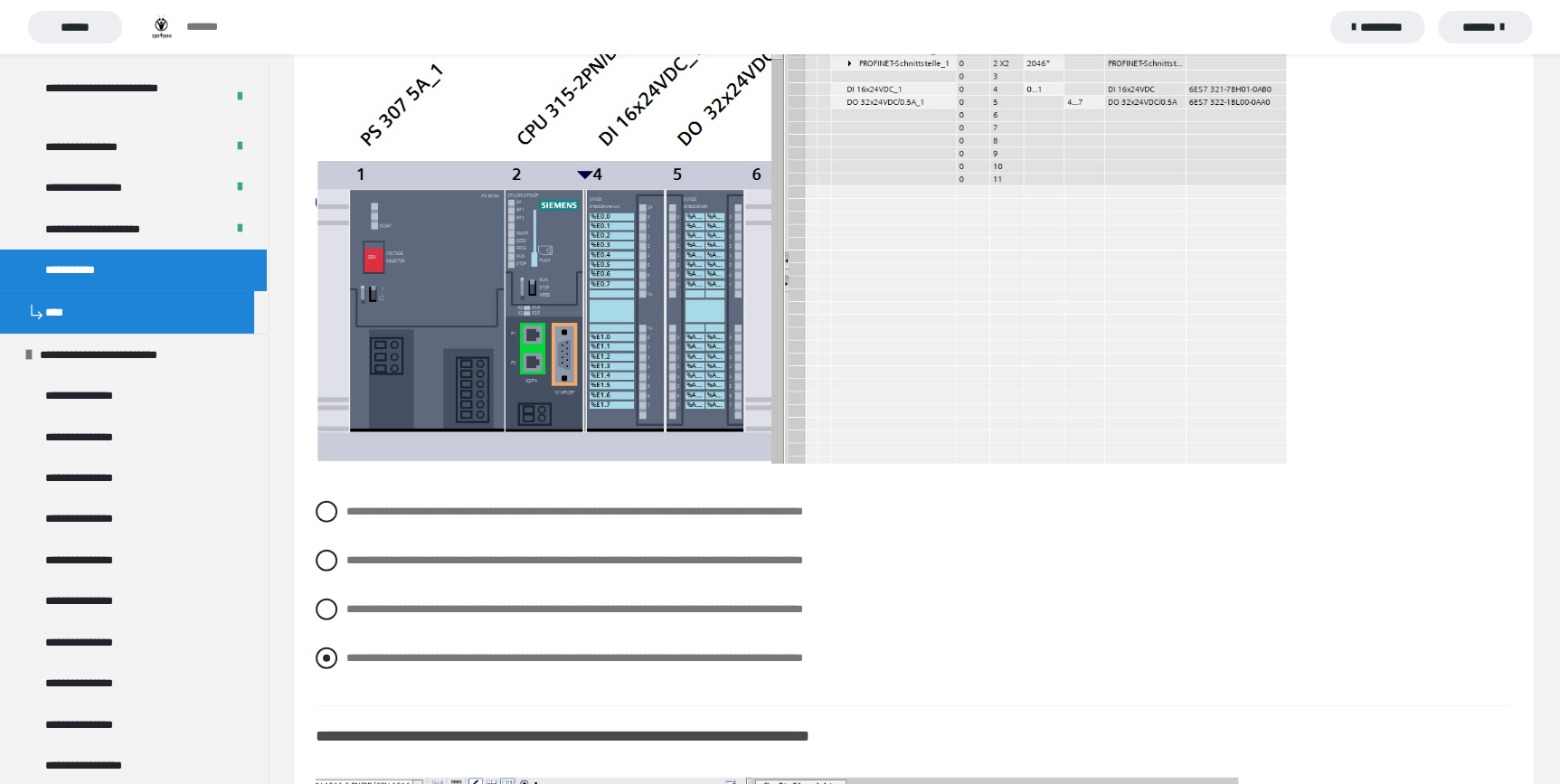 click at bounding box center (326, 658) 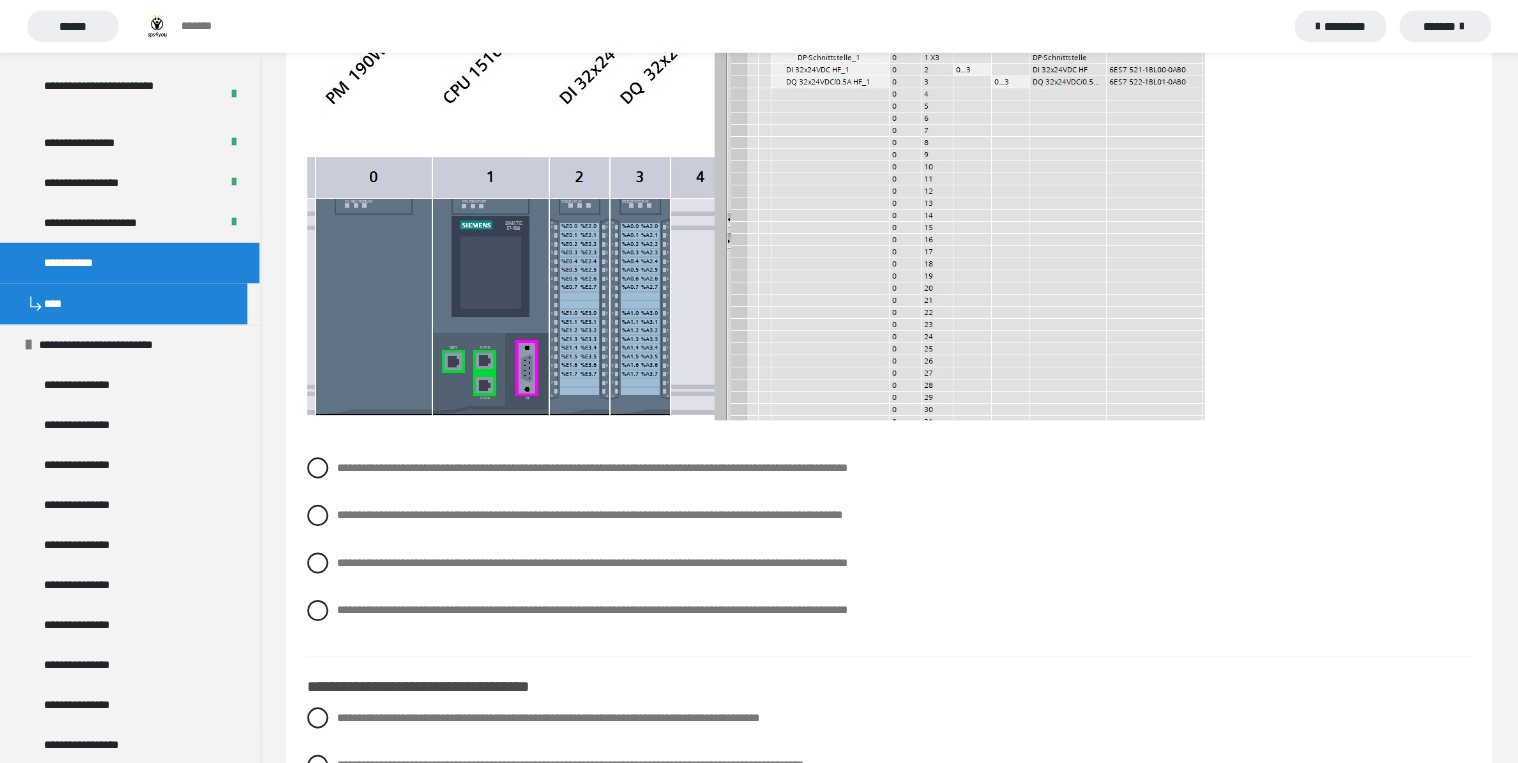 scroll, scrollTop: 3127, scrollLeft: 0, axis: vertical 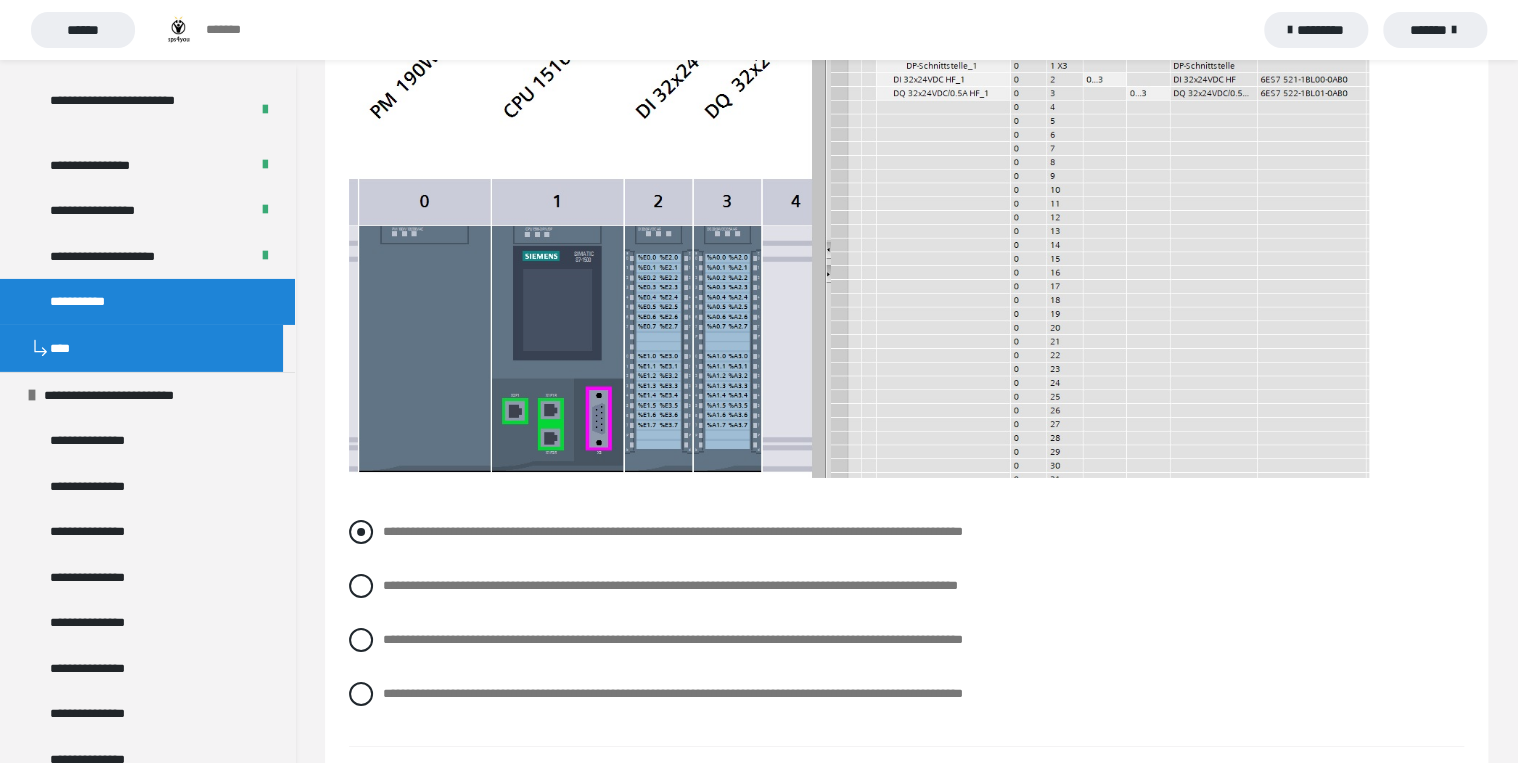 click on "**********" at bounding box center (906, 532) 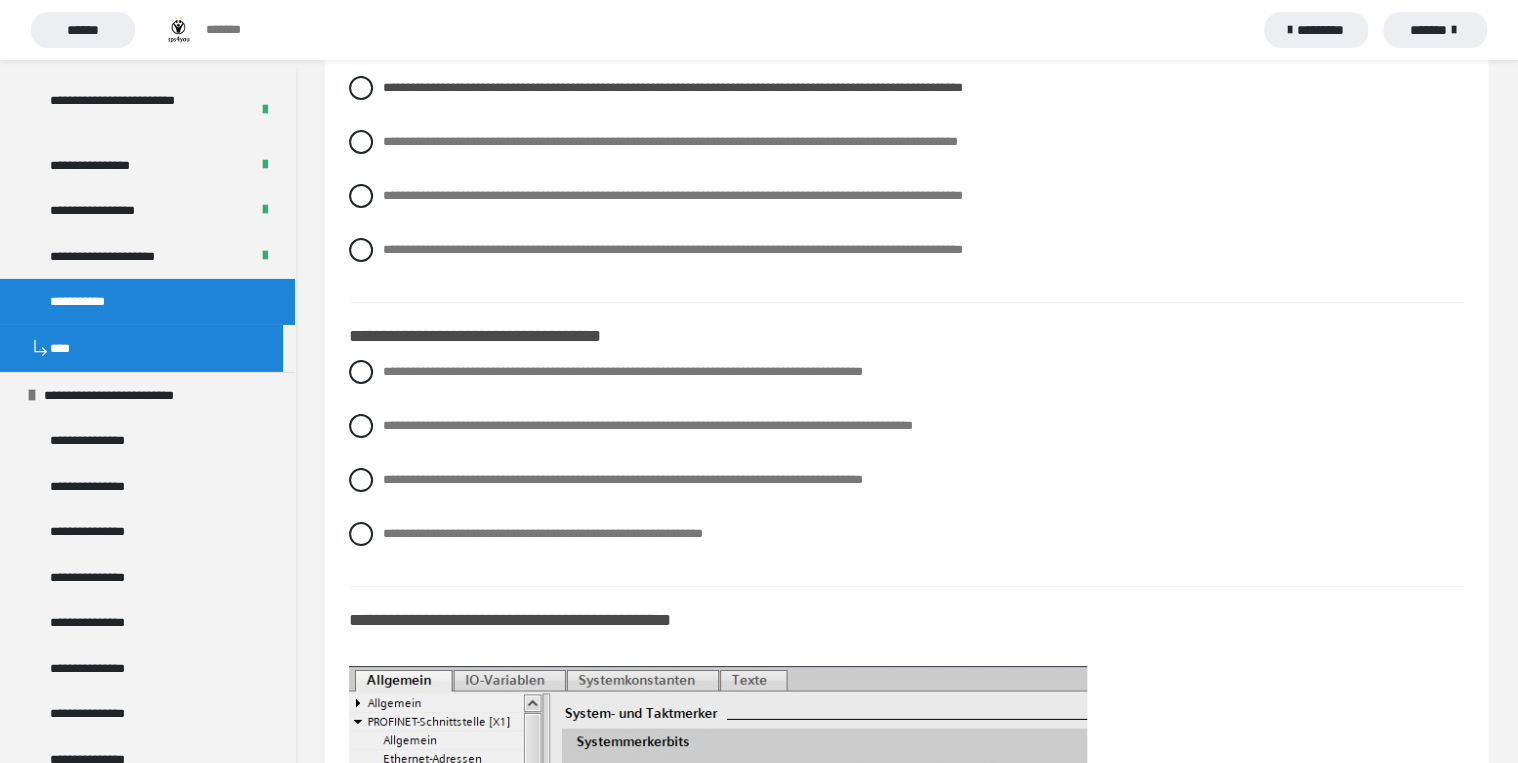 scroll, scrollTop: 3607, scrollLeft: 0, axis: vertical 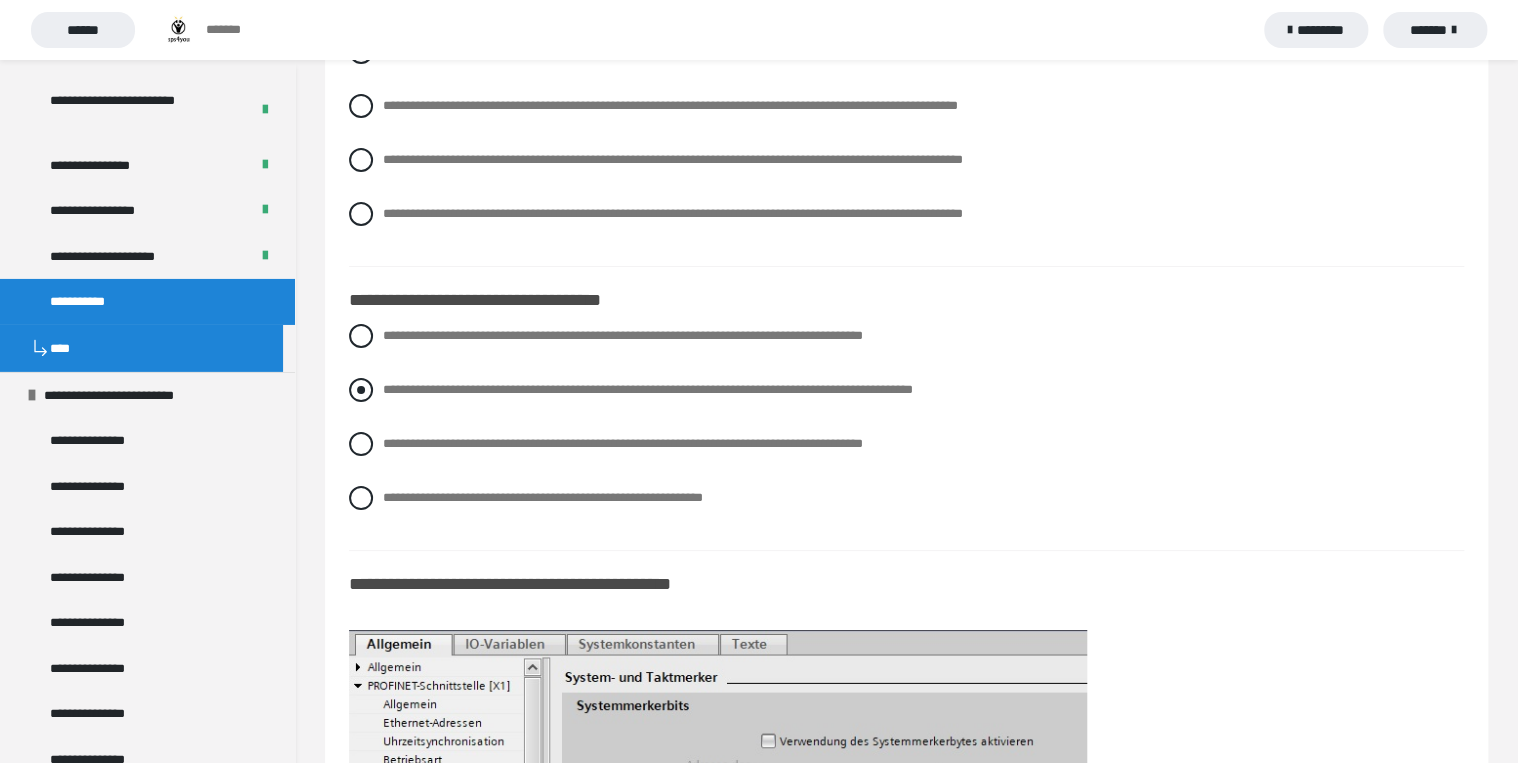 click on "**********" at bounding box center [906, 390] 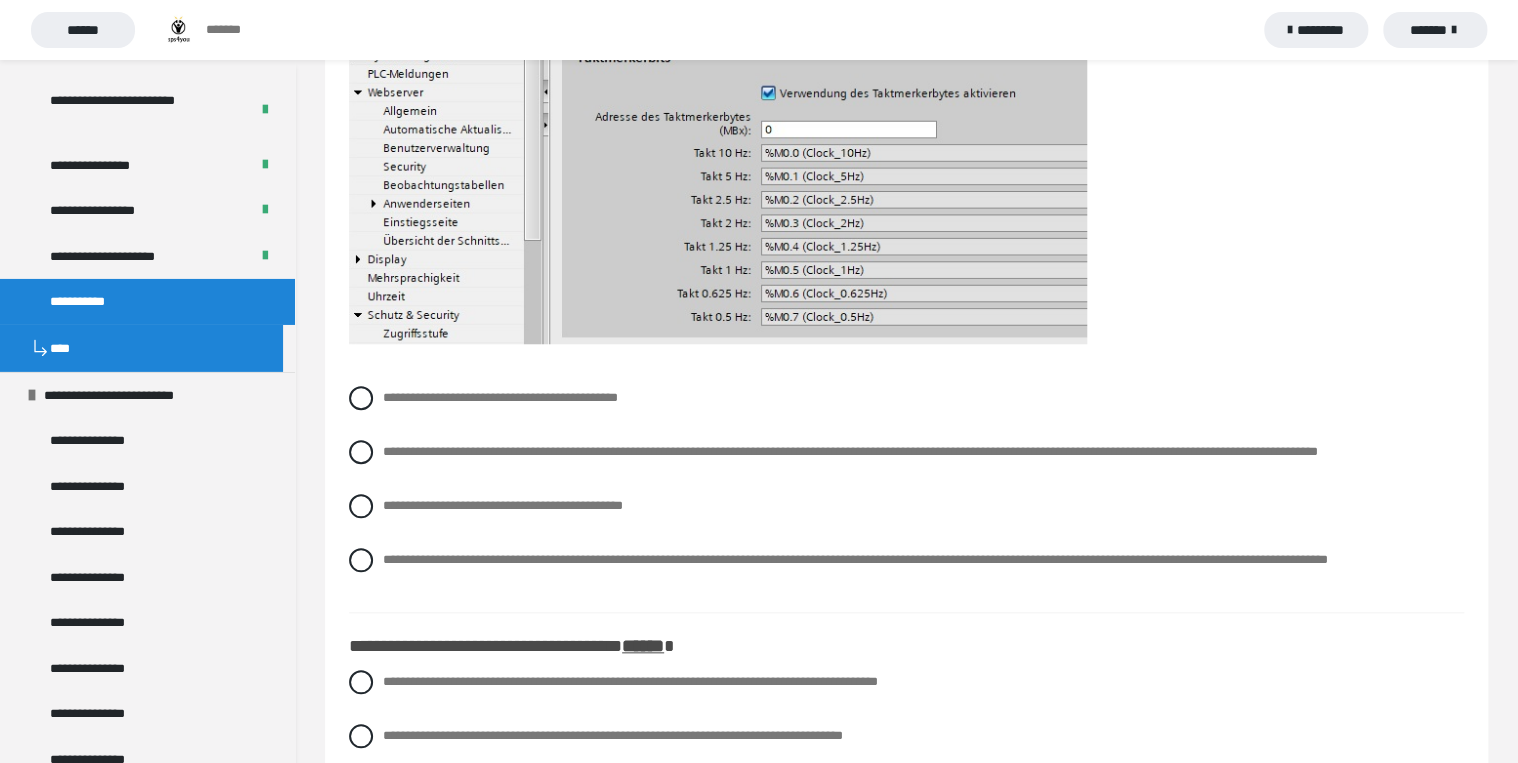 scroll, scrollTop: 4487, scrollLeft: 0, axis: vertical 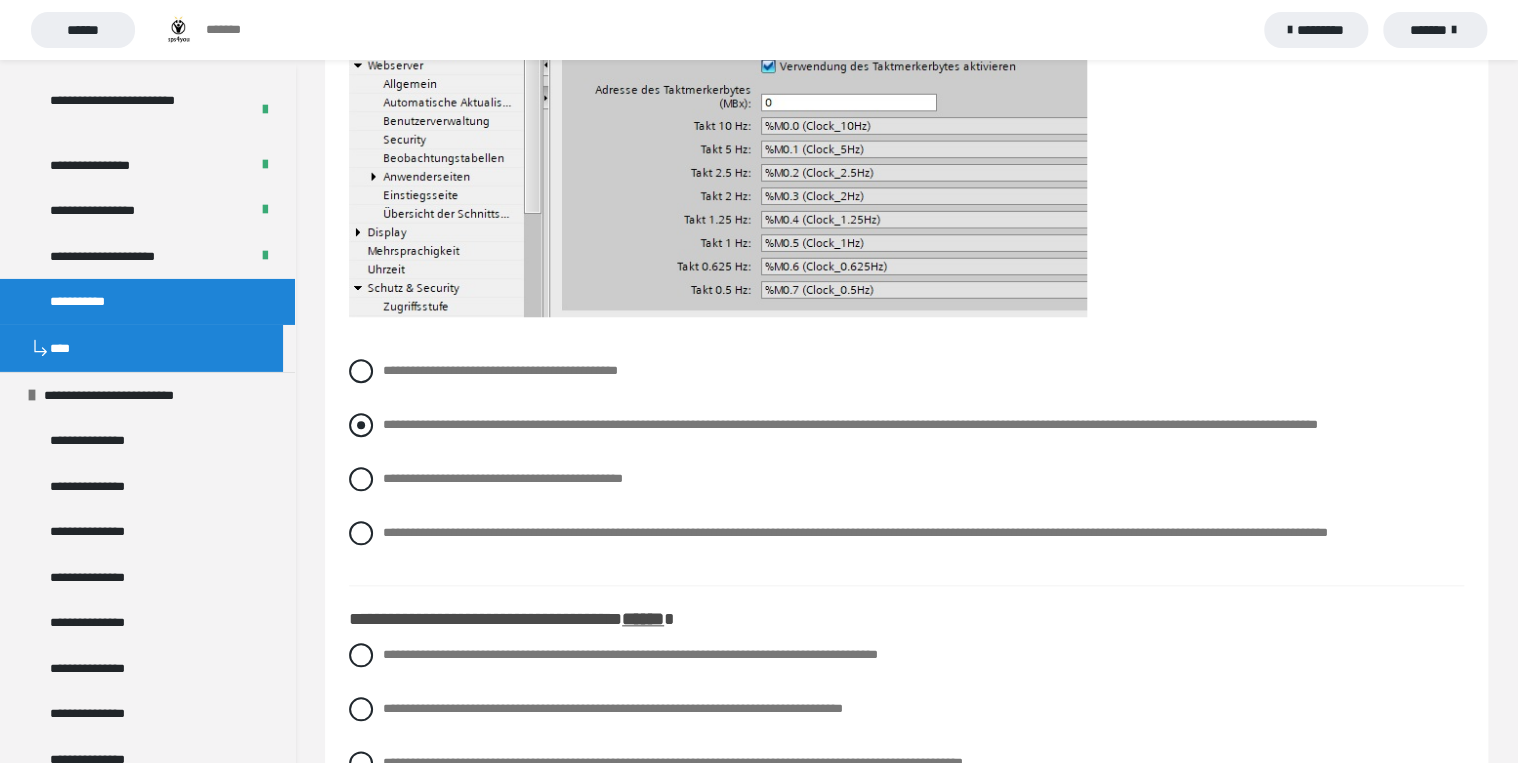 click at bounding box center [361, 425] 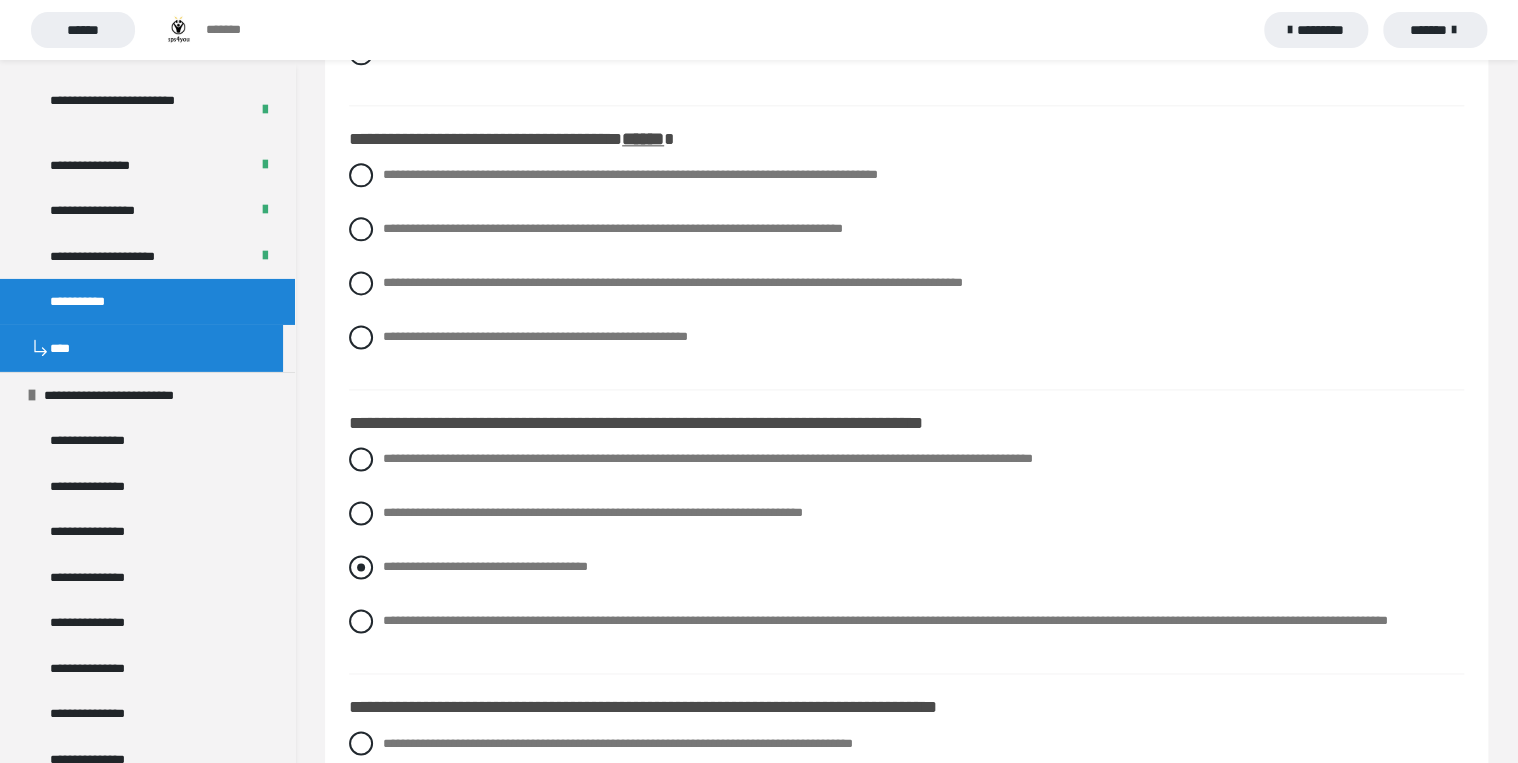 scroll, scrollTop: 5047, scrollLeft: 0, axis: vertical 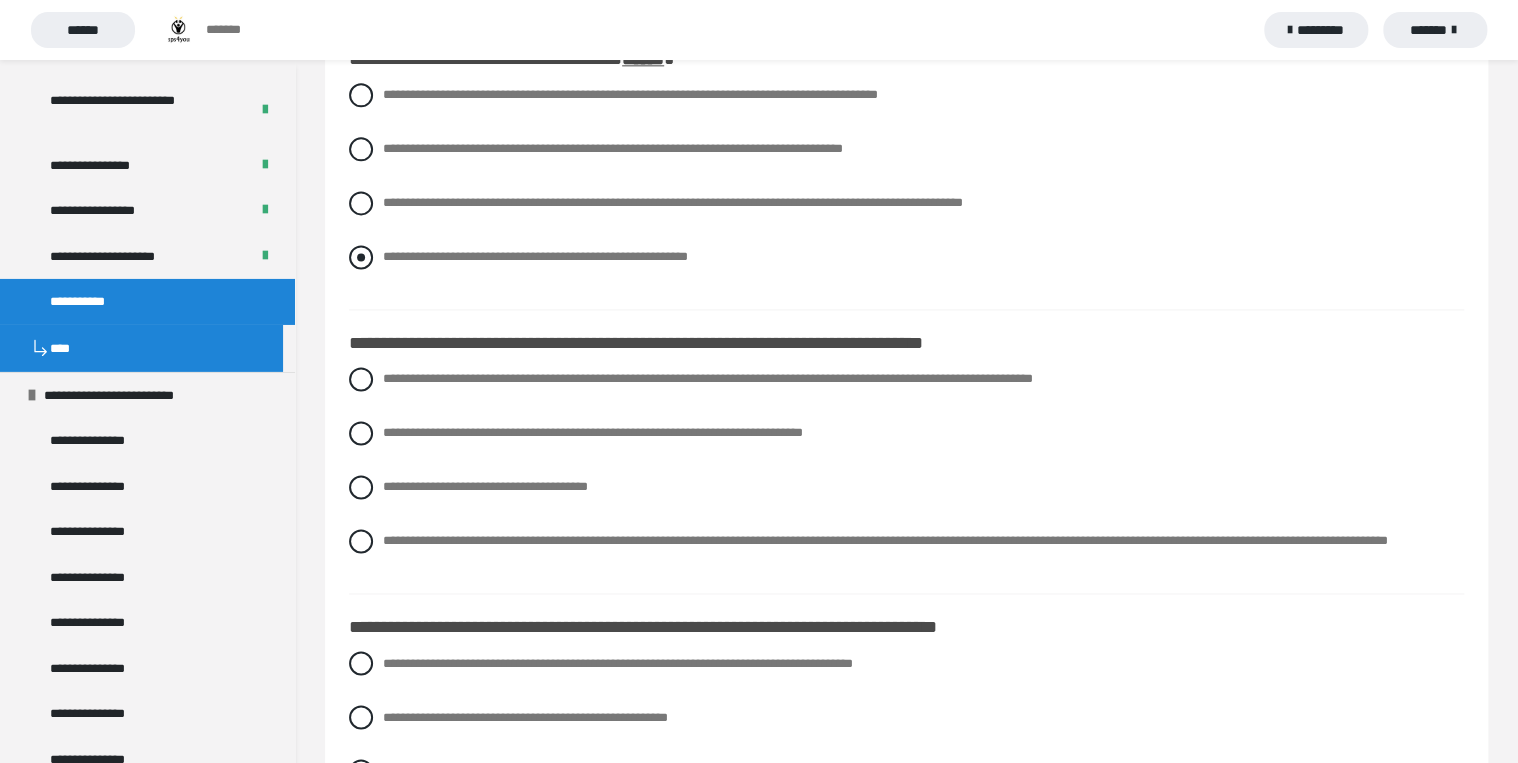 click at bounding box center (361, 257) 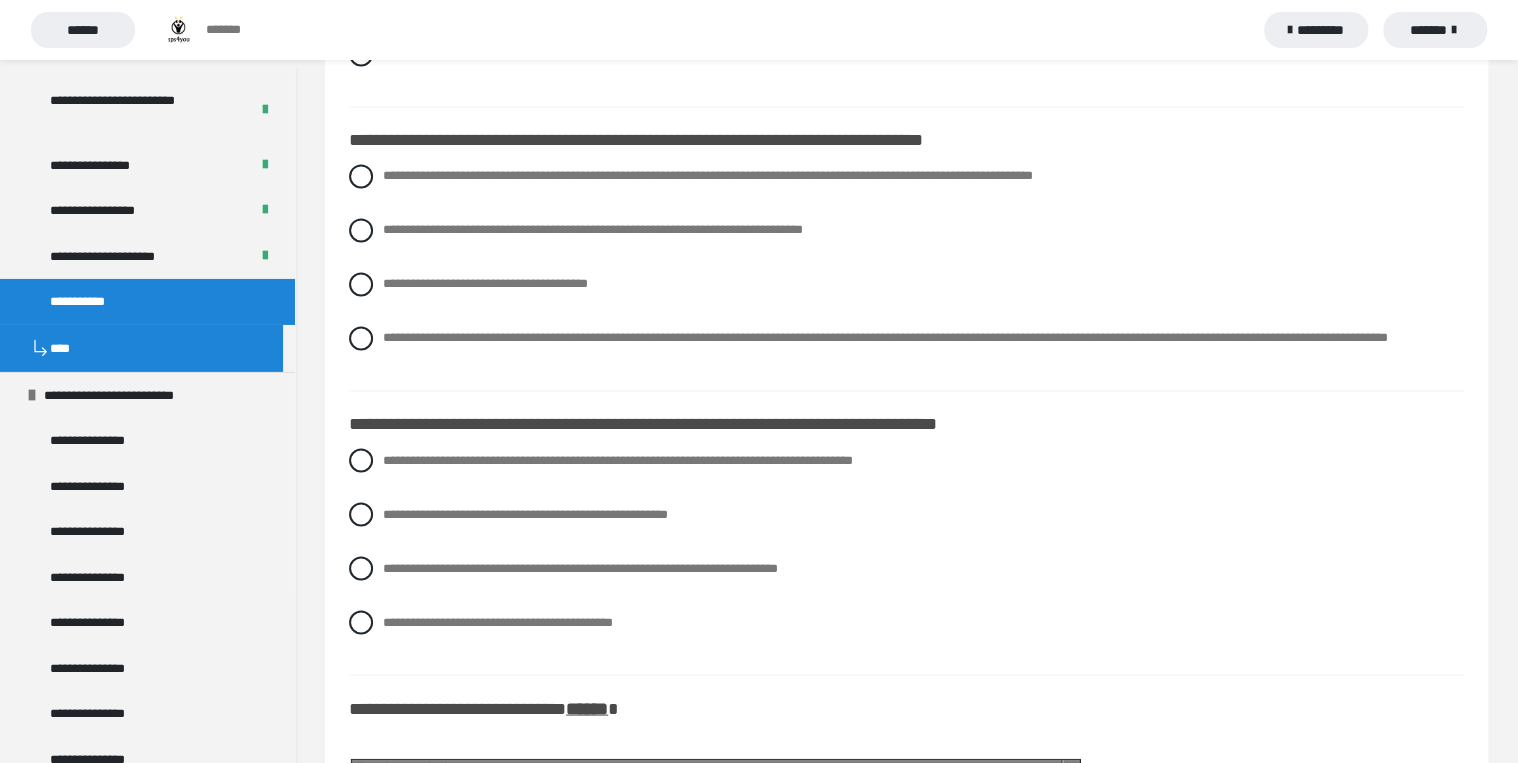 scroll, scrollTop: 5287, scrollLeft: 0, axis: vertical 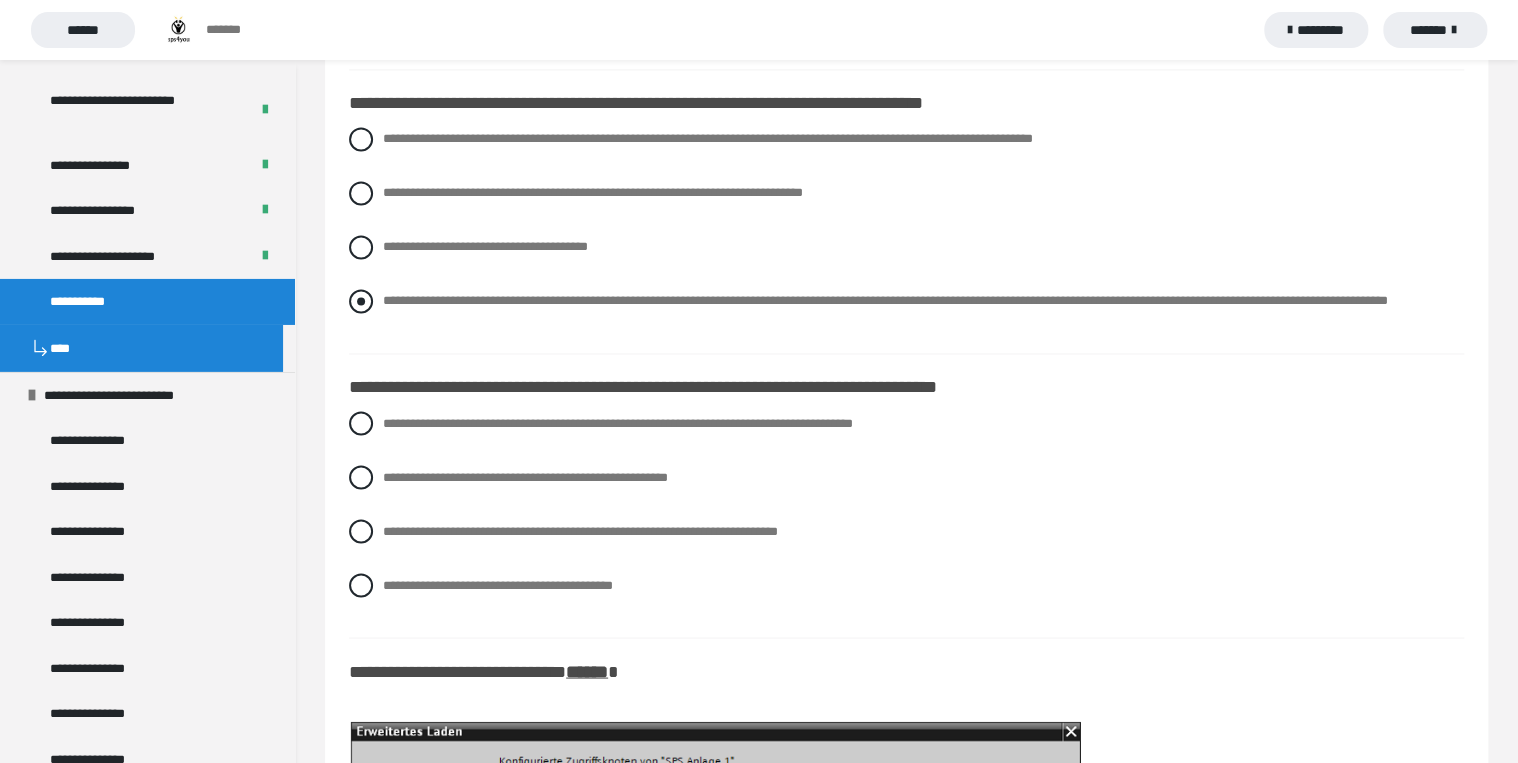 click at bounding box center [361, 301] 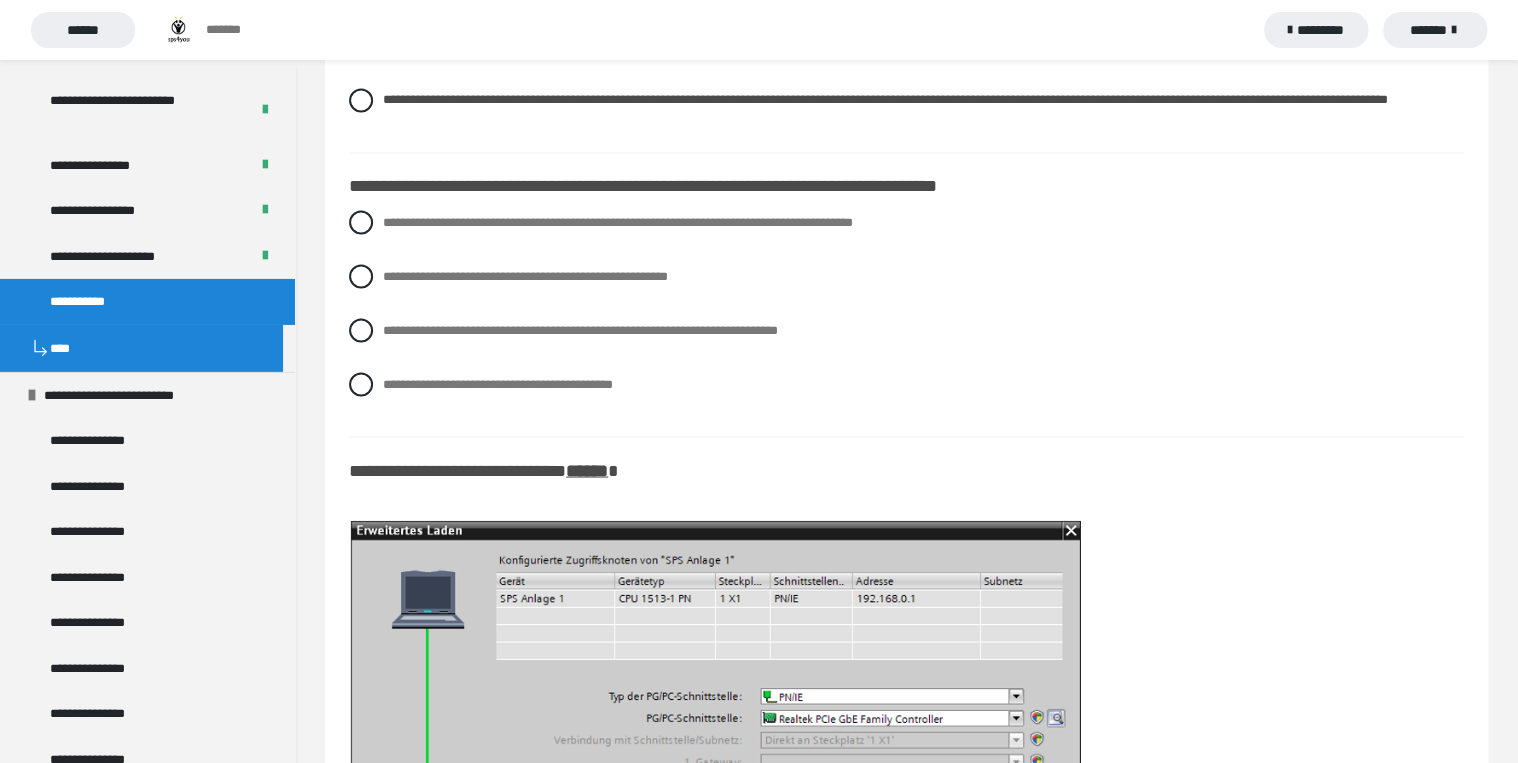 scroll, scrollTop: 5527, scrollLeft: 0, axis: vertical 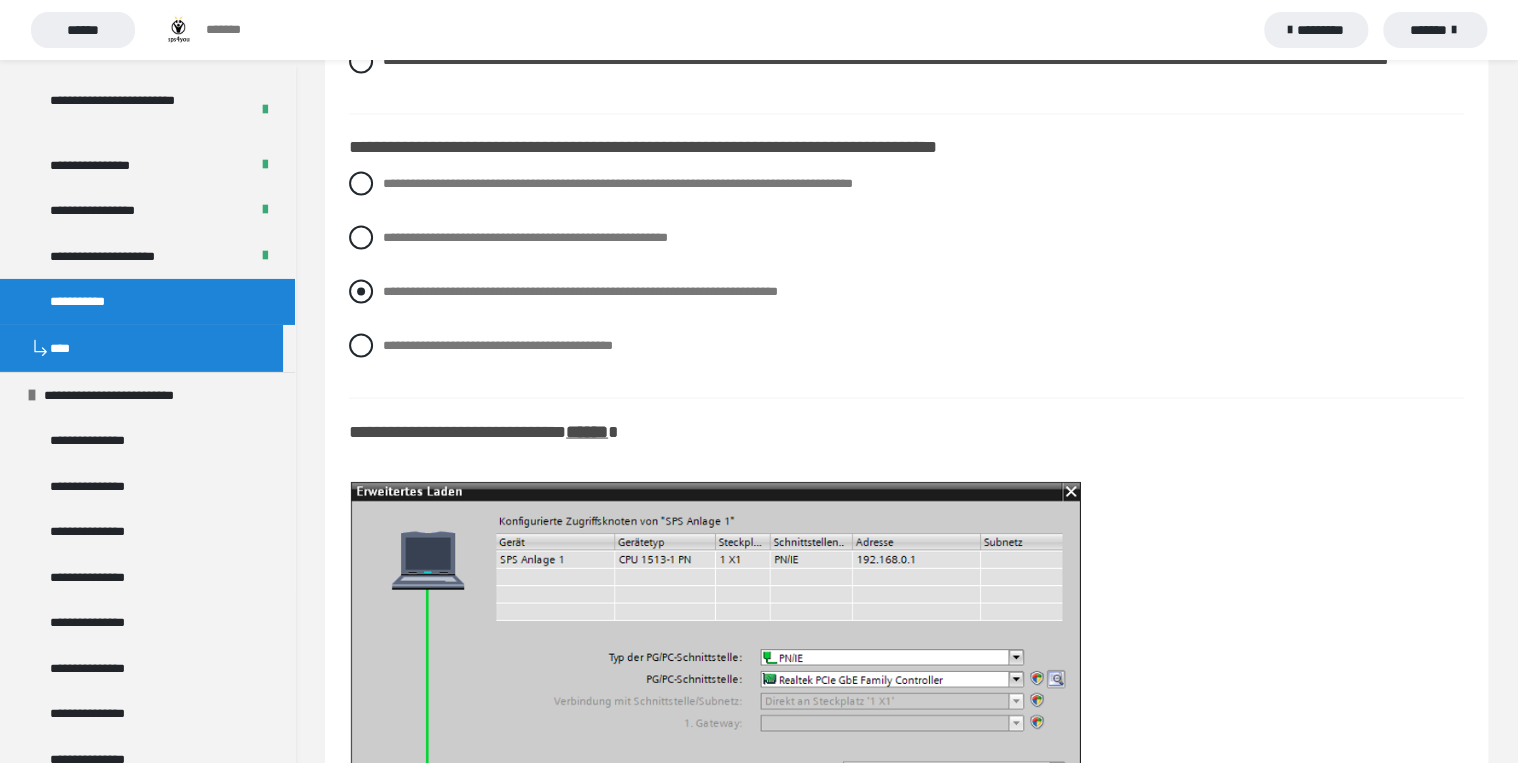 click on "**********" at bounding box center (580, 290) 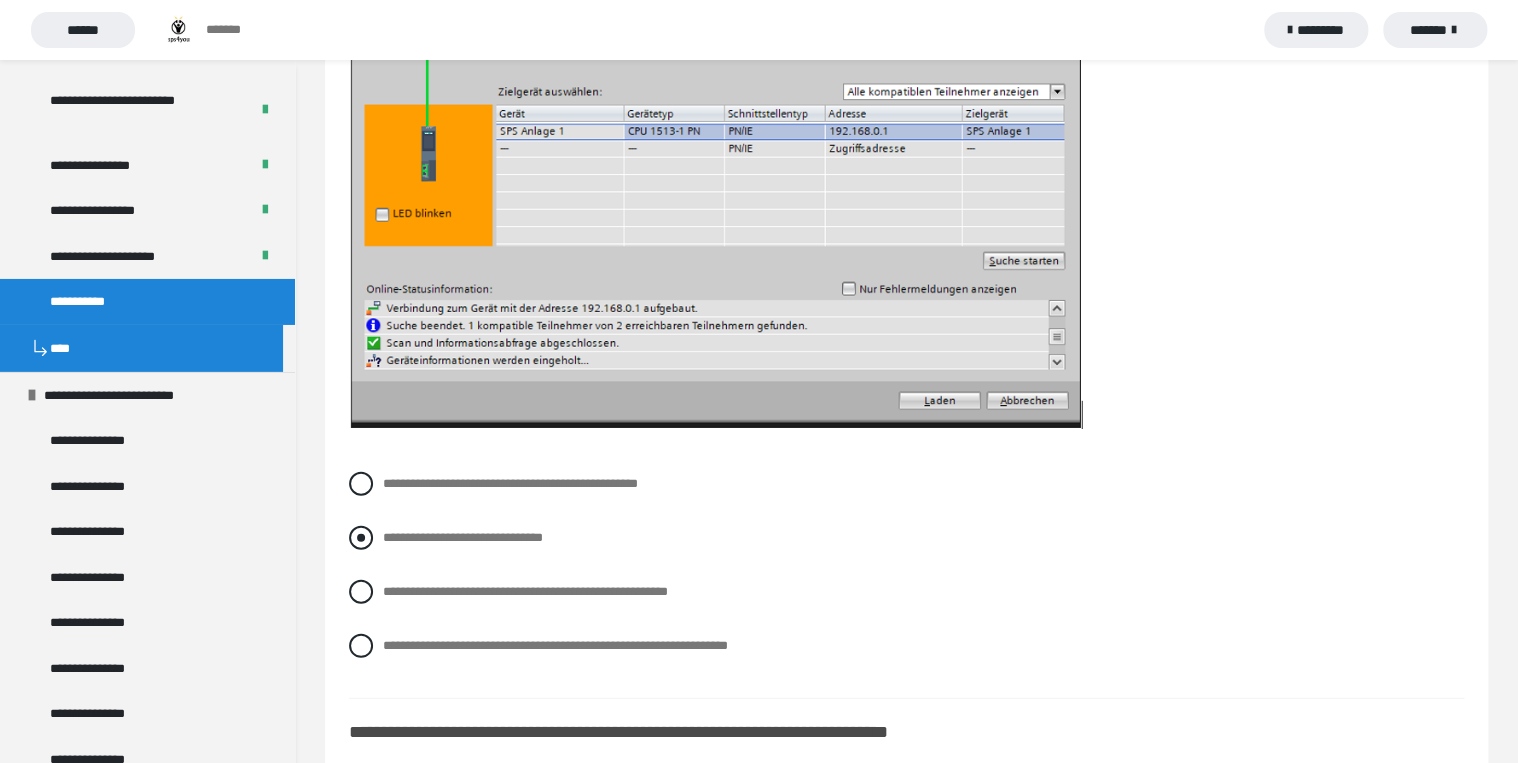 scroll, scrollTop: 6327, scrollLeft: 0, axis: vertical 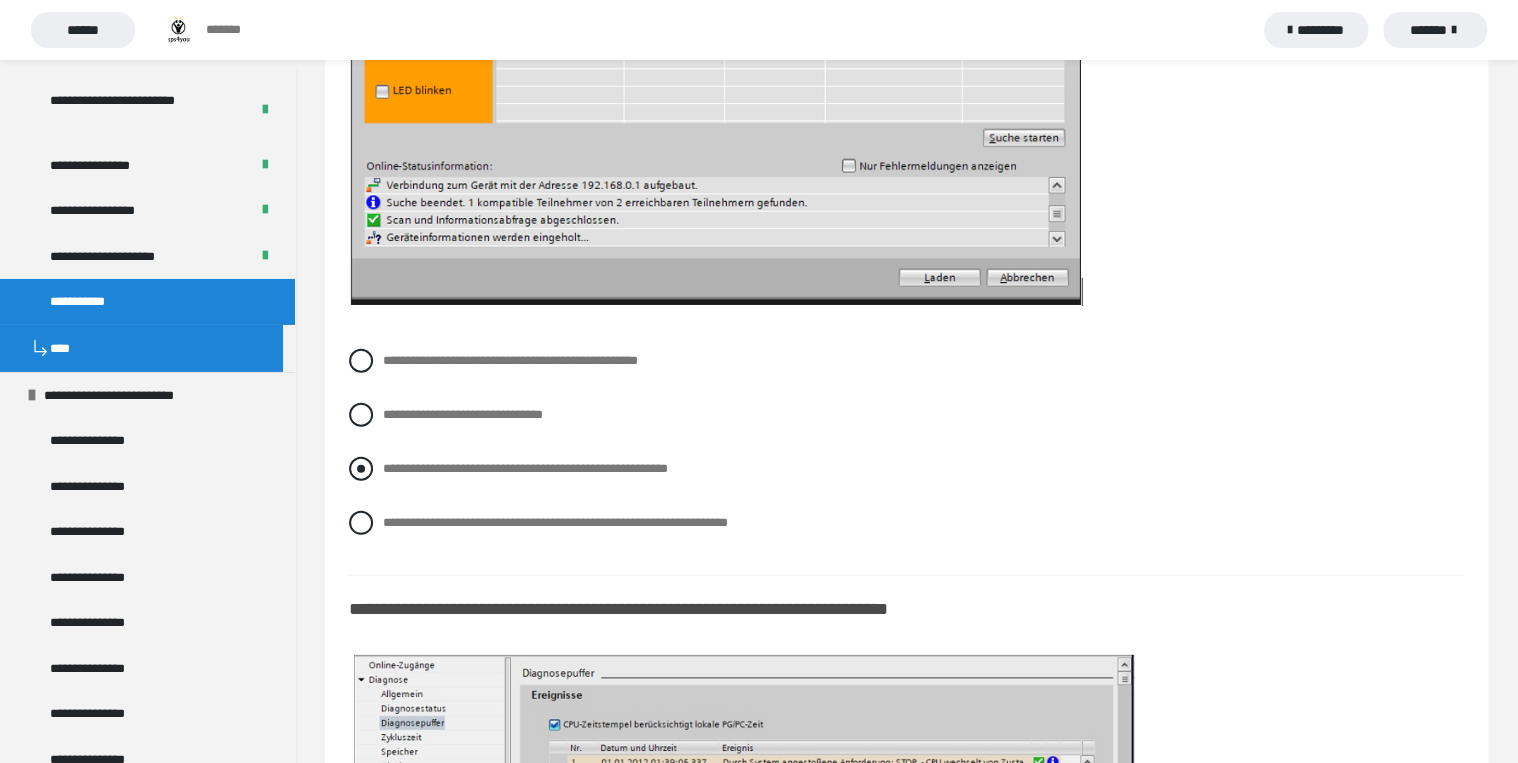 click at bounding box center [361, 469] 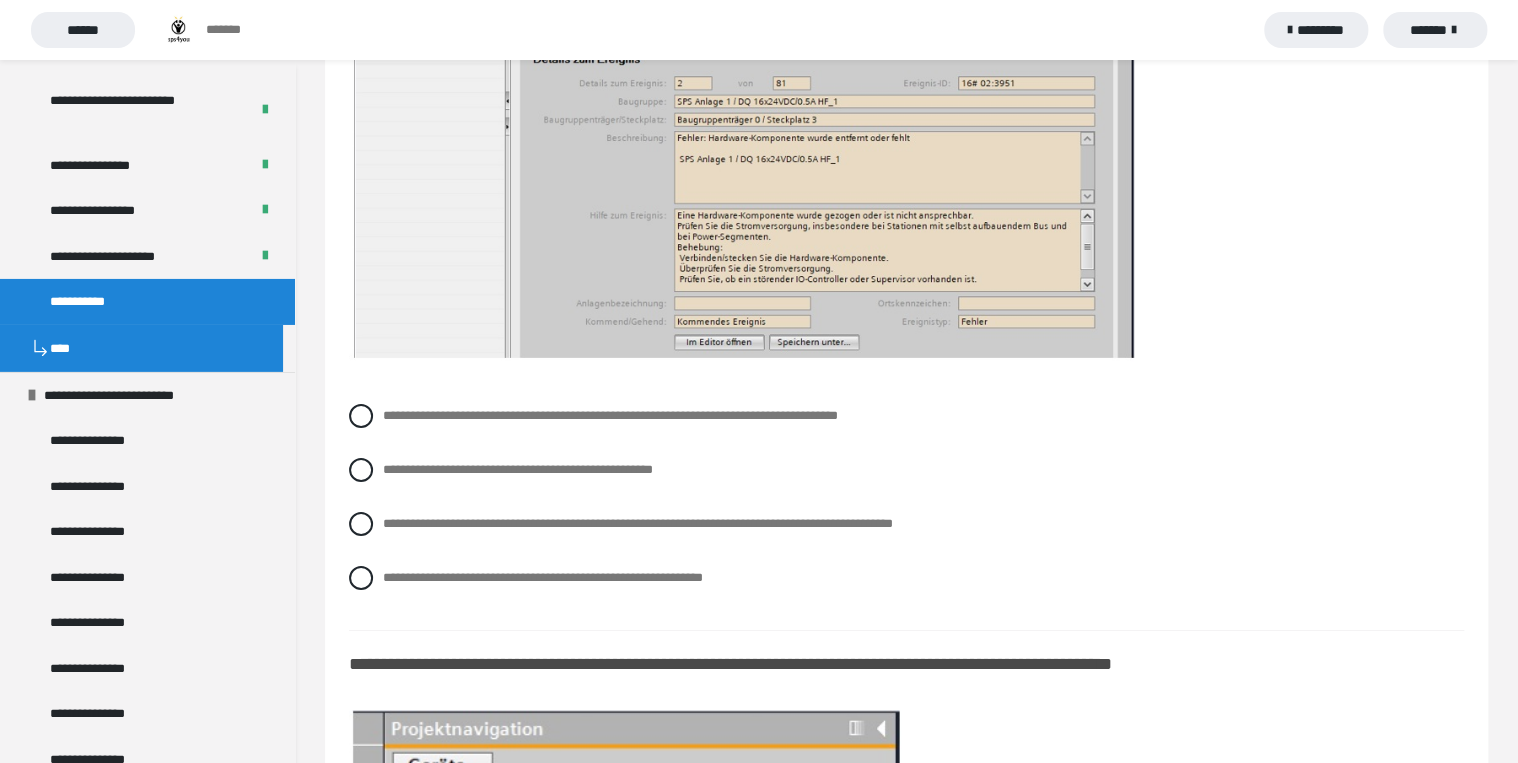 scroll, scrollTop: 7287, scrollLeft: 0, axis: vertical 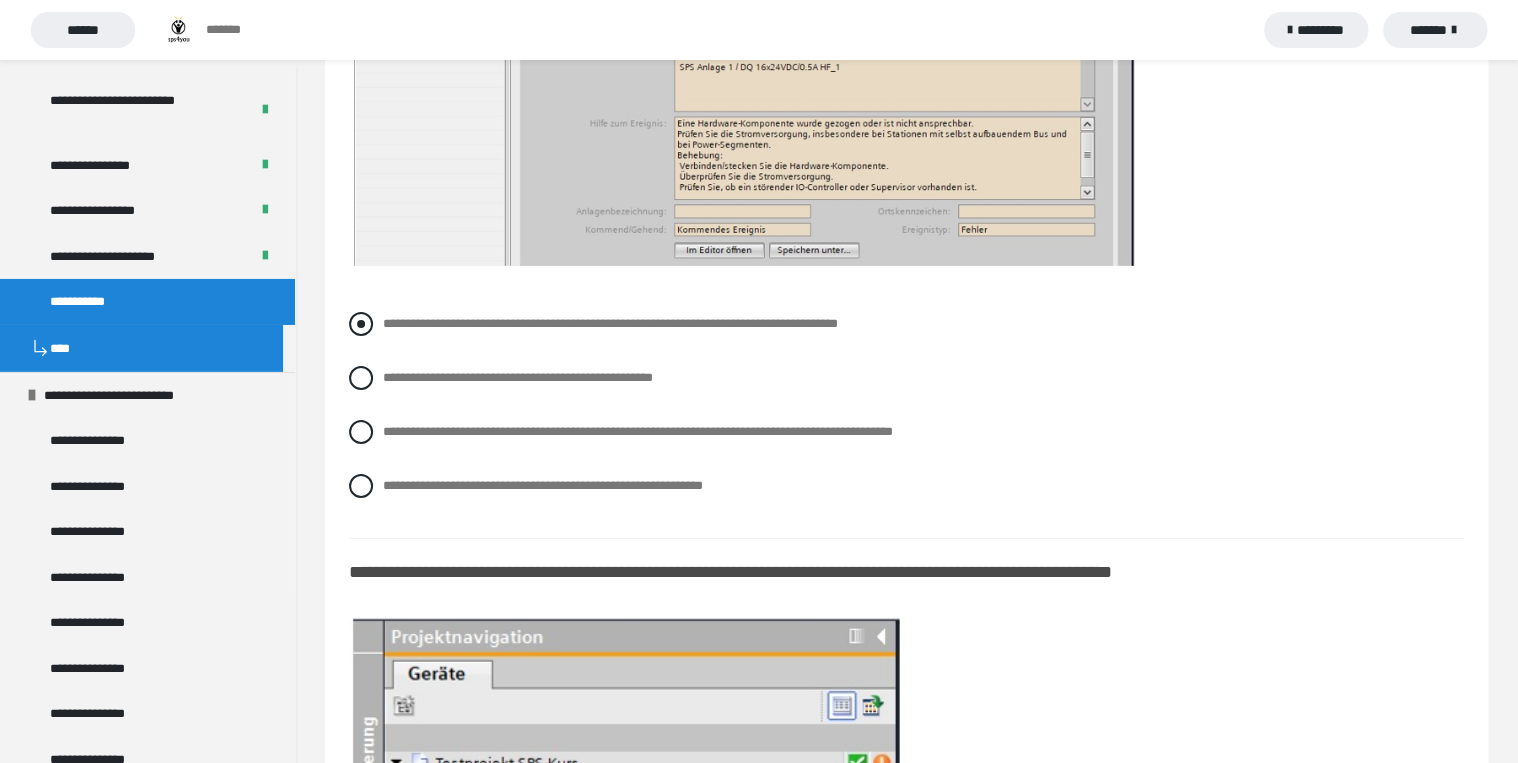 click at bounding box center [361, 324] 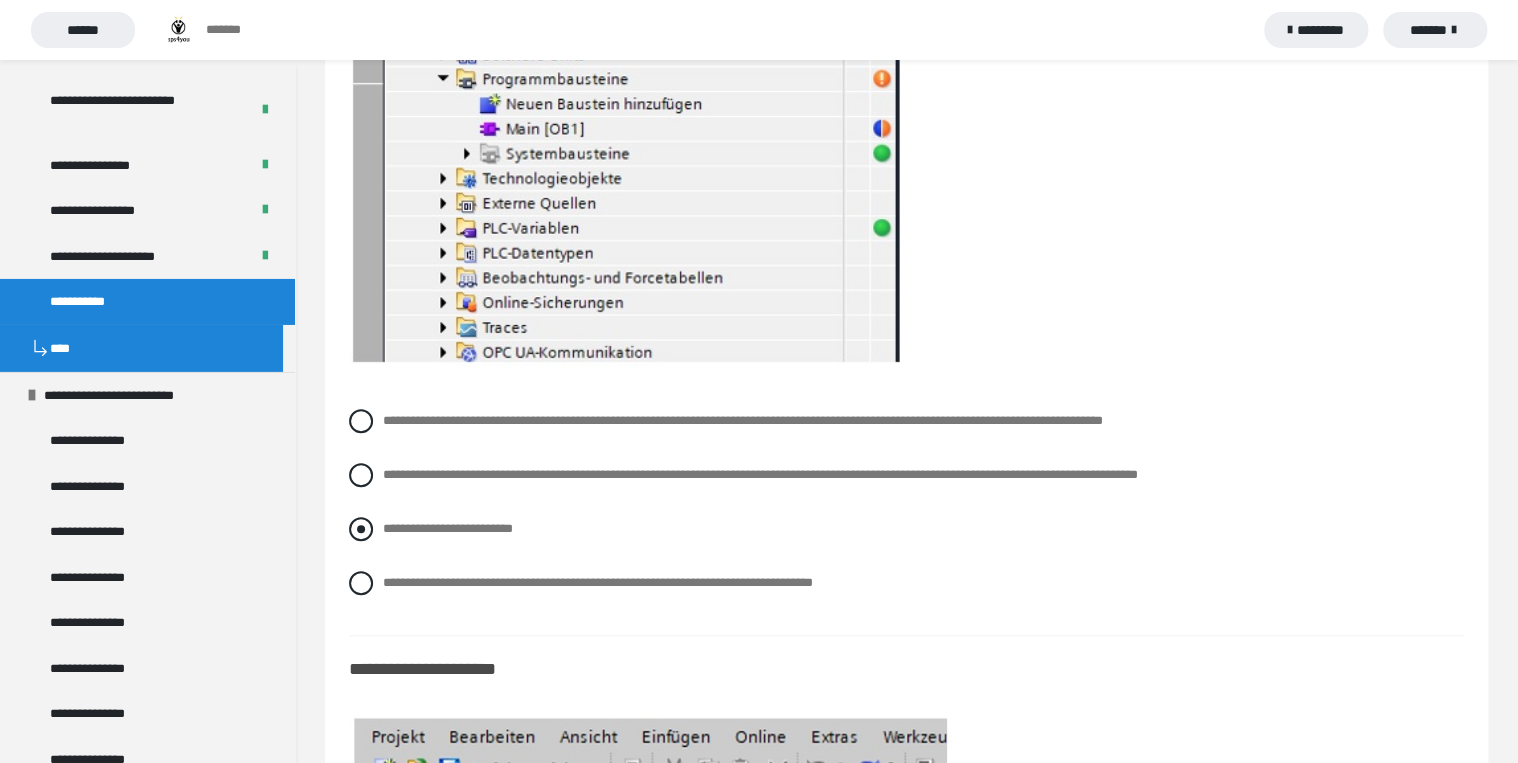 scroll, scrollTop: 8167, scrollLeft: 0, axis: vertical 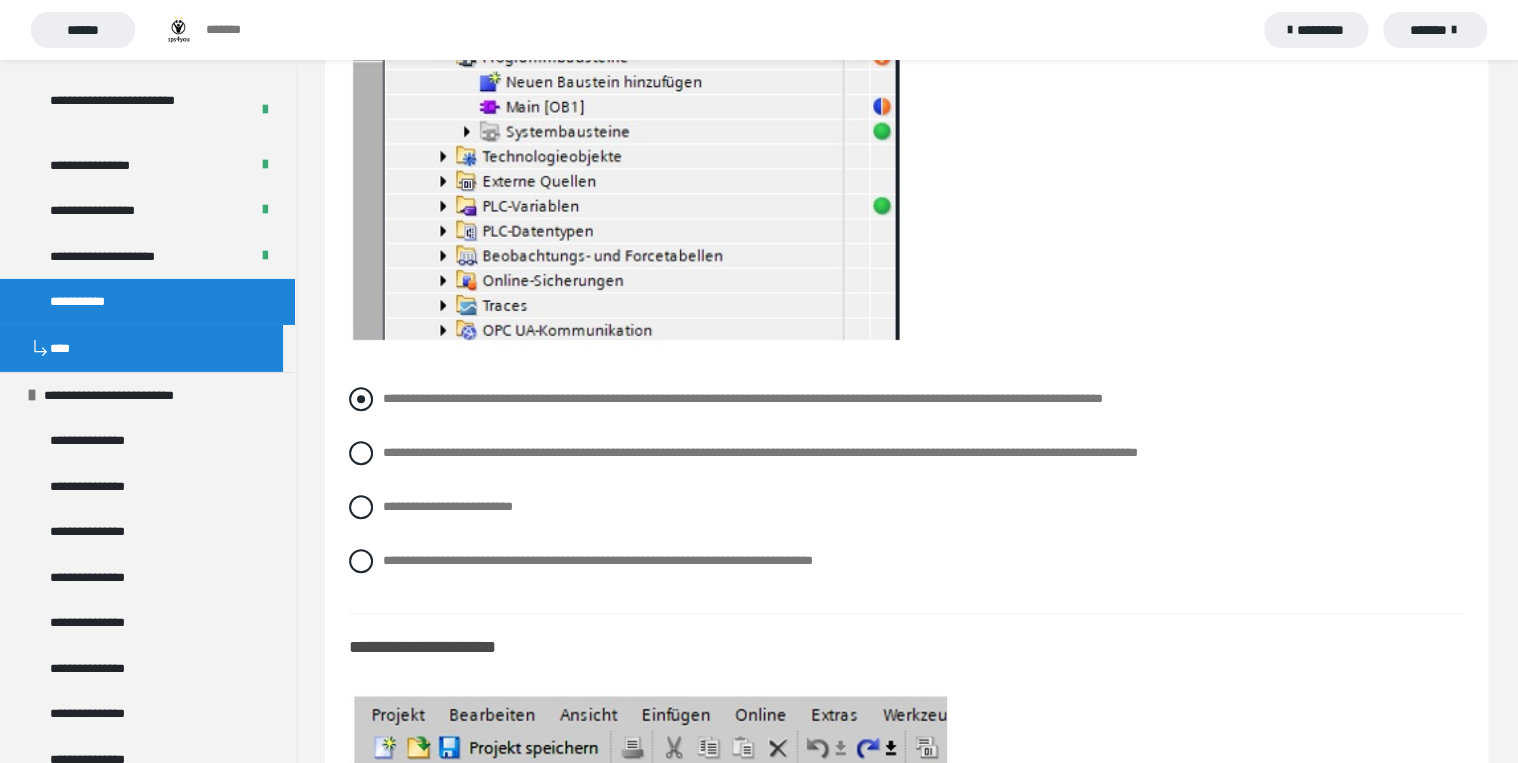 click at bounding box center (361, 399) 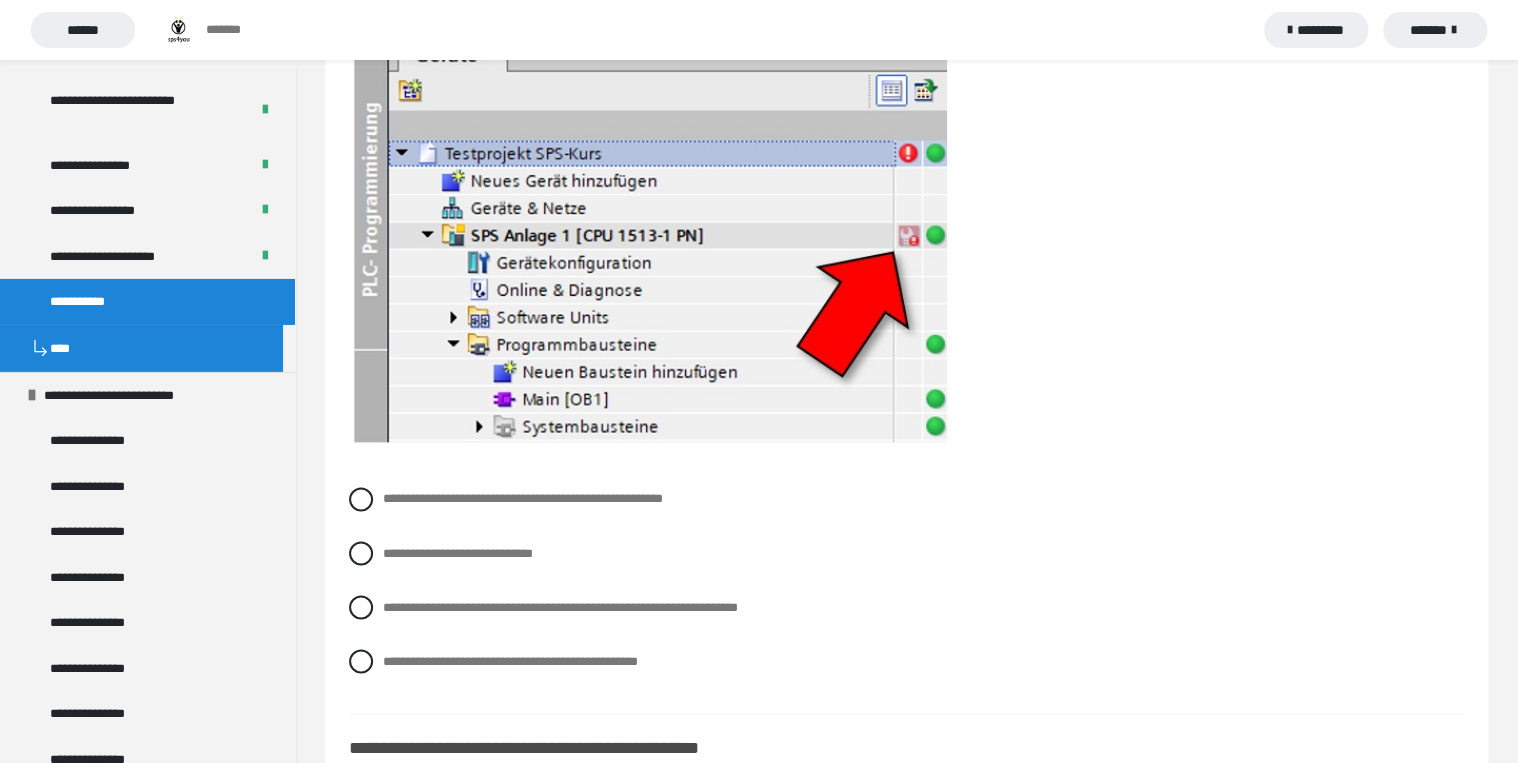 scroll, scrollTop: 8967, scrollLeft: 0, axis: vertical 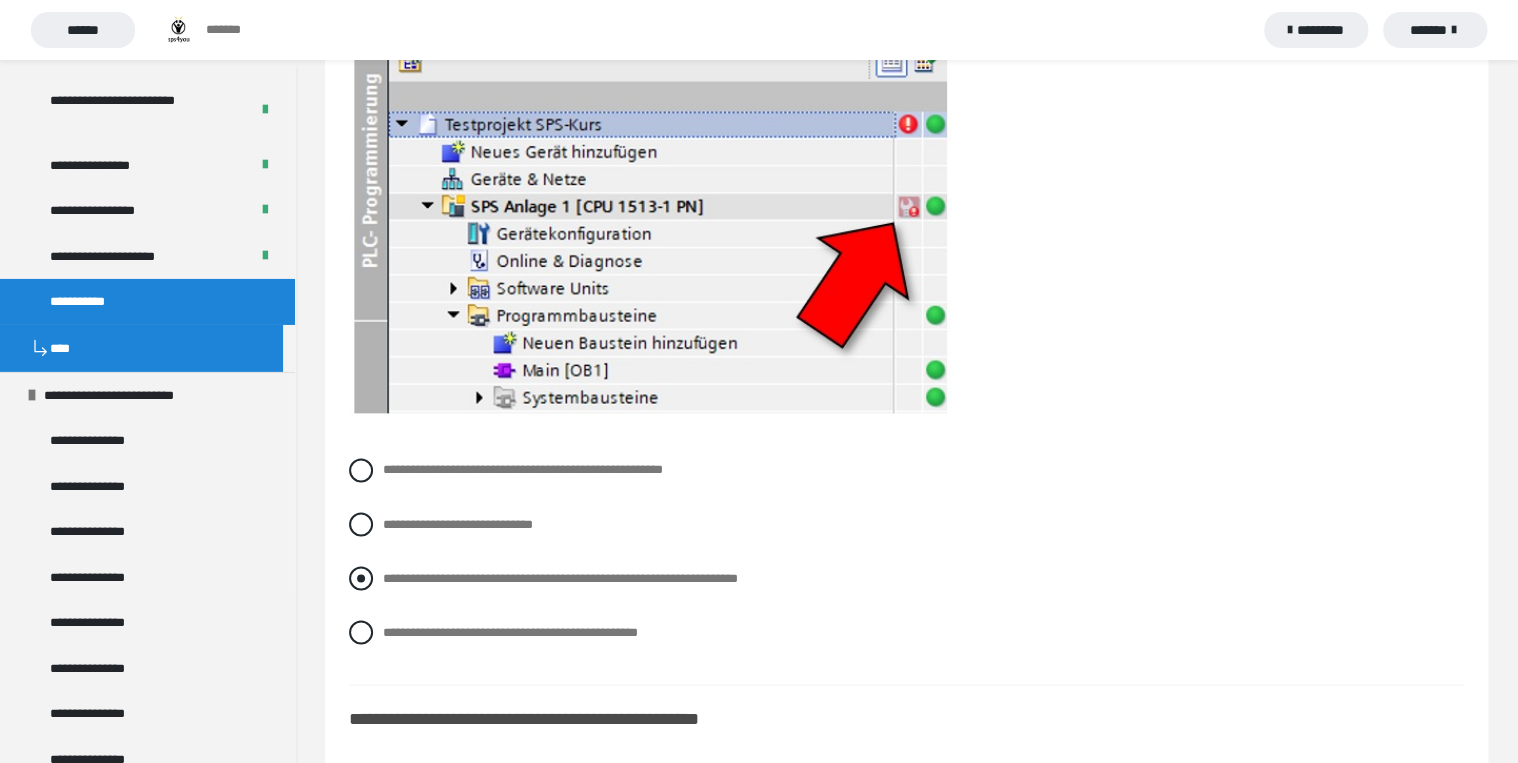 click at bounding box center [361, 578] 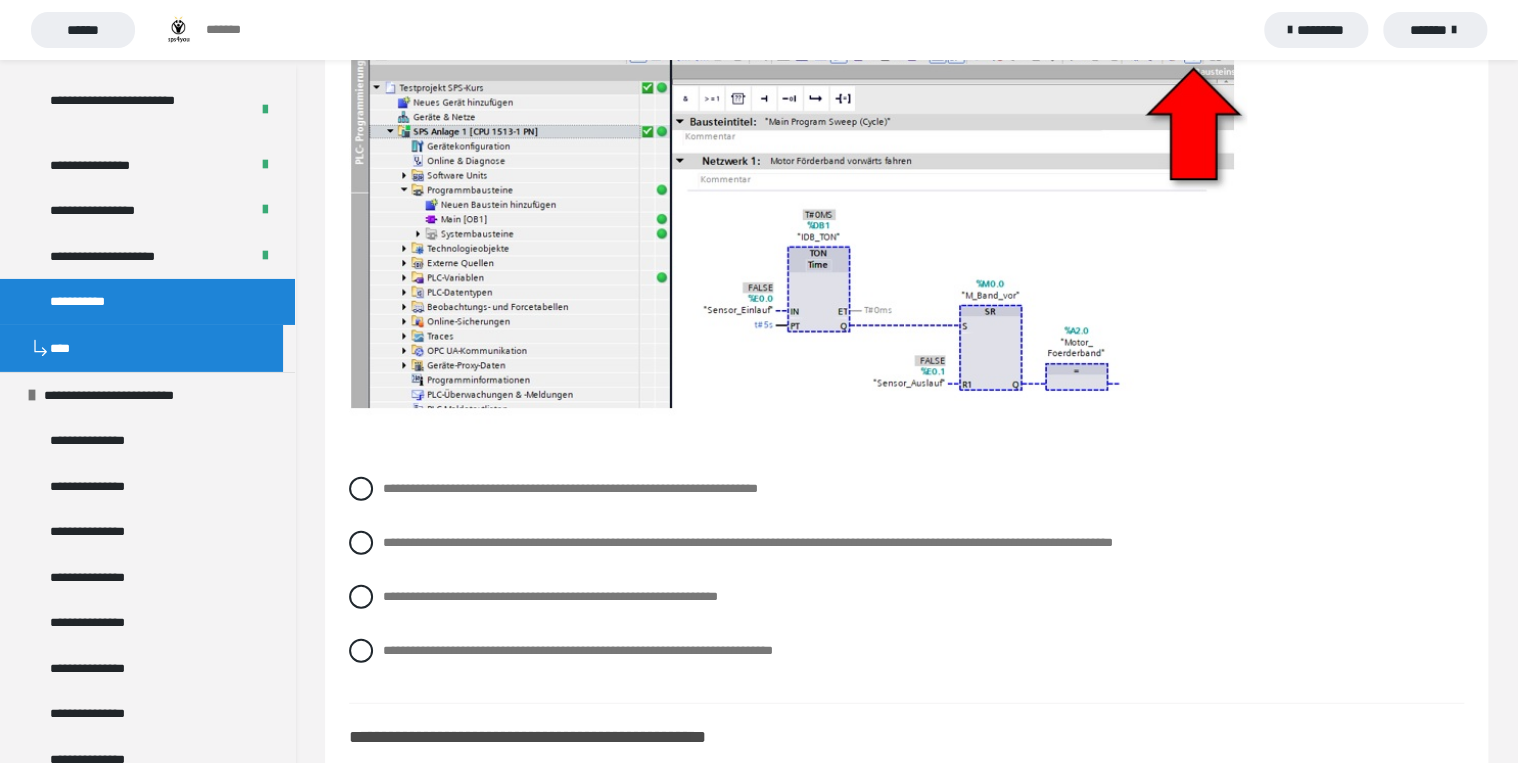 scroll, scrollTop: 9767, scrollLeft: 0, axis: vertical 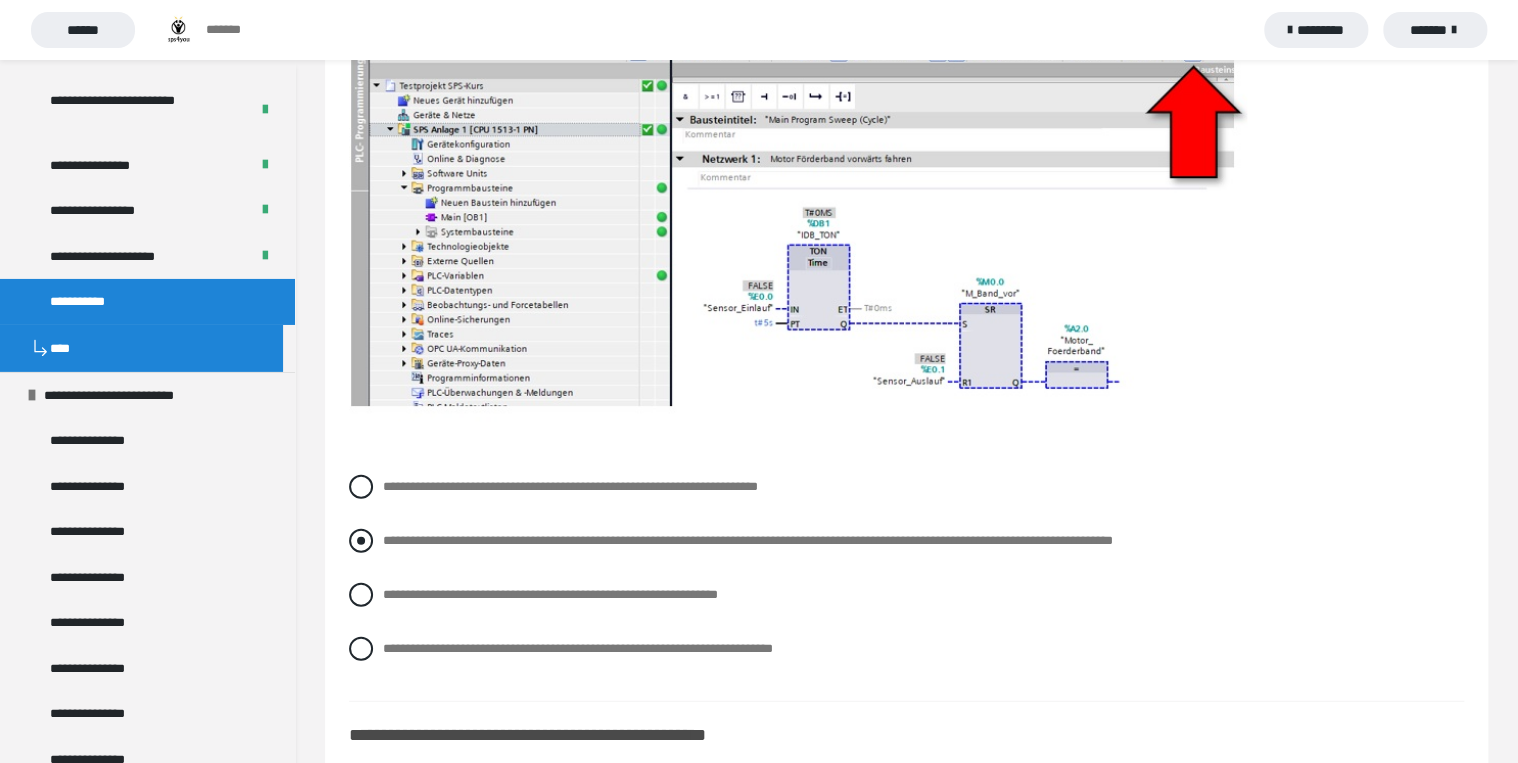 click at bounding box center [361, 541] 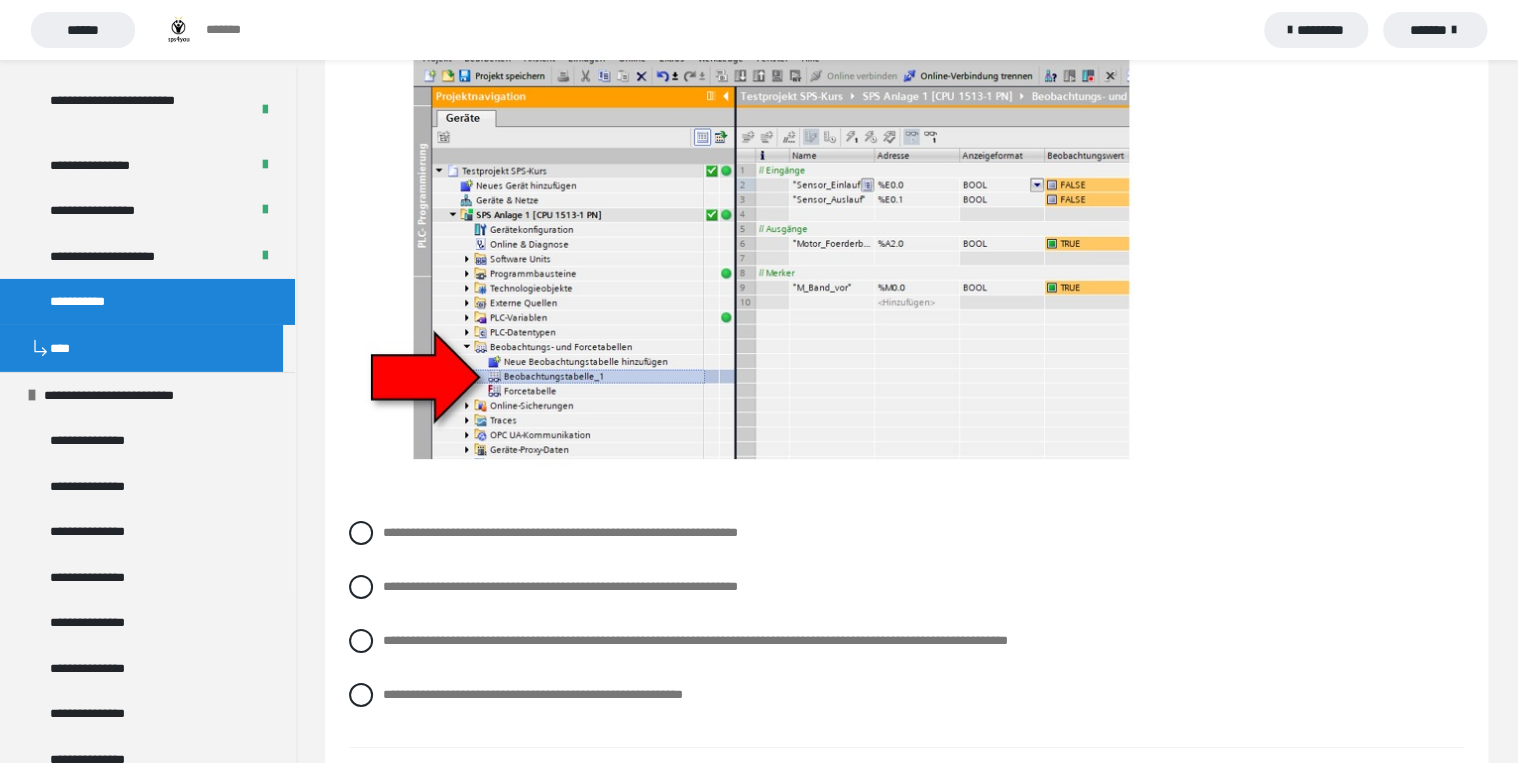scroll, scrollTop: 10647, scrollLeft: 0, axis: vertical 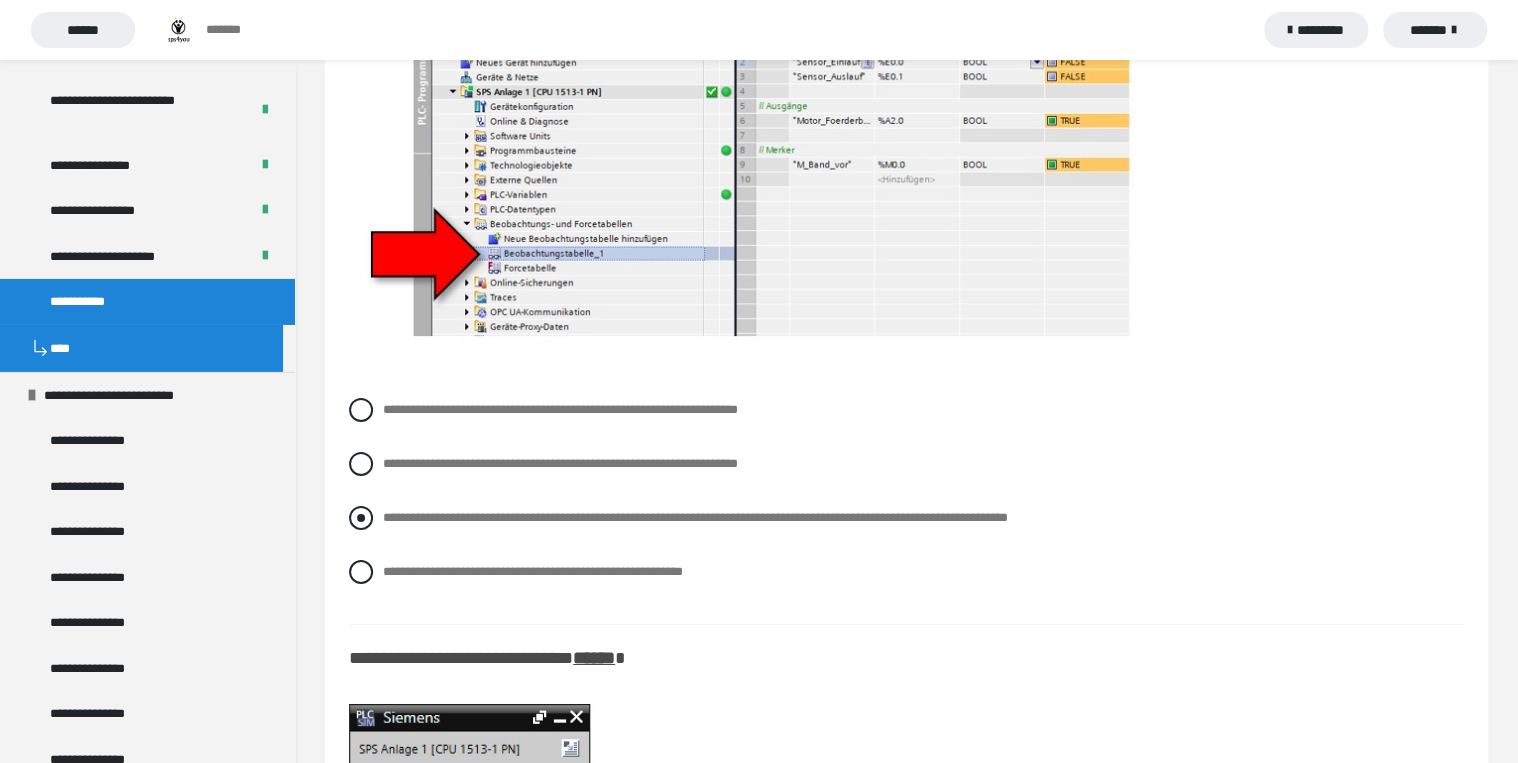 click at bounding box center [361, 518] 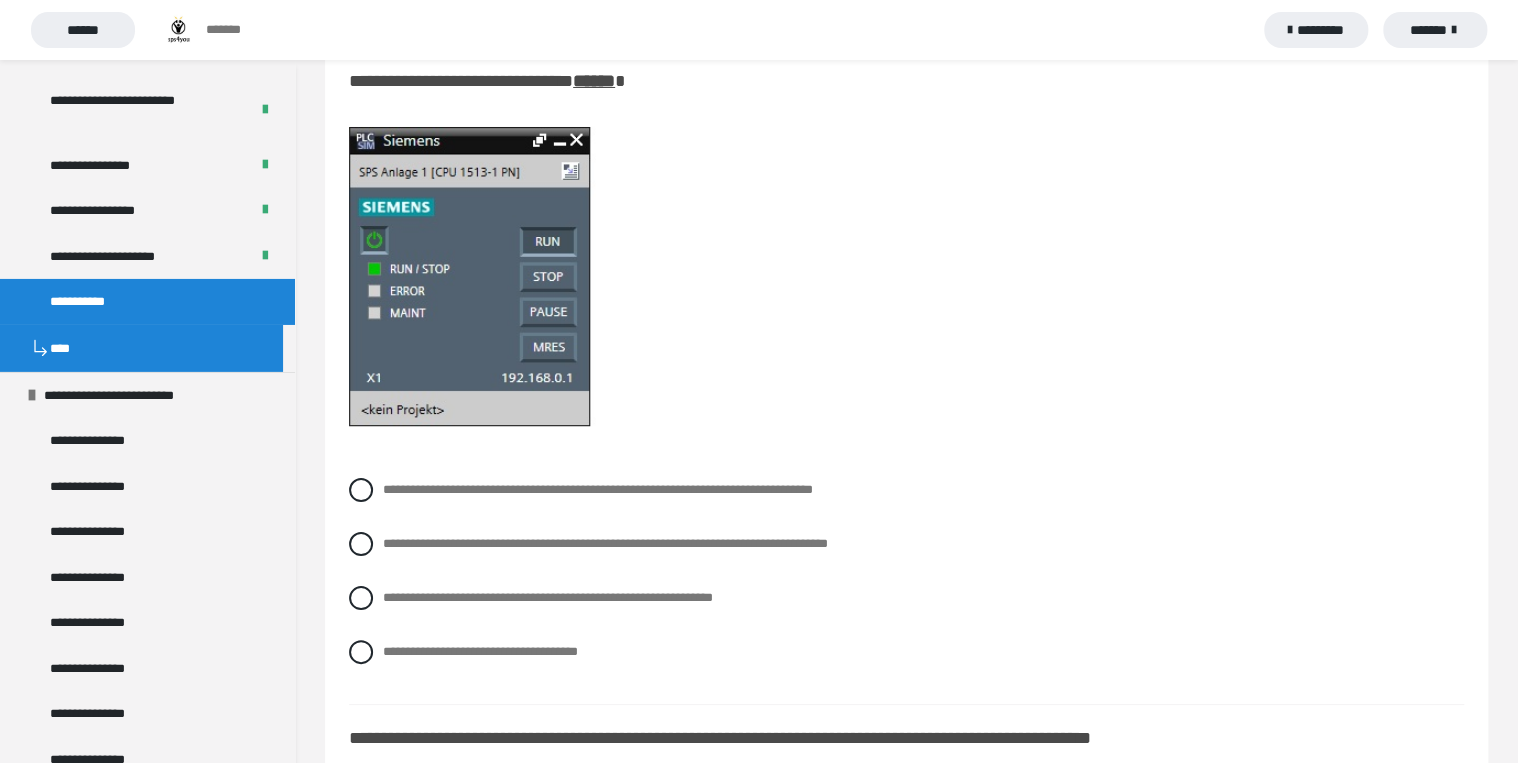scroll, scrollTop: 11367, scrollLeft: 0, axis: vertical 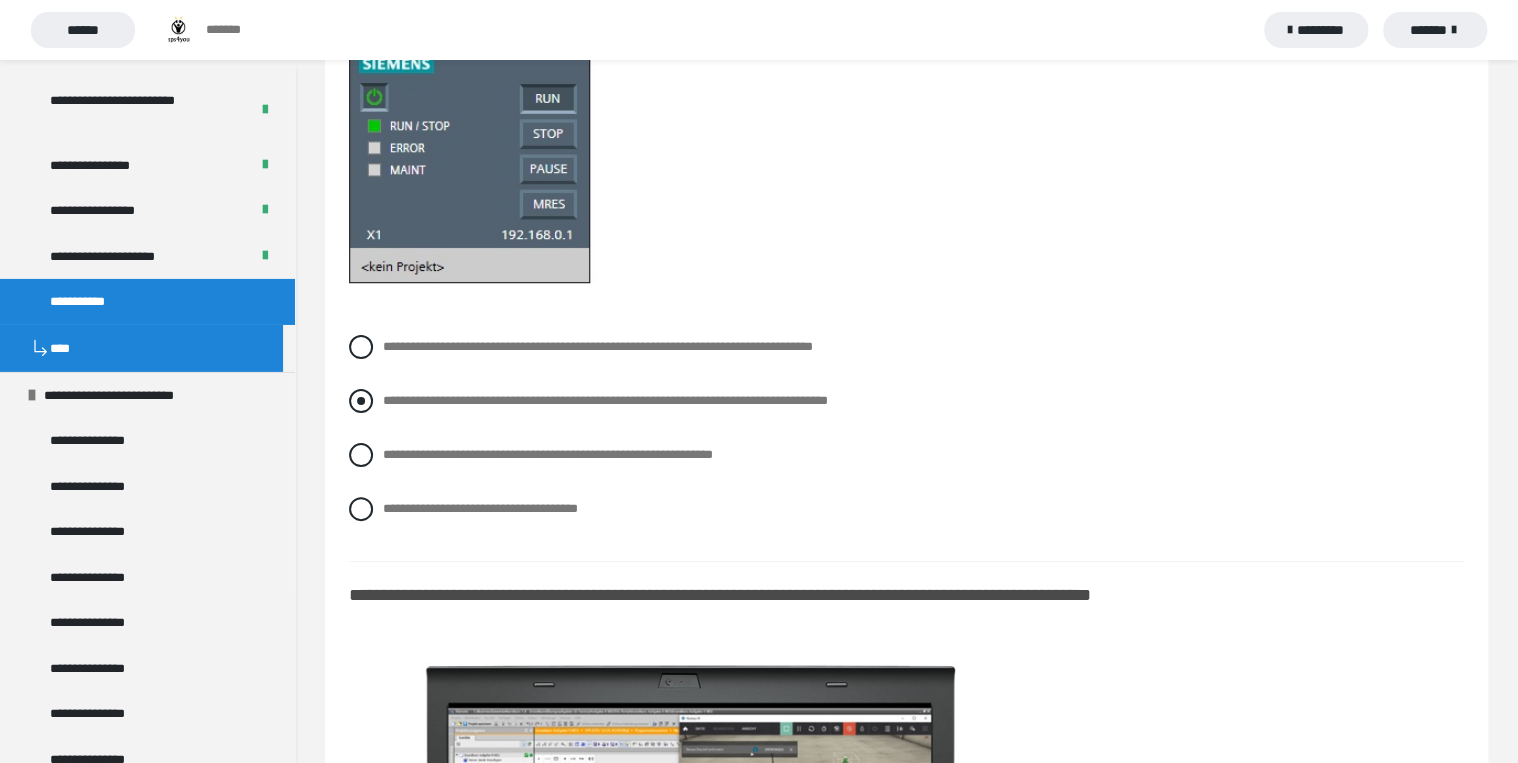 click on "**********" at bounding box center (906, 401) 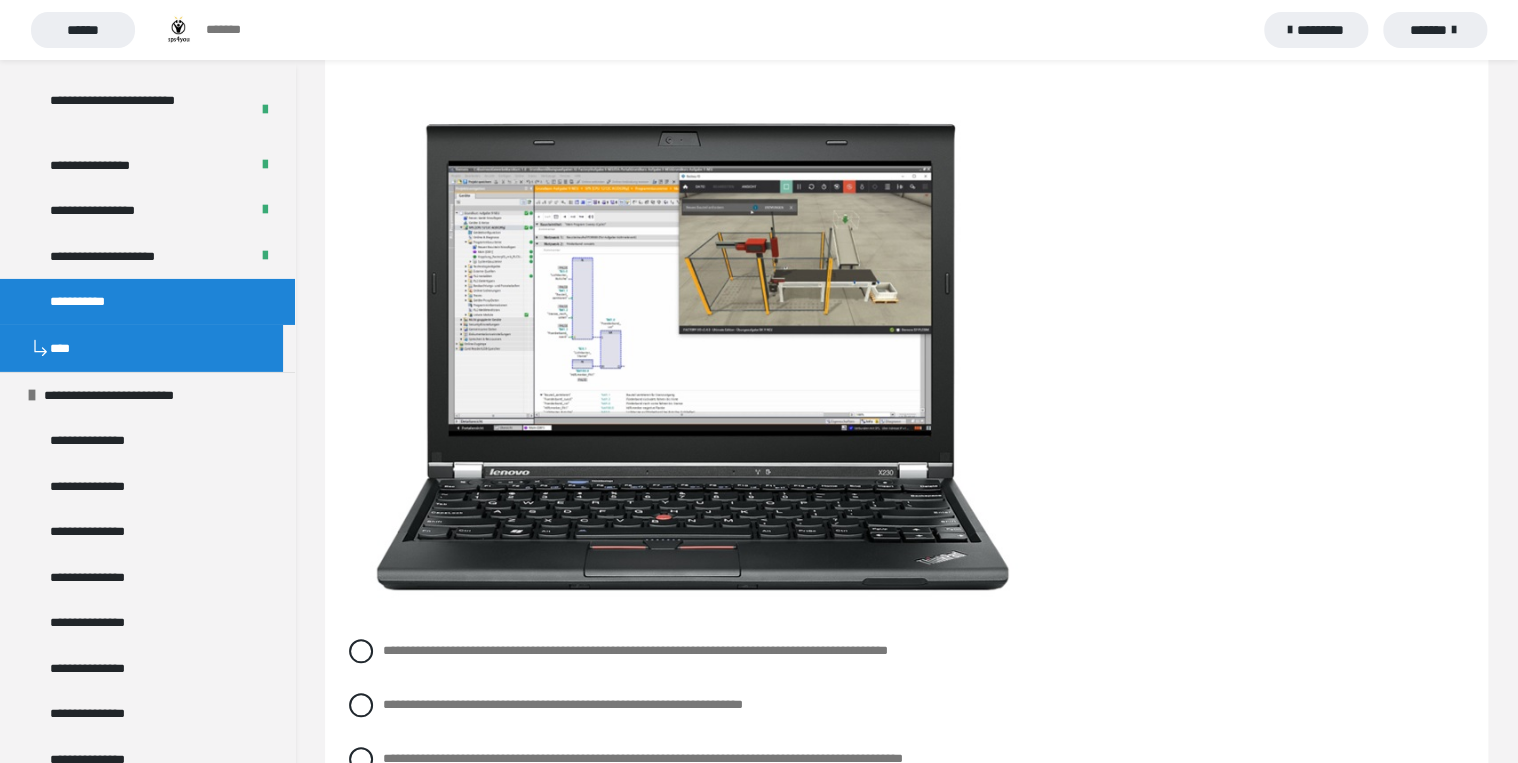 scroll, scrollTop: 12167, scrollLeft: 0, axis: vertical 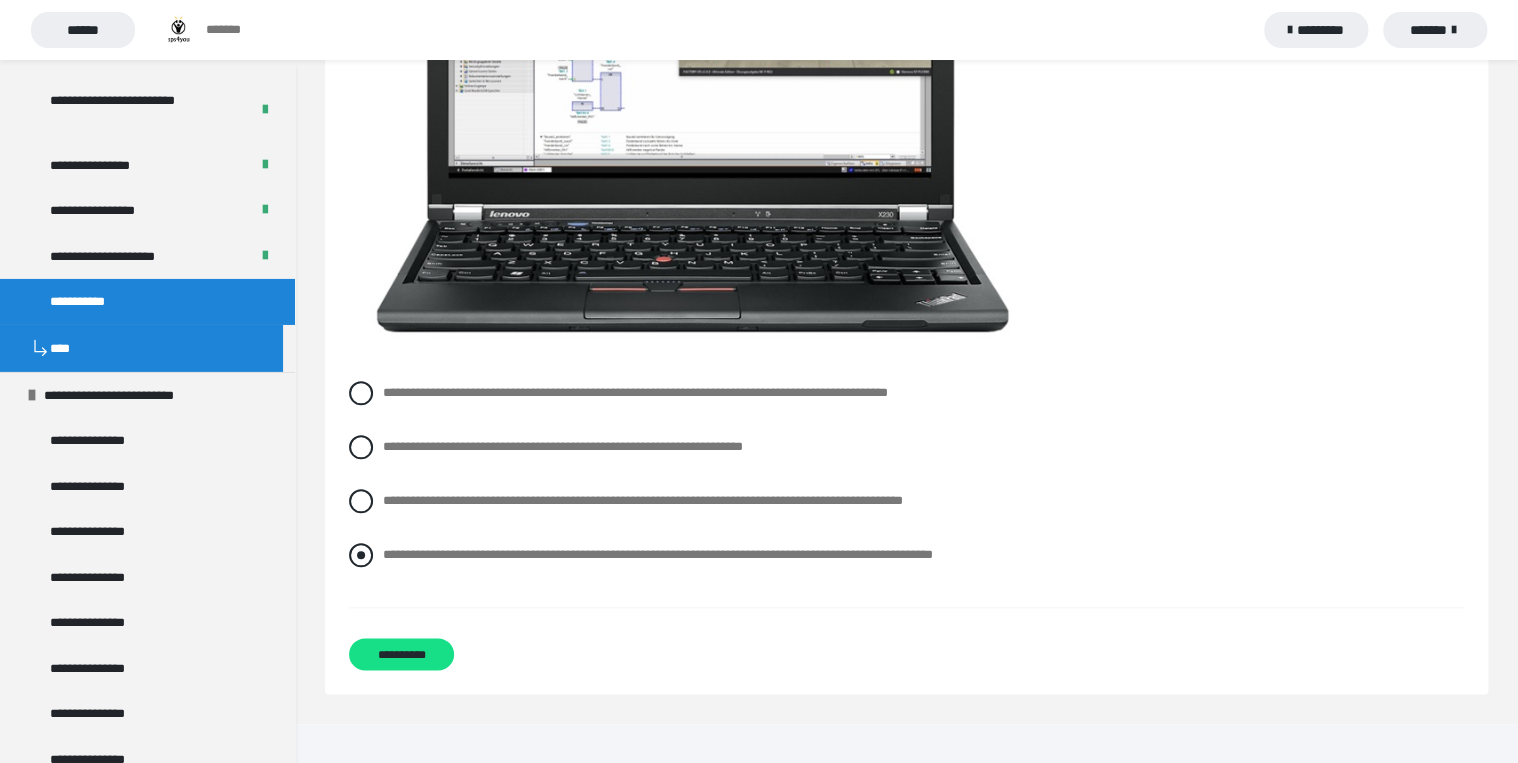 click on "**********" at bounding box center [906, 555] 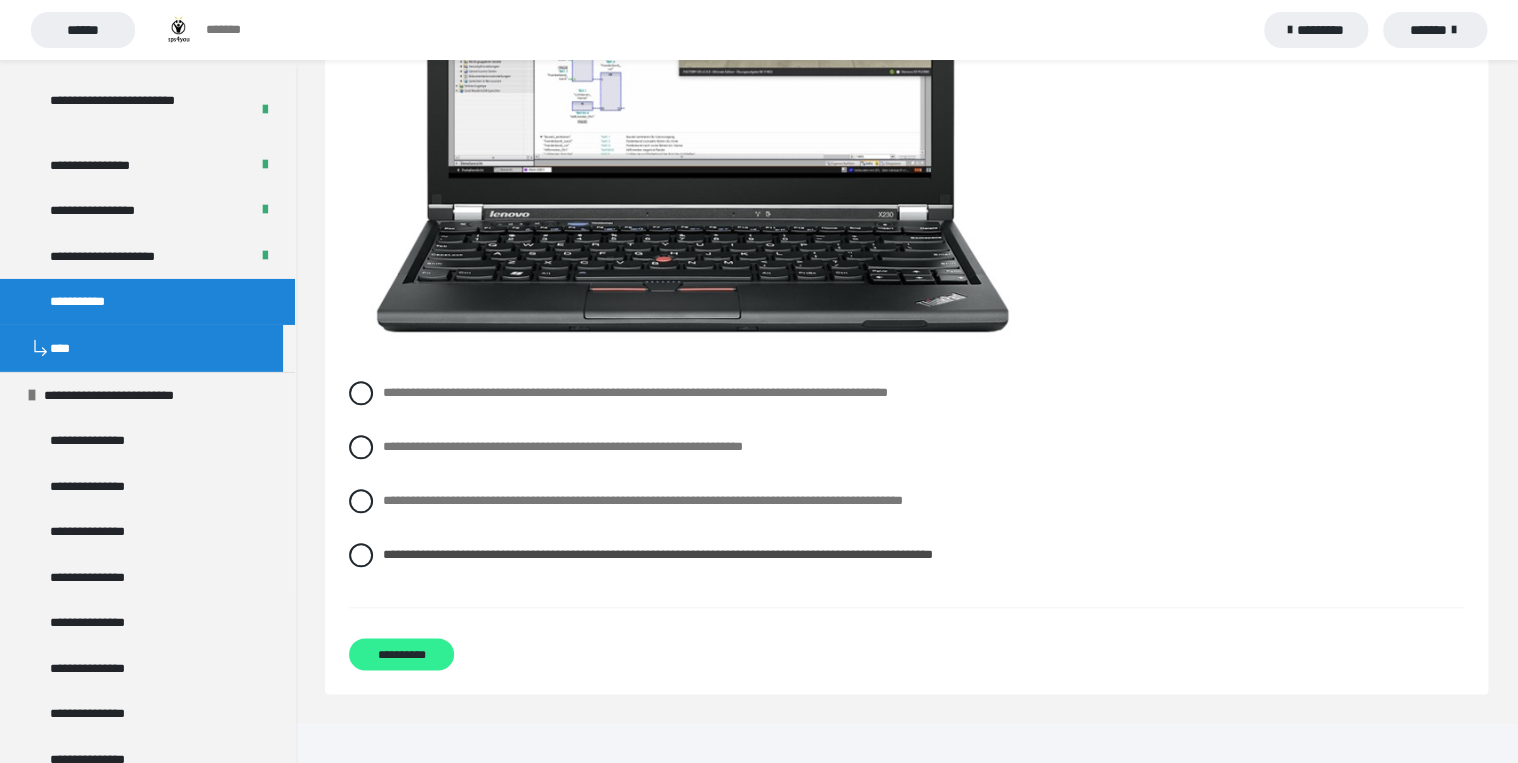 click on "**********" at bounding box center (401, 654) 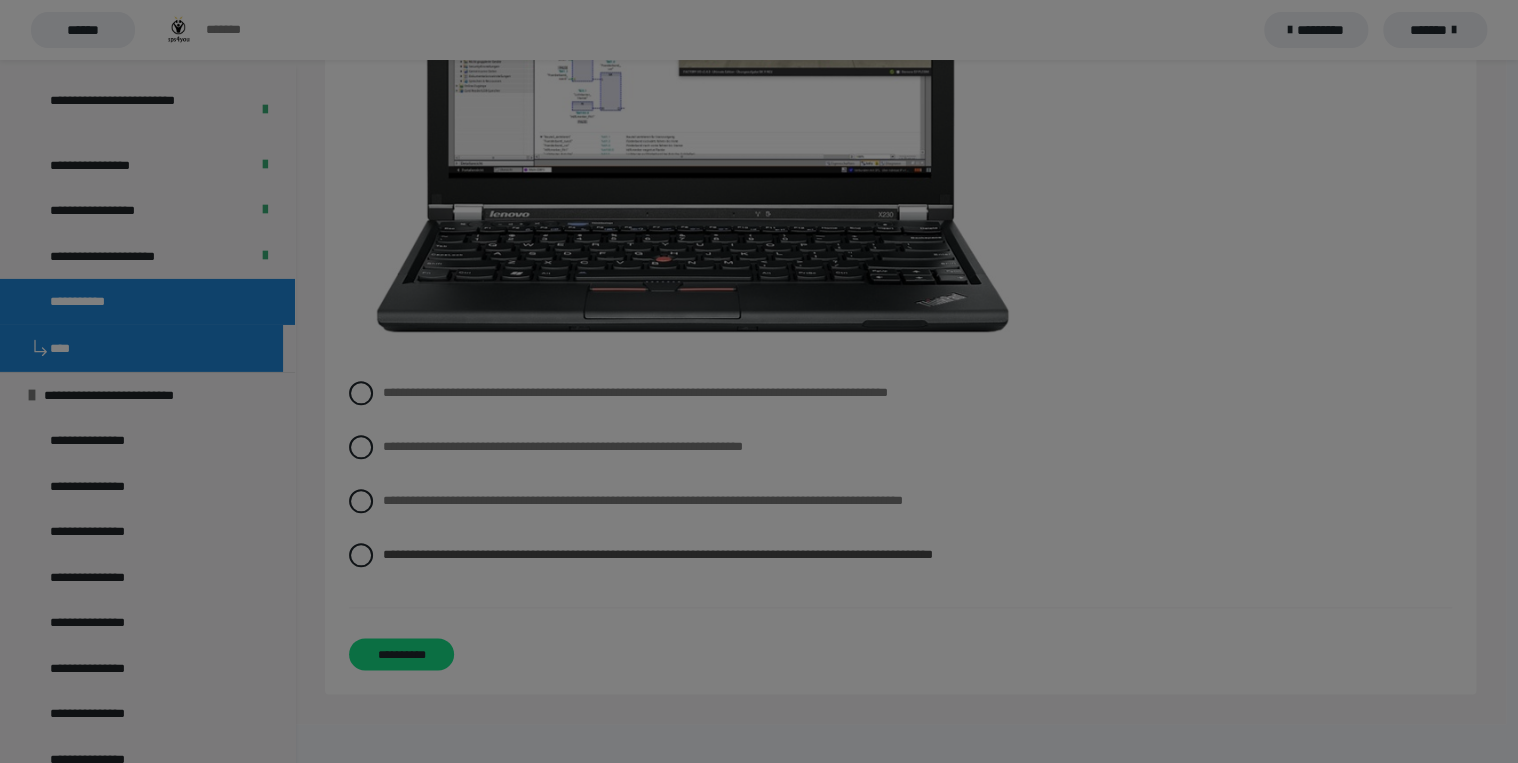 scroll, scrollTop: 60, scrollLeft: 0, axis: vertical 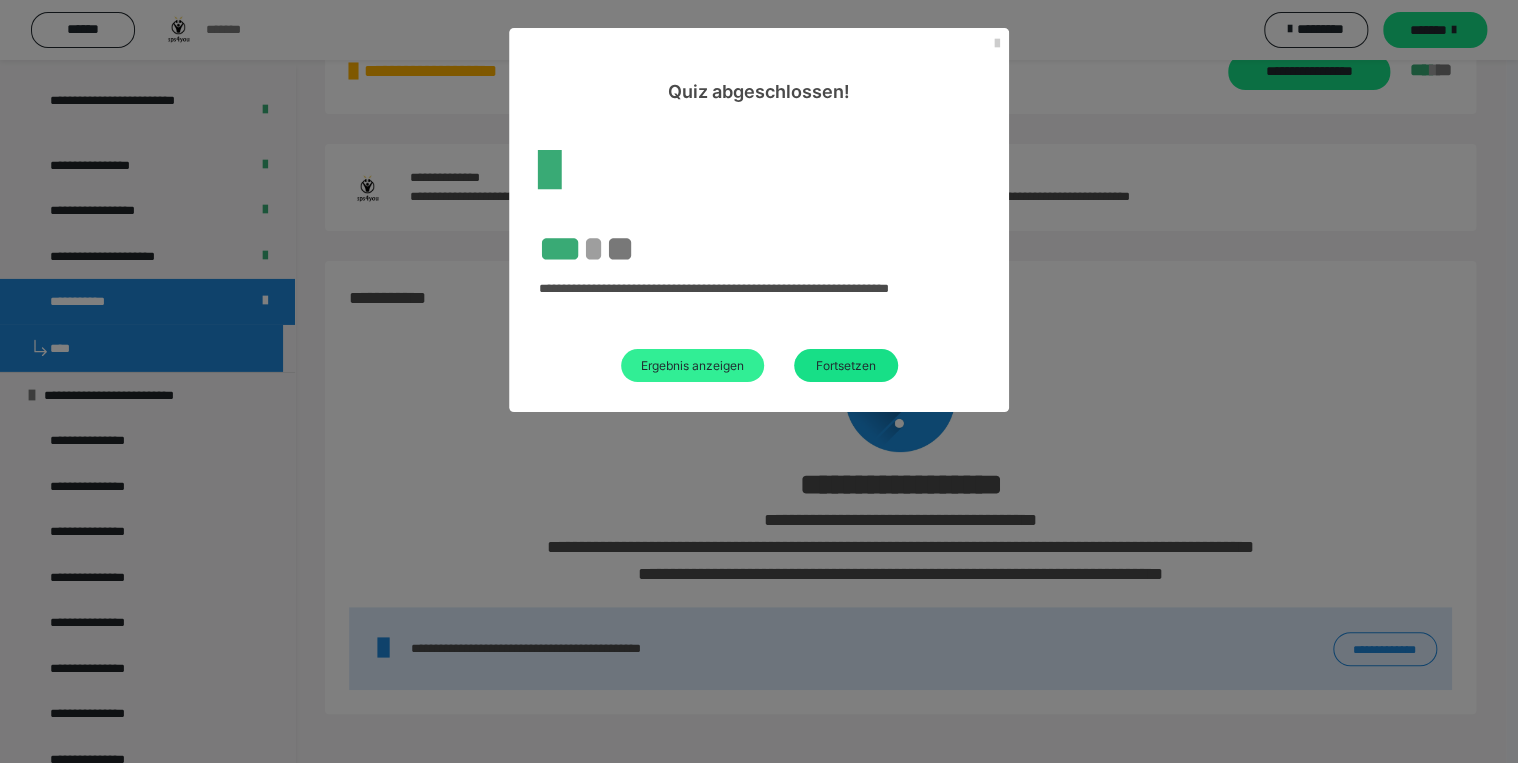 click on "Ergebnis anzeigen" at bounding box center [692, 365] 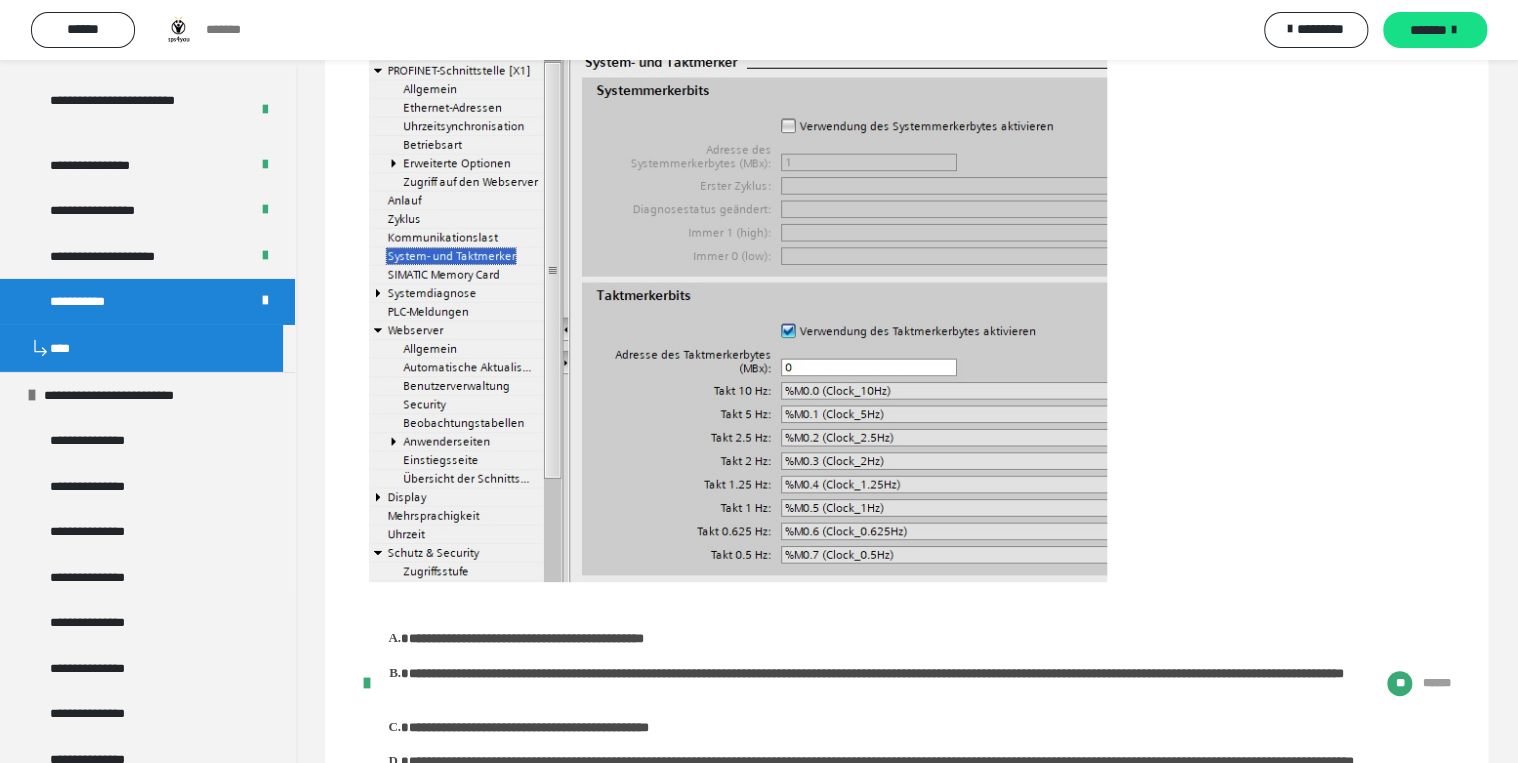 scroll, scrollTop: 3900, scrollLeft: 0, axis: vertical 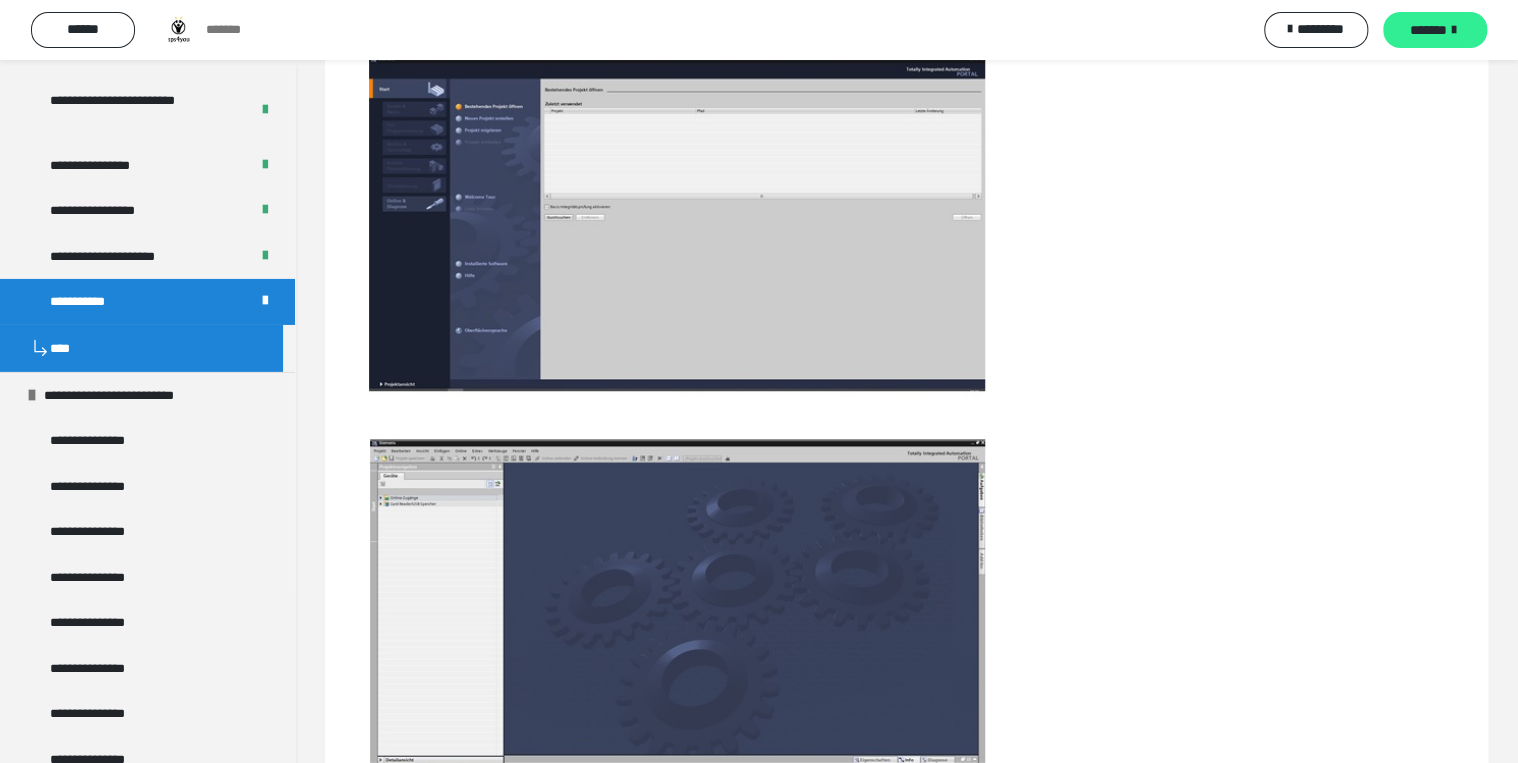 click on "*******" at bounding box center (1428, 30) 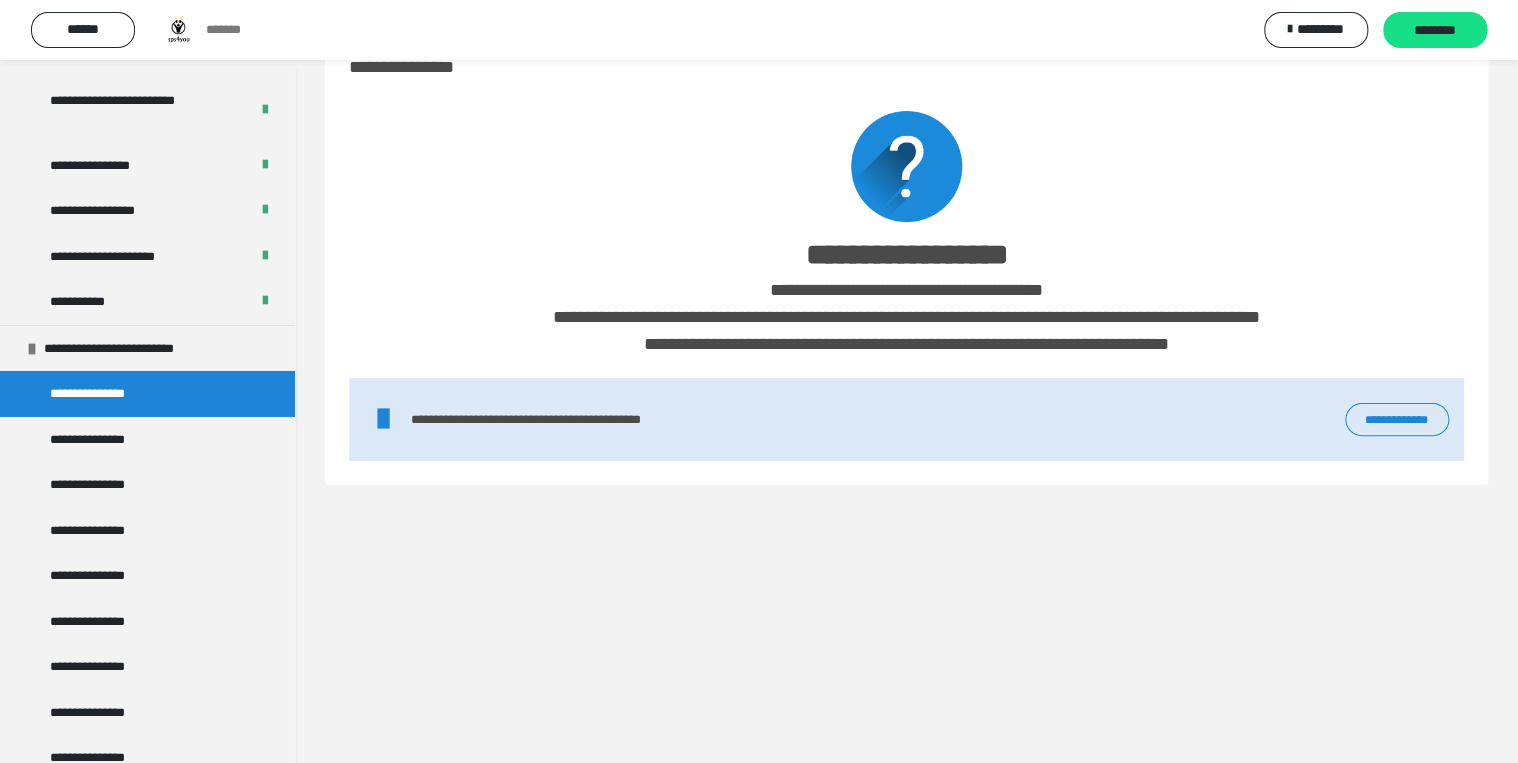scroll, scrollTop: 156, scrollLeft: 0, axis: vertical 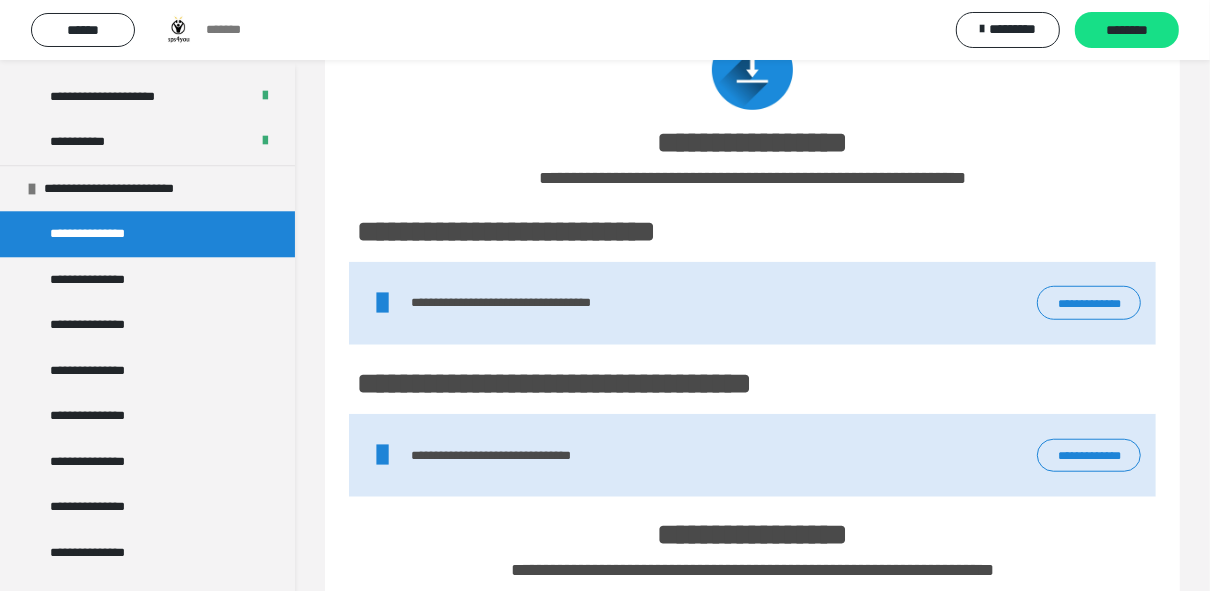 click on "**********" at bounding box center (1089, 302) 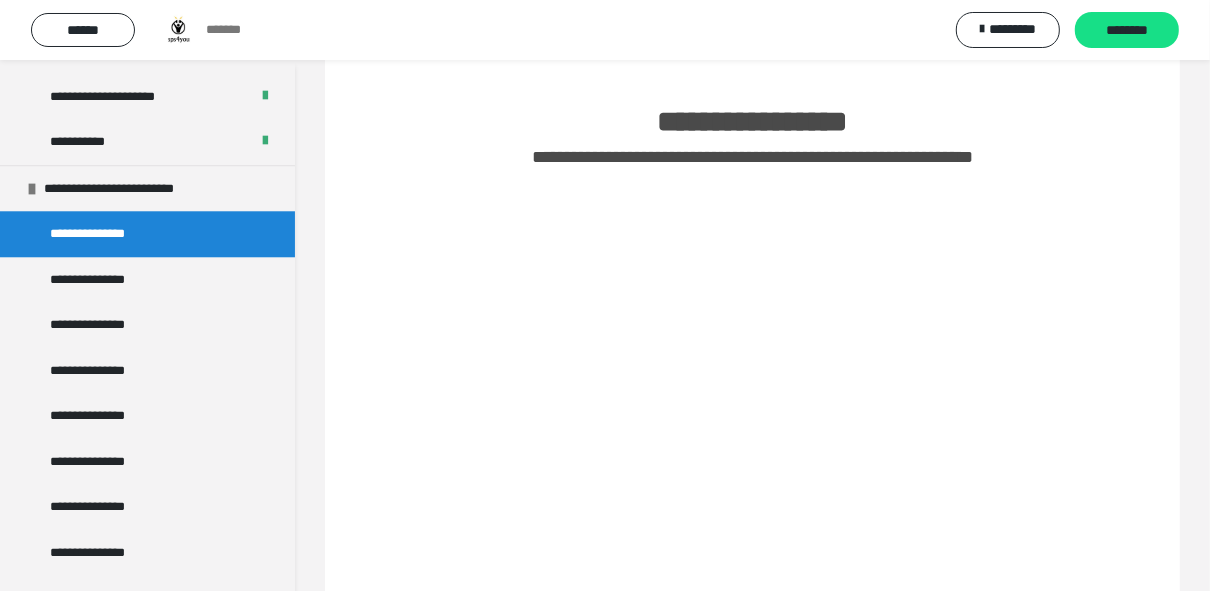 scroll, scrollTop: 320, scrollLeft: 0, axis: vertical 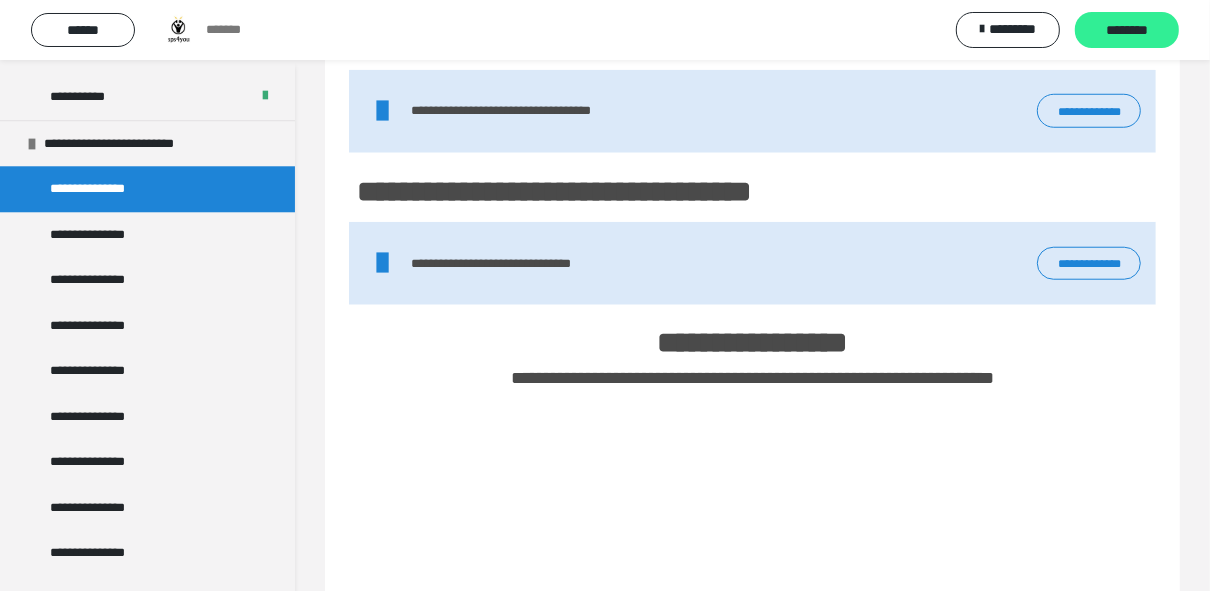 click on "********" at bounding box center [1127, 31] 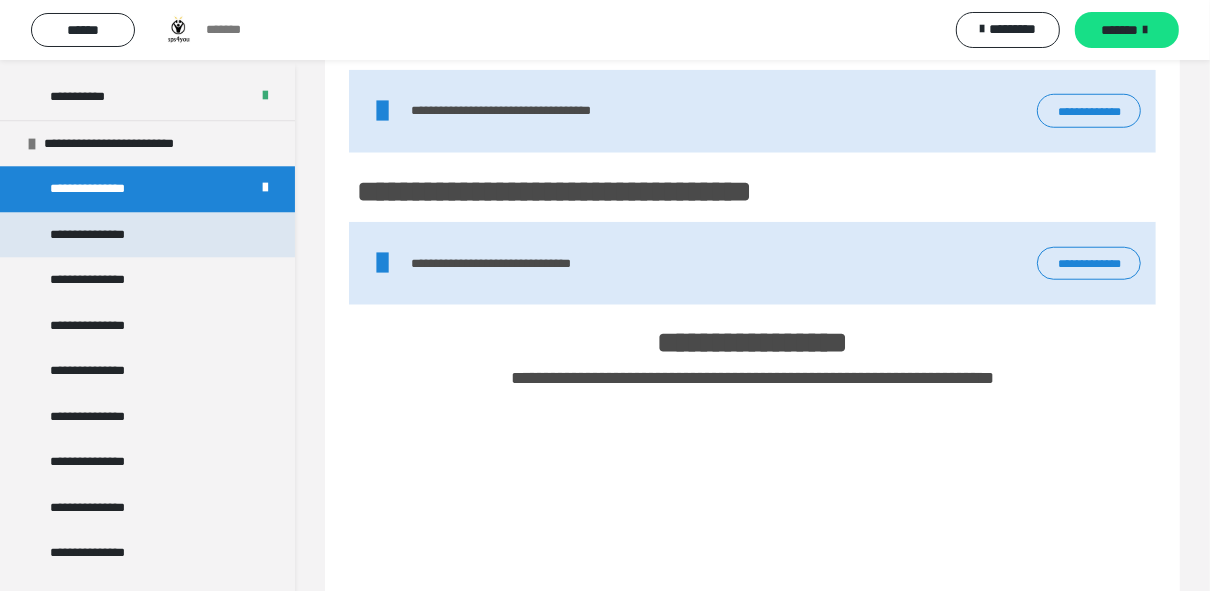 click on "**********" at bounding box center [98, 235] 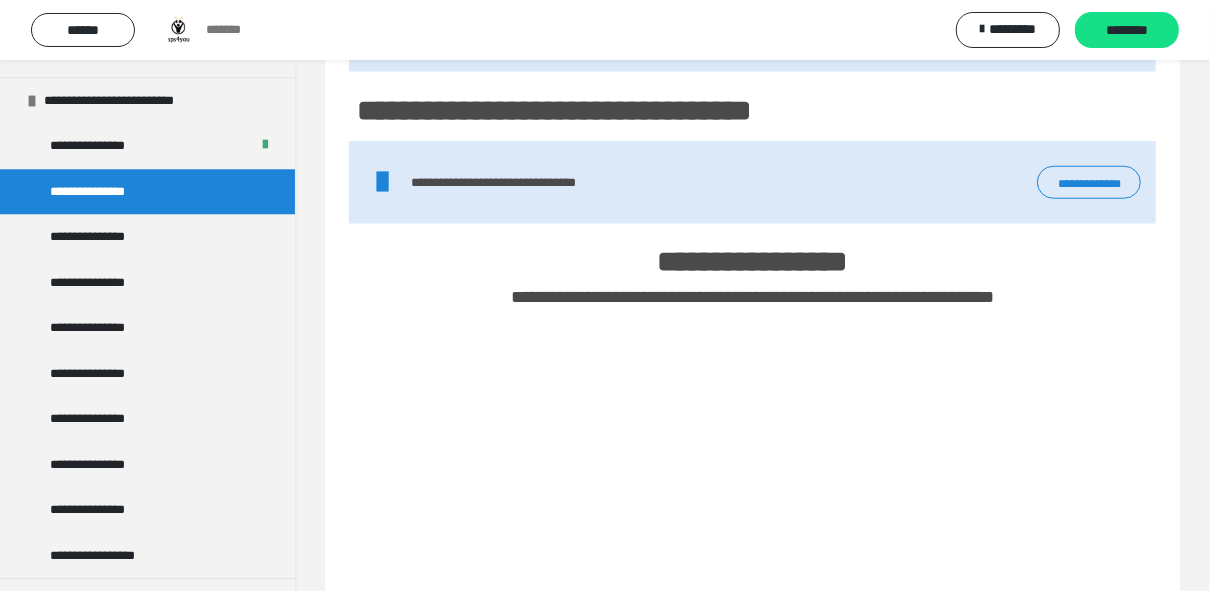 scroll, scrollTop: 3561, scrollLeft: 0, axis: vertical 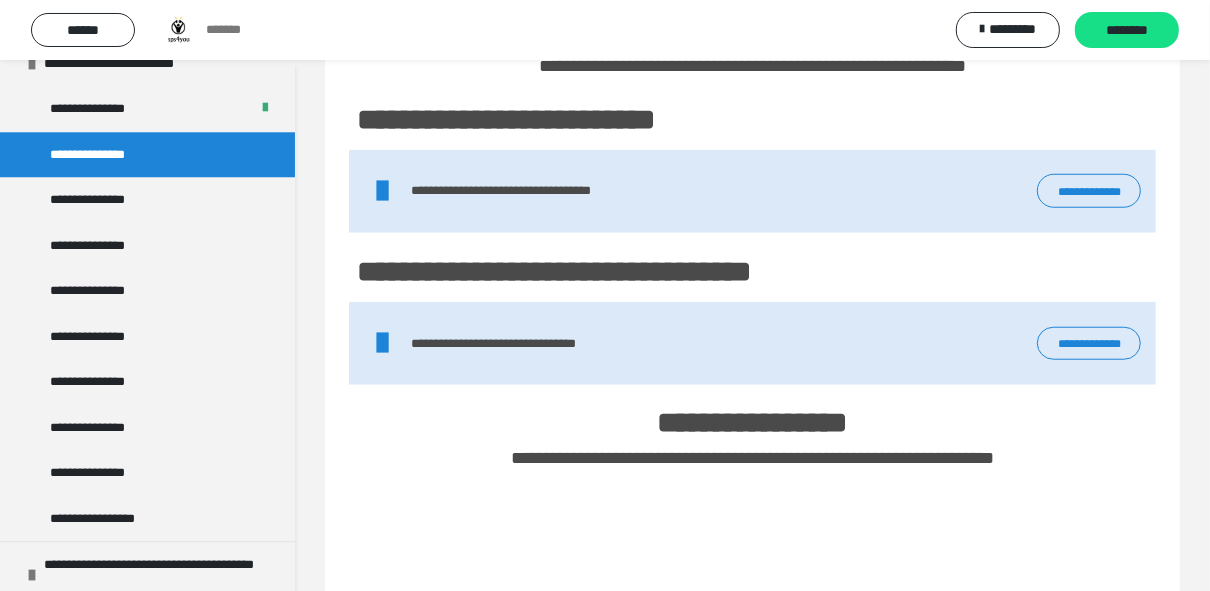 click on "**********" at bounding box center (1089, 190) 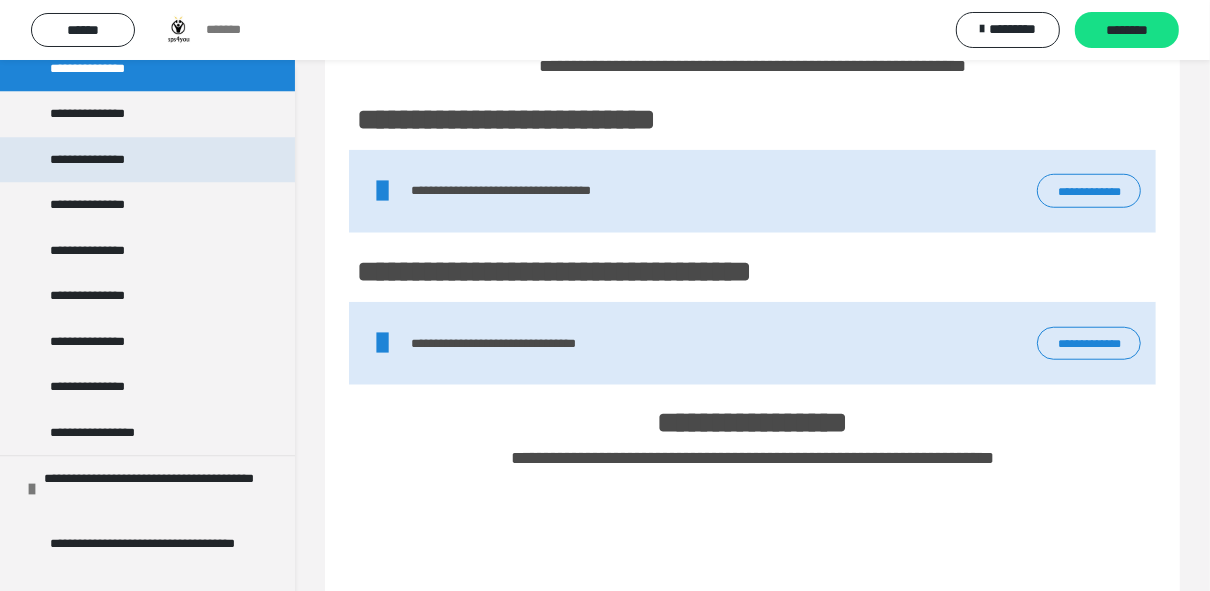 scroll, scrollTop: 3881, scrollLeft: 0, axis: vertical 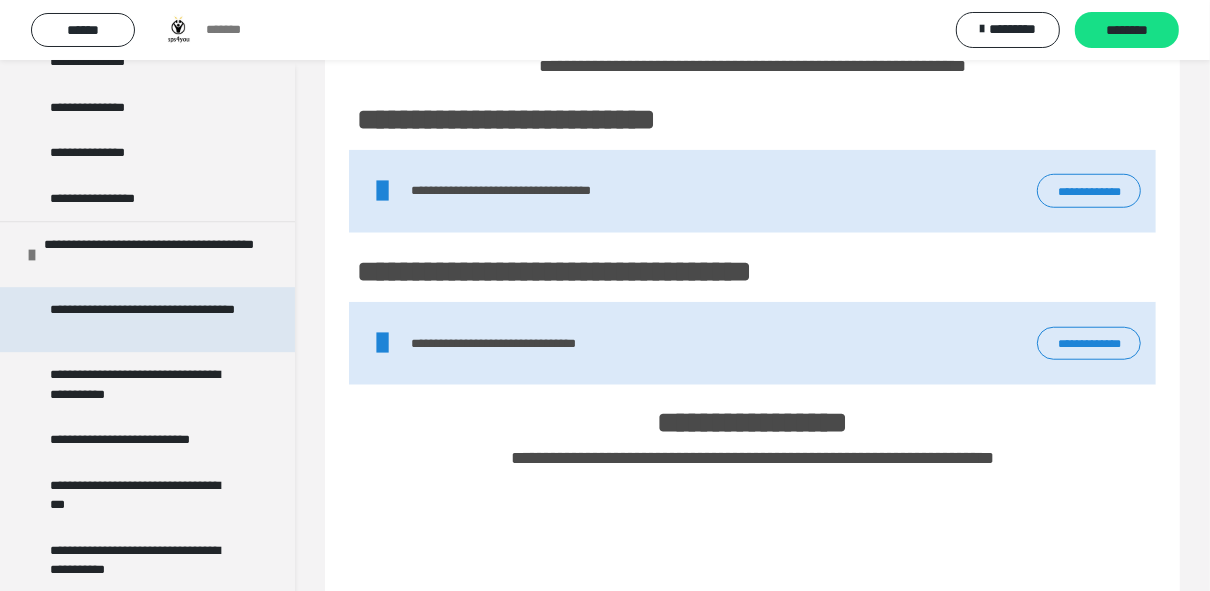 click on "**********" at bounding box center (143, 319) 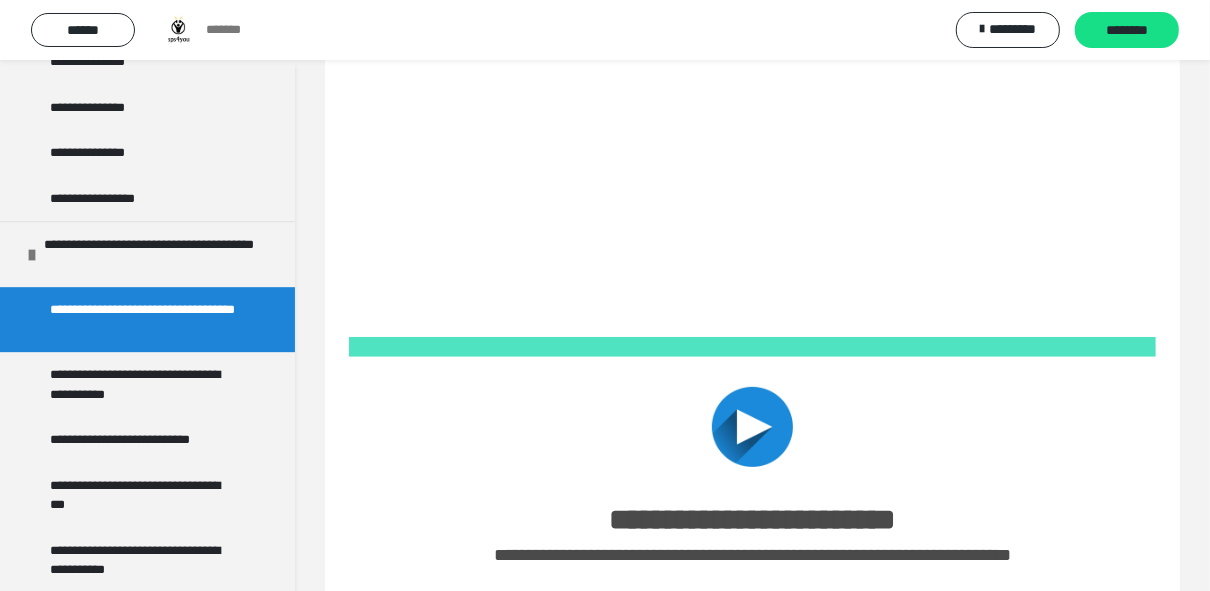 scroll, scrollTop: 100, scrollLeft: 0, axis: vertical 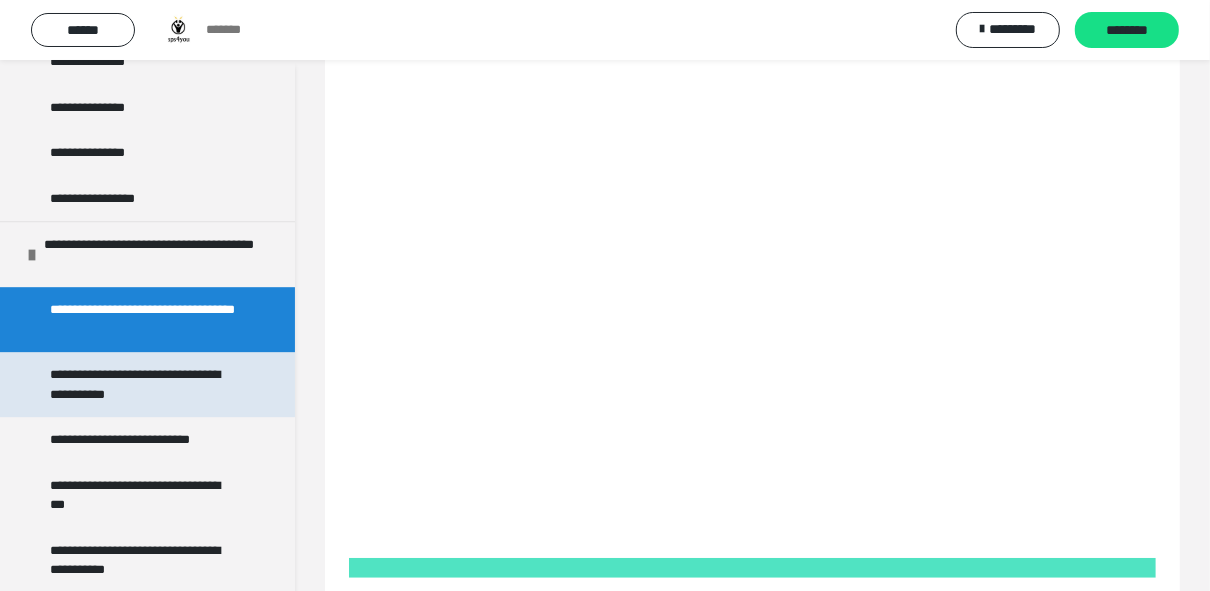 click on "**********" at bounding box center [143, 384] 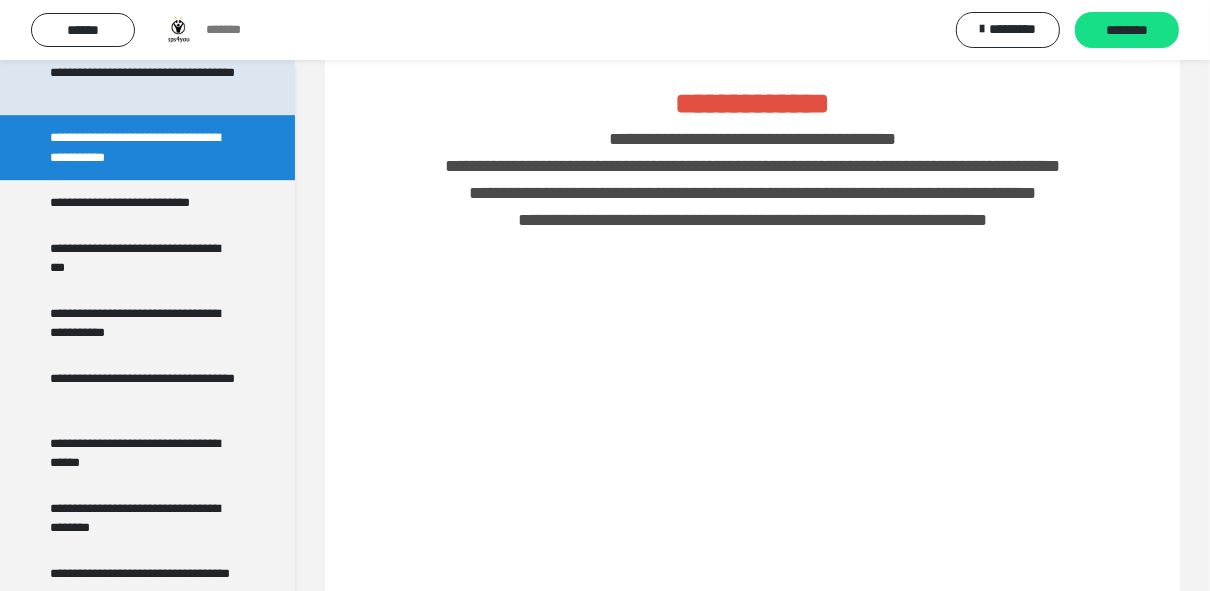 scroll, scrollTop: 4121, scrollLeft: 0, axis: vertical 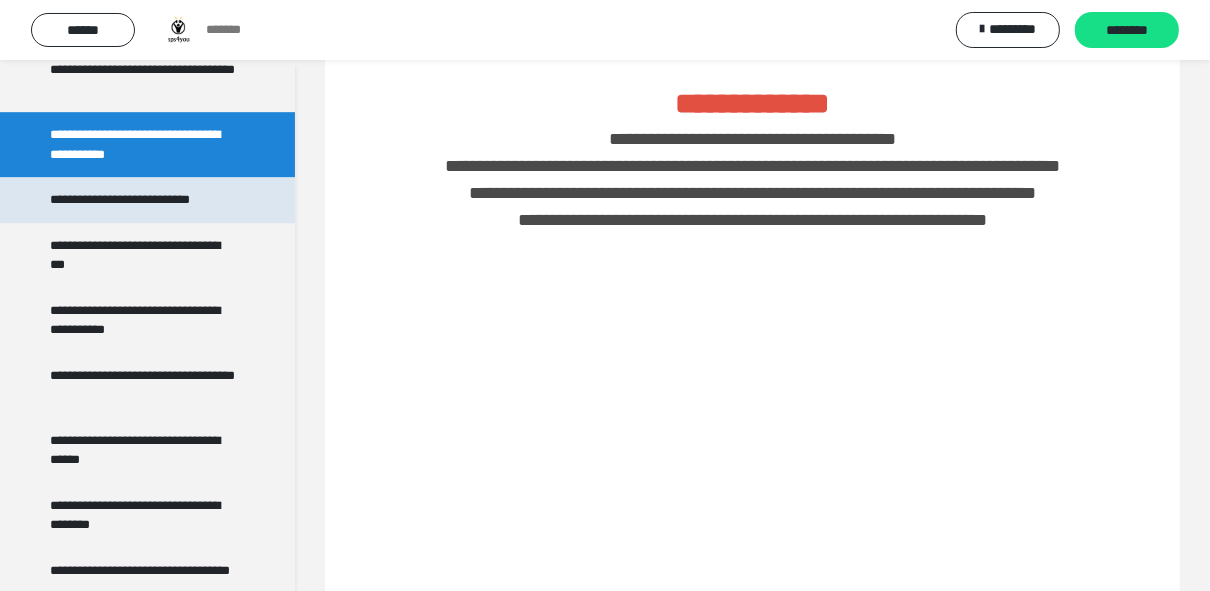 click on "**********" at bounding box center [138, 200] 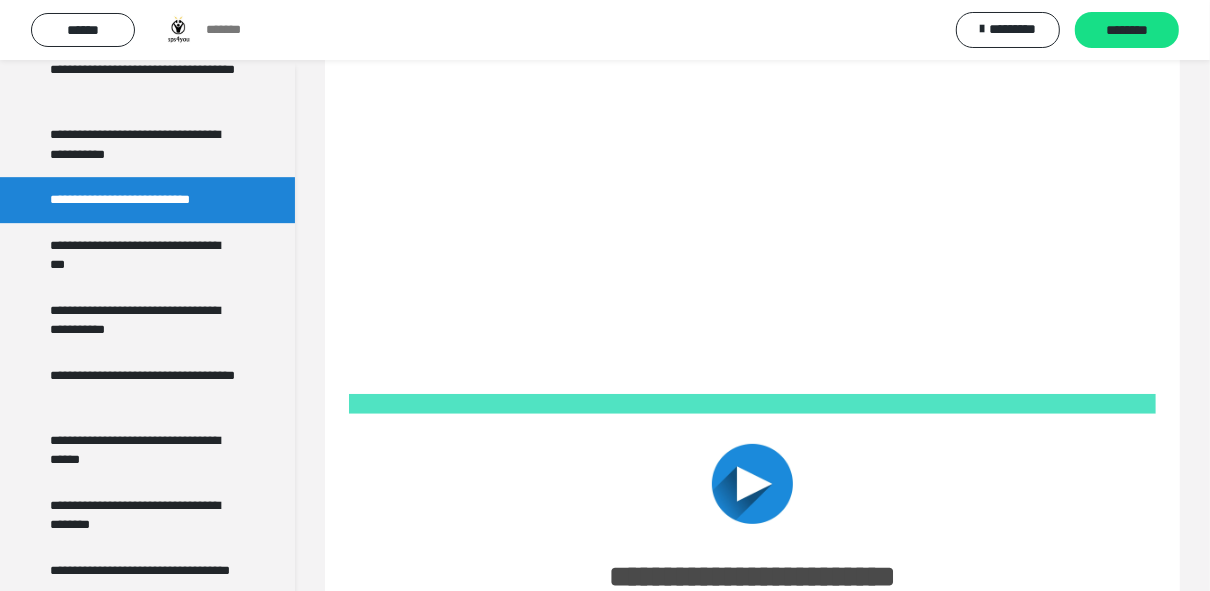 scroll, scrollTop: 260, scrollLeft: 0, axis: vertical 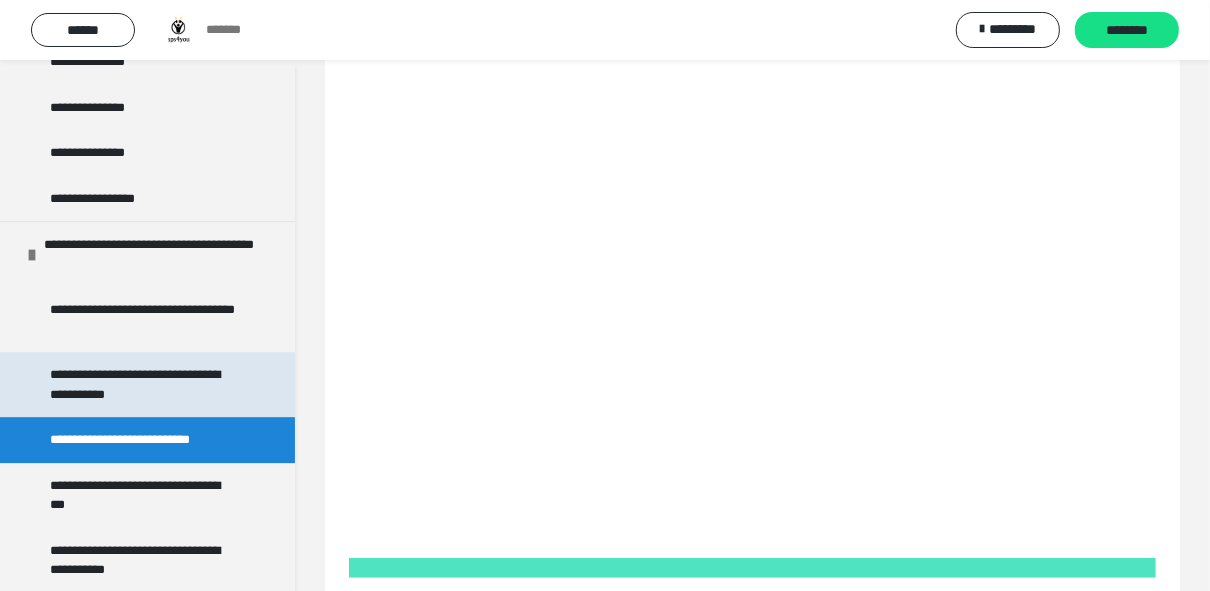click on "**********" at bounding box center (143, 384) 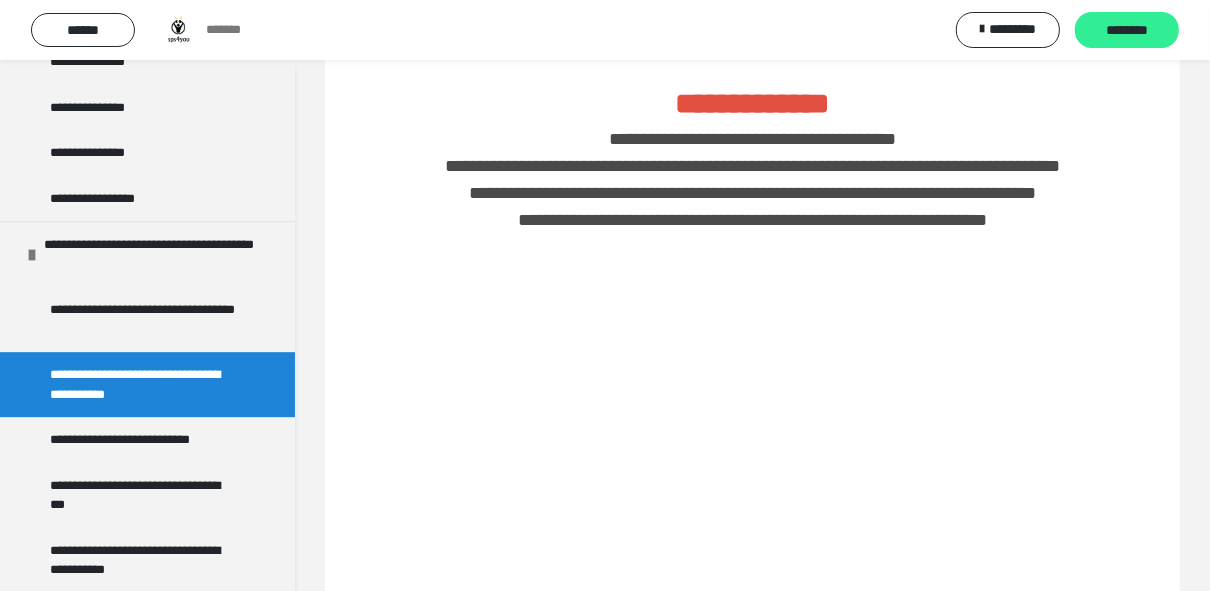 click on "********" at bounding box center (1127, 31) 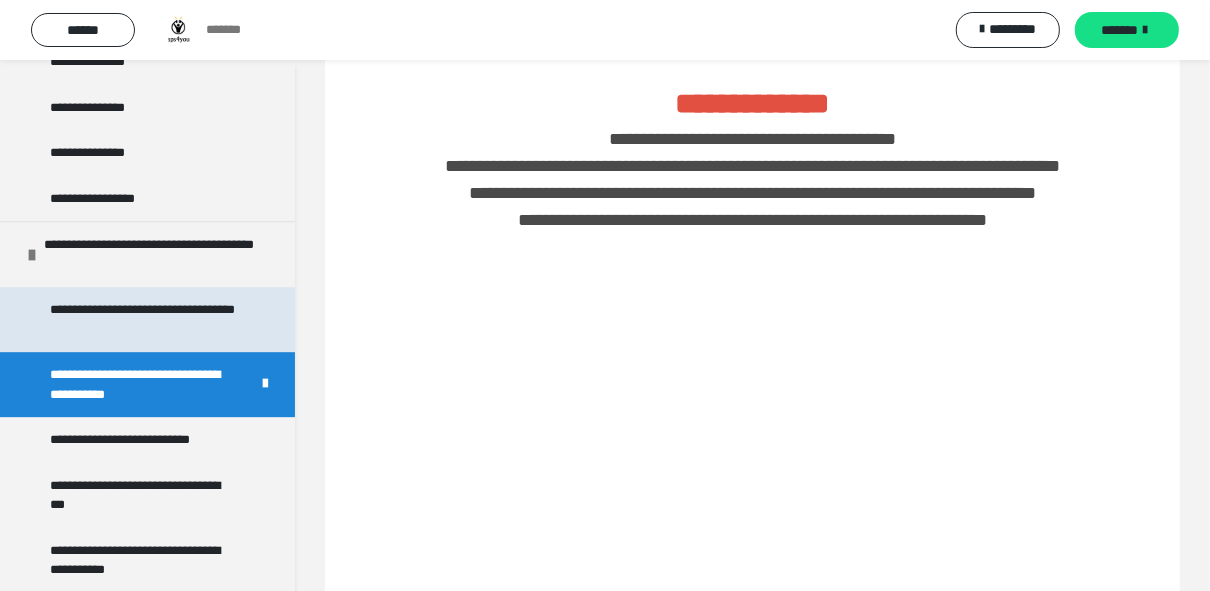 click on "**********" at bounding box center (143, 319) 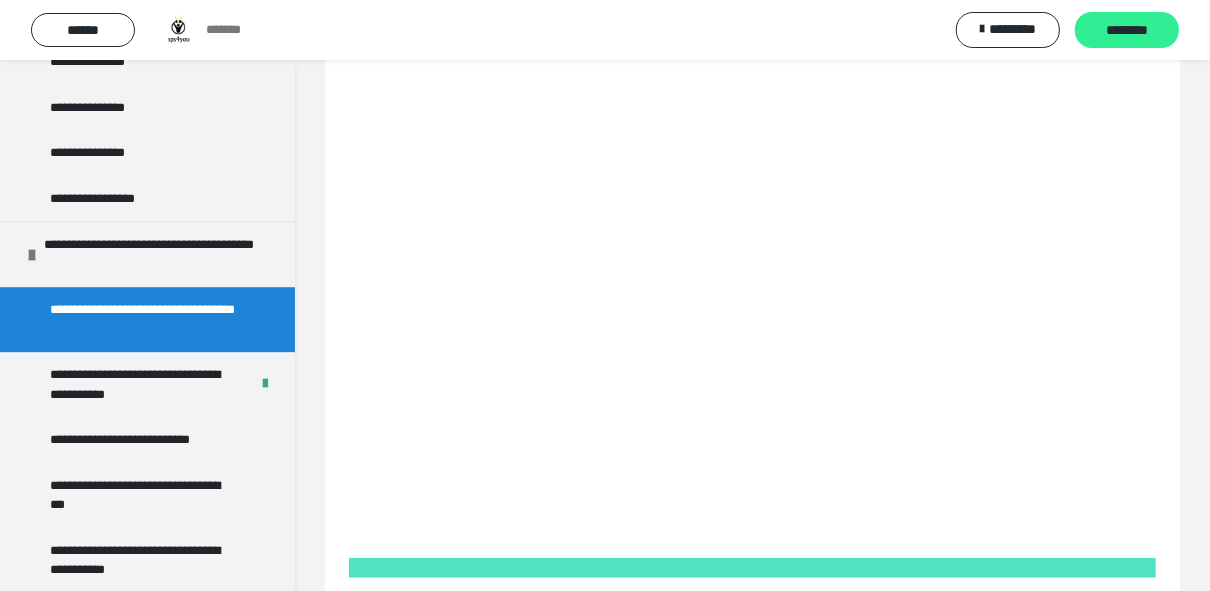 click on "********" at bounding box center [1127, 31] 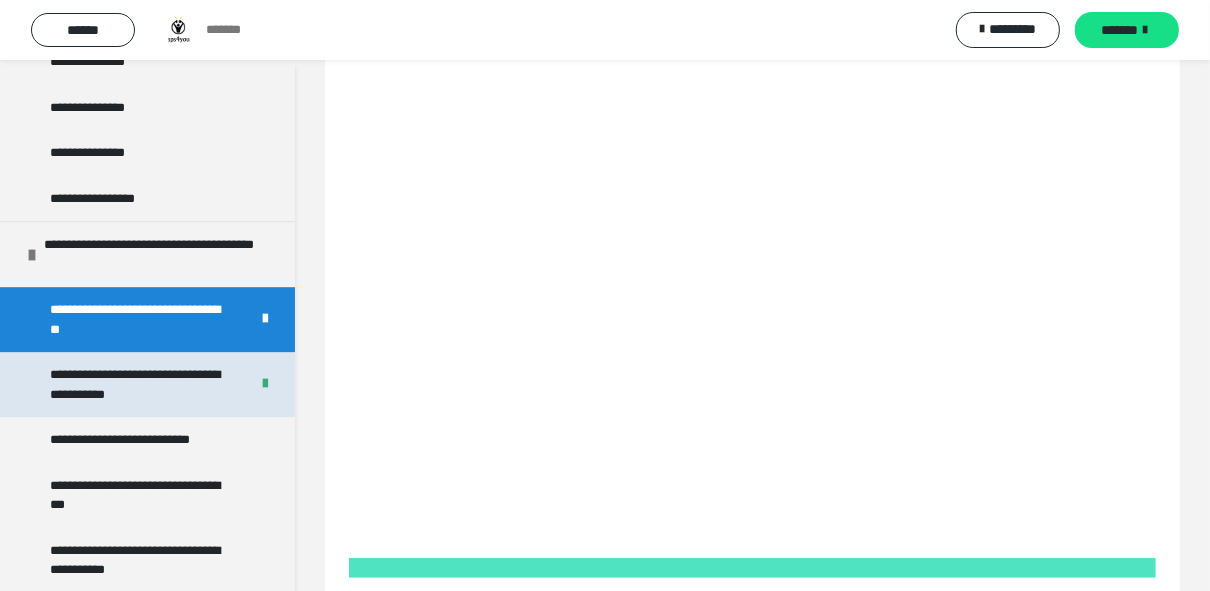 scroll, scrollTop: 3961, scrollLeft: 0, axis: vertical 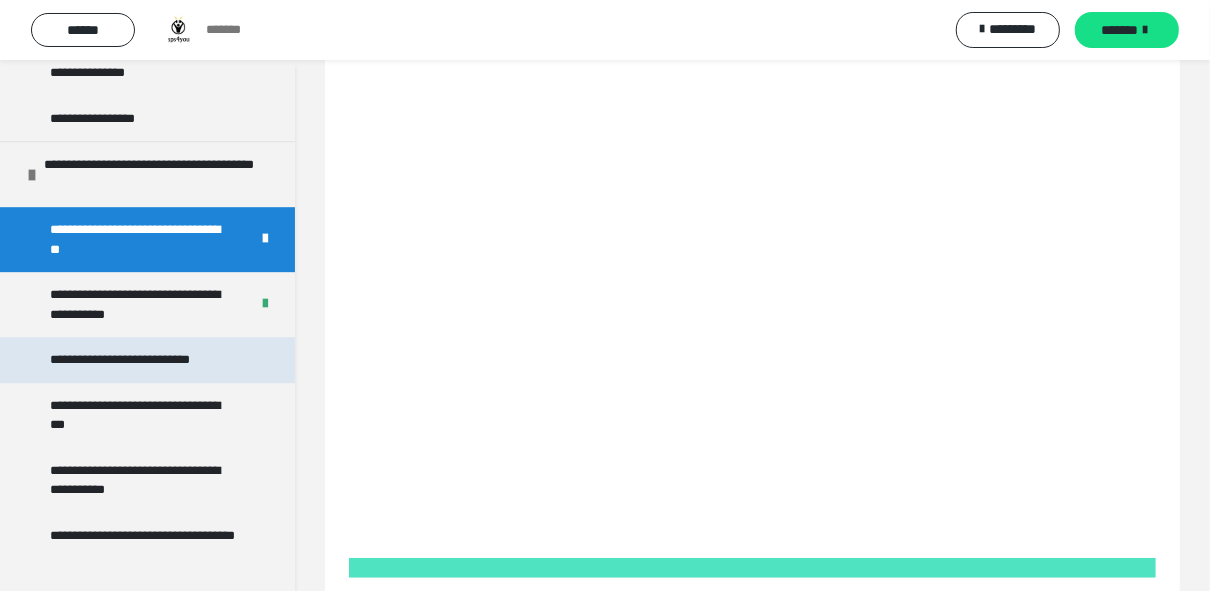 click on "**********" at bounding box center (138, 360) 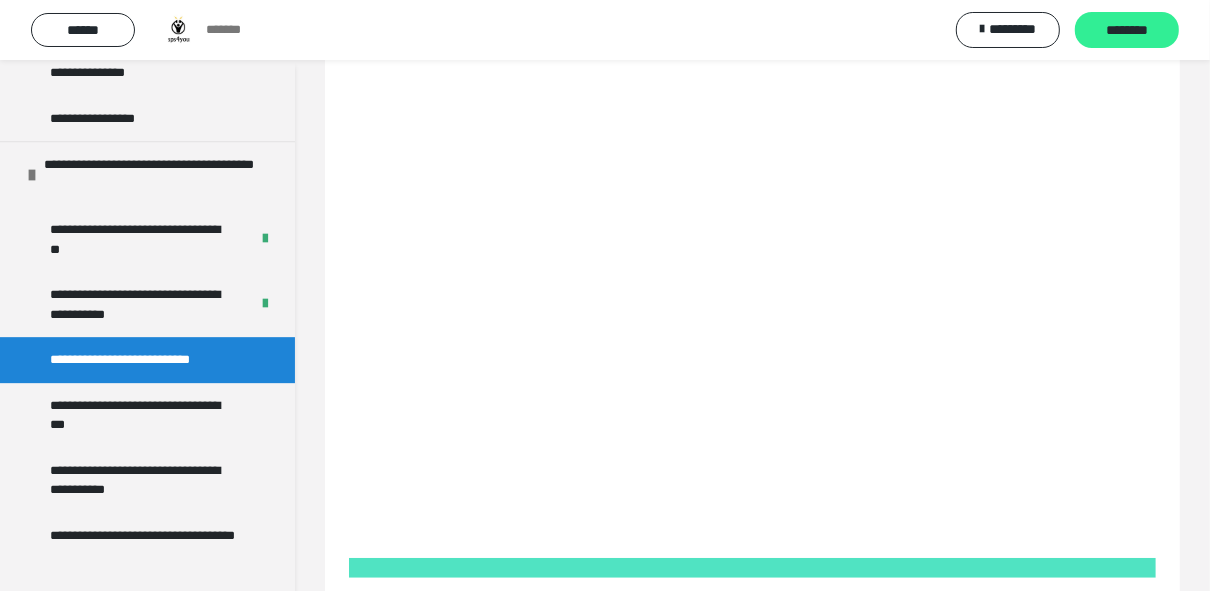 click on "********" at bounding box center [1127, 31] 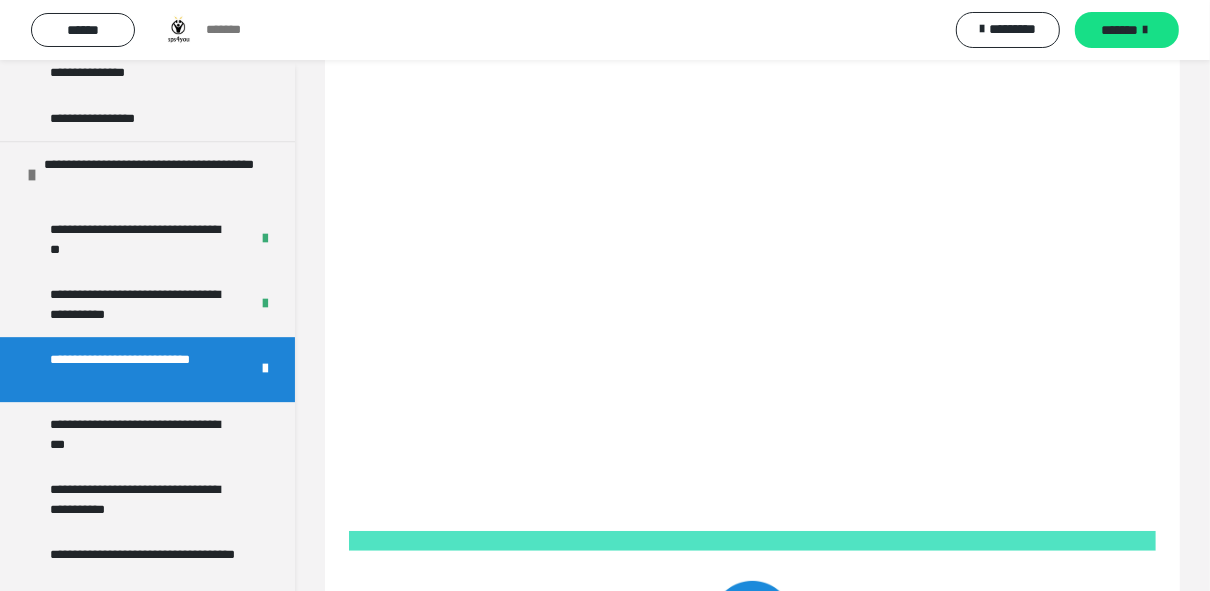 scroll, scrollTop: 100, scrollLeft: 0, axis: vertical 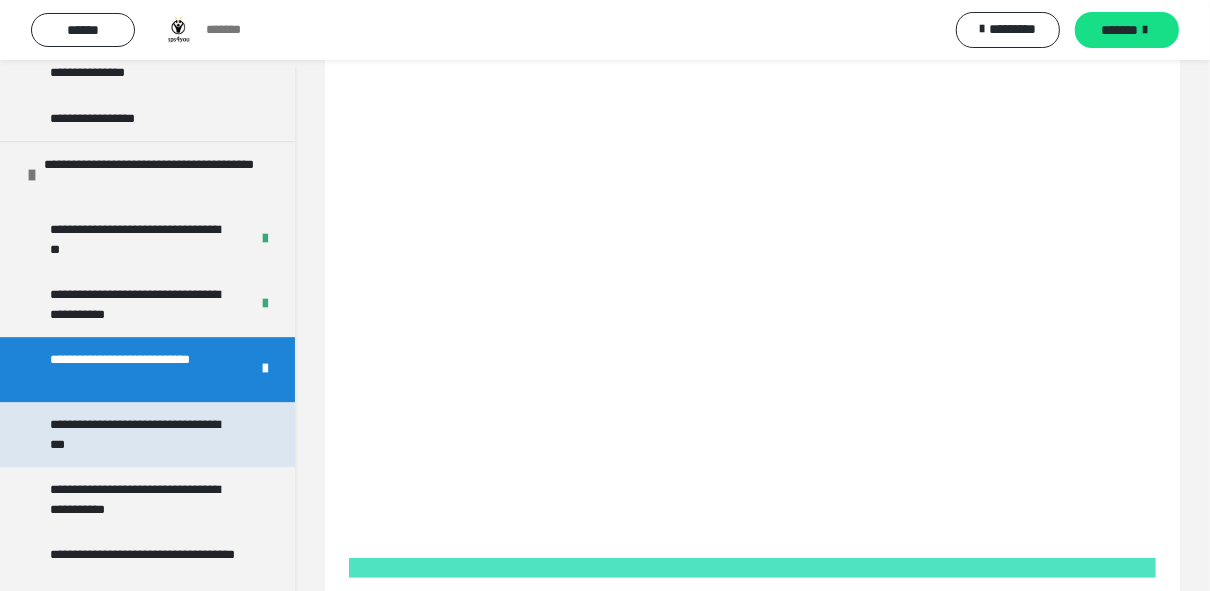 click on "**********" at bounding box center (143, 434) 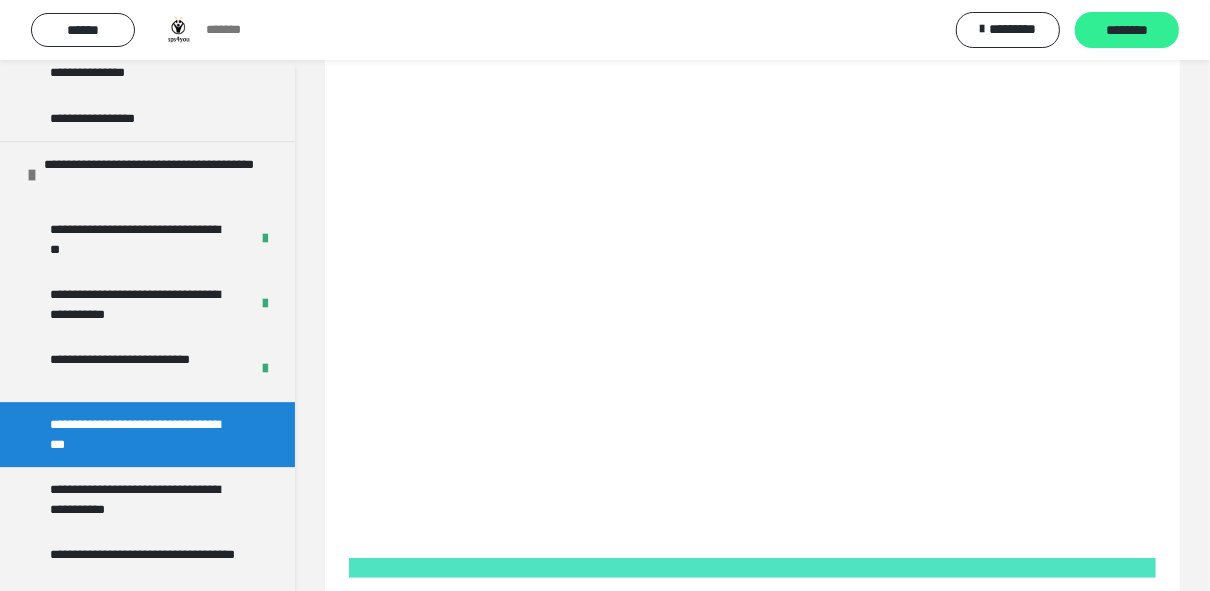 click on "********" at bounding box center [1127, 31] 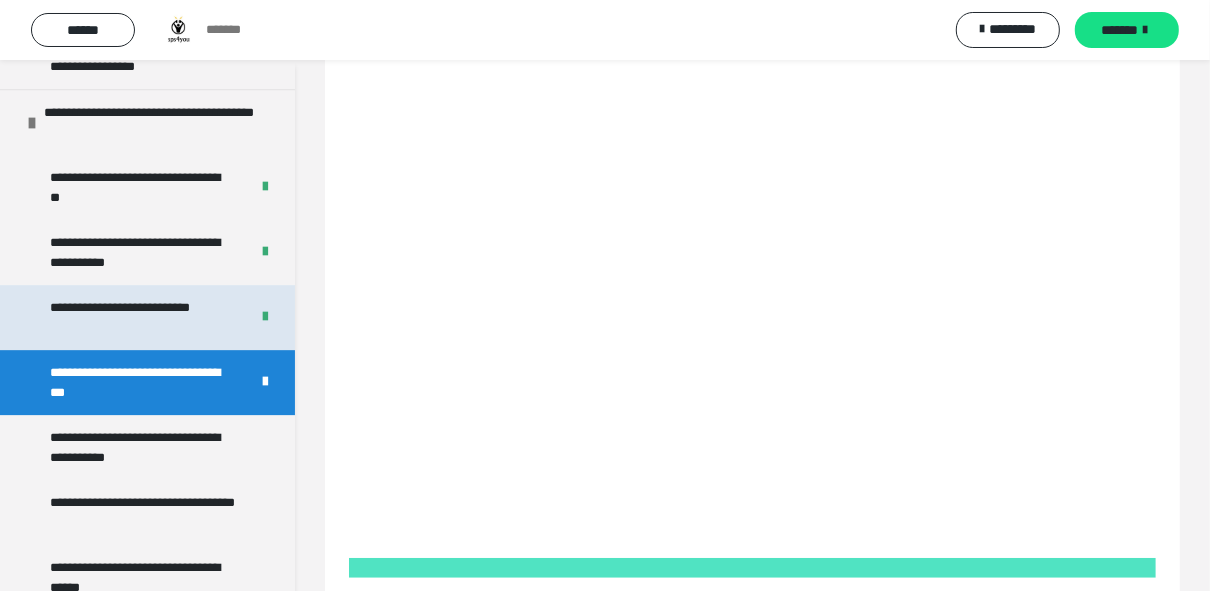 scroll, scrollTop: 4041, scrollLeft: 0, axis: vertical 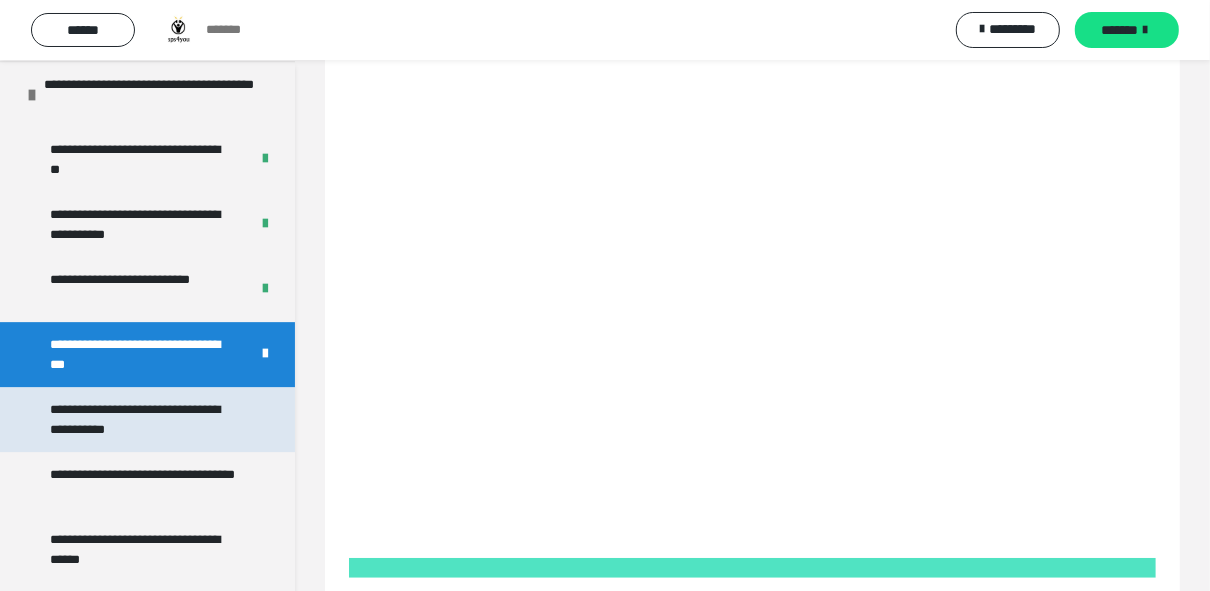 click on "**********" at bounding box center [143, 419] 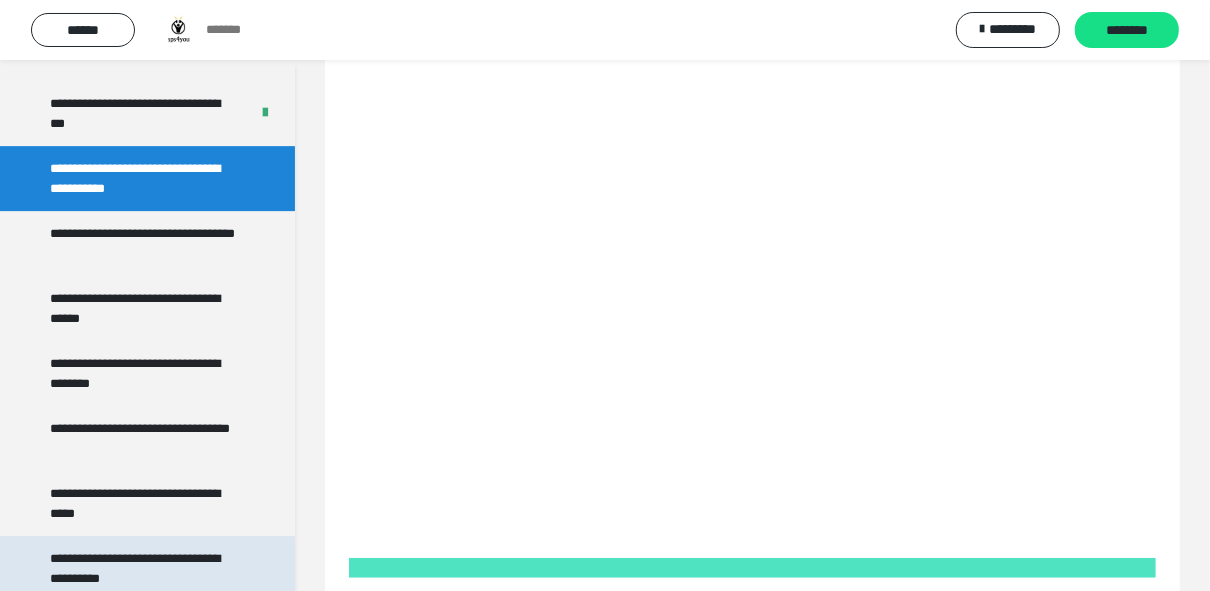 scroll, scrollTop: 4220, scrollLeft: 0, axis: vertical 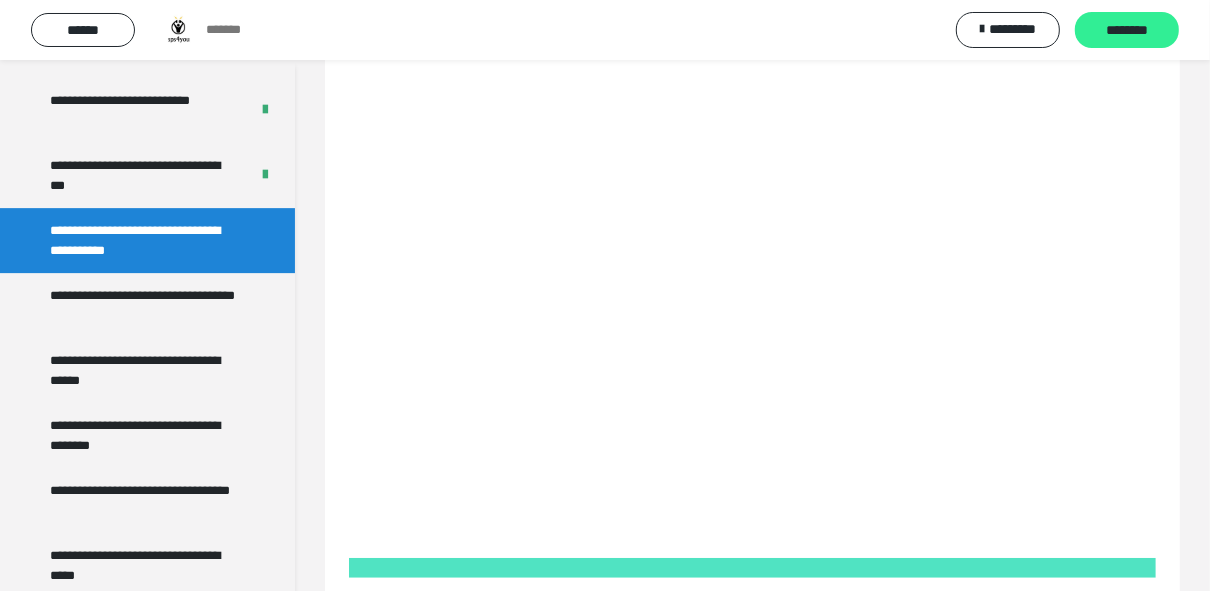click on "********" at bounding box center [1127, 31] 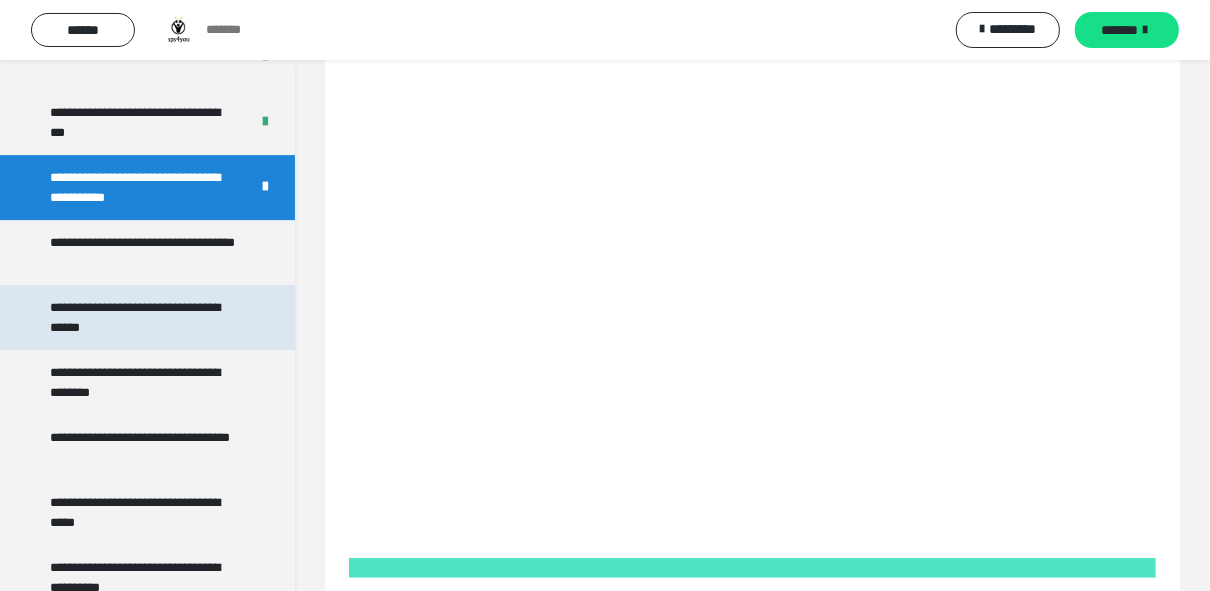 scroll, scrollTop: 4300, scrollLeft: 0, axis: vertical 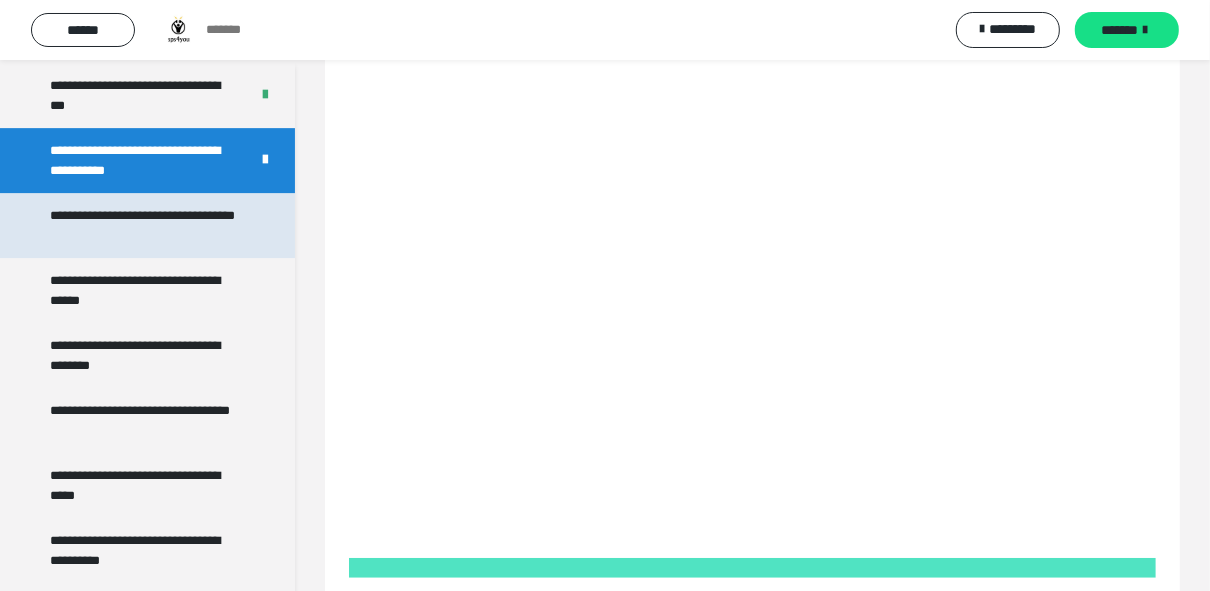click on "**********" at bounding box center (143, 225) 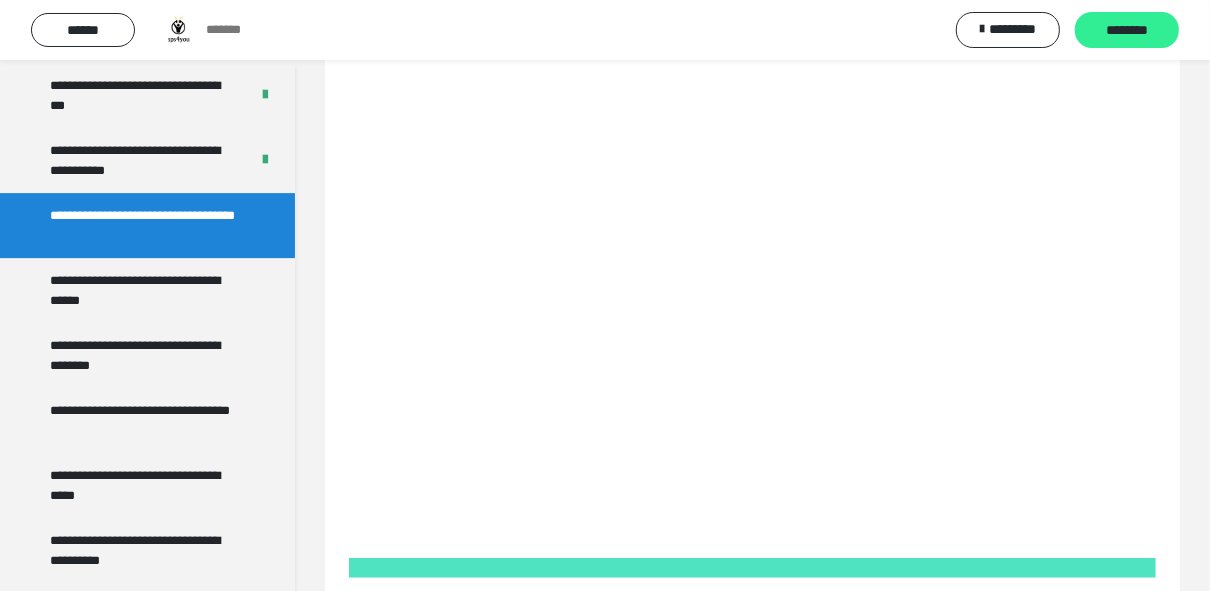 click on "********" at bounding box center [1127, 31] 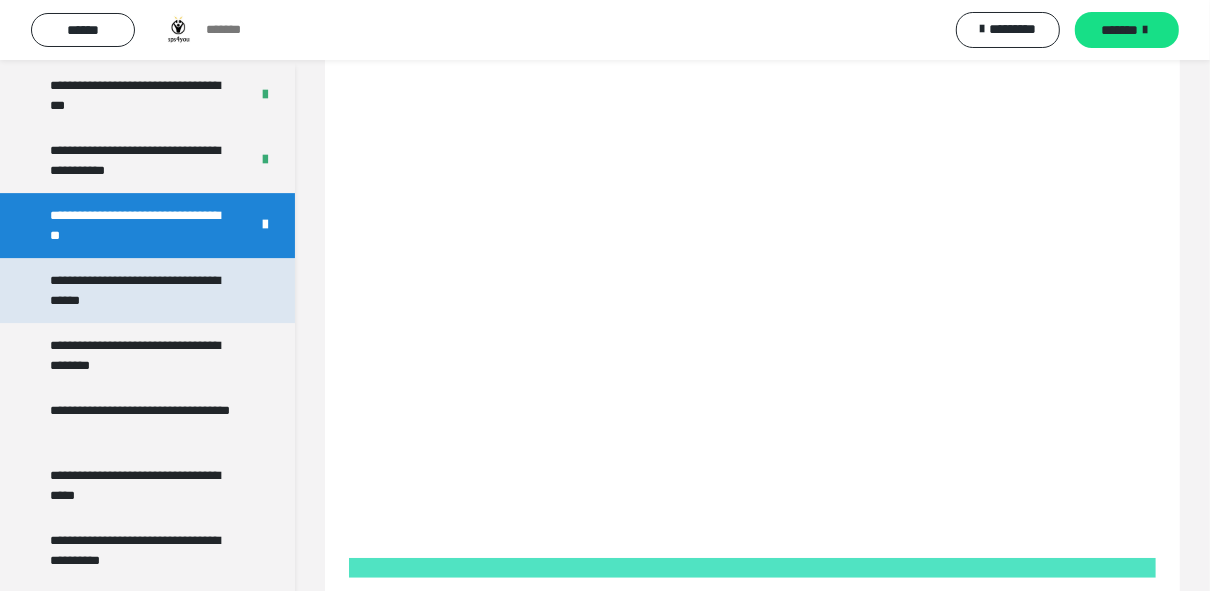 click on "**********" at bounding box center (147, 290) 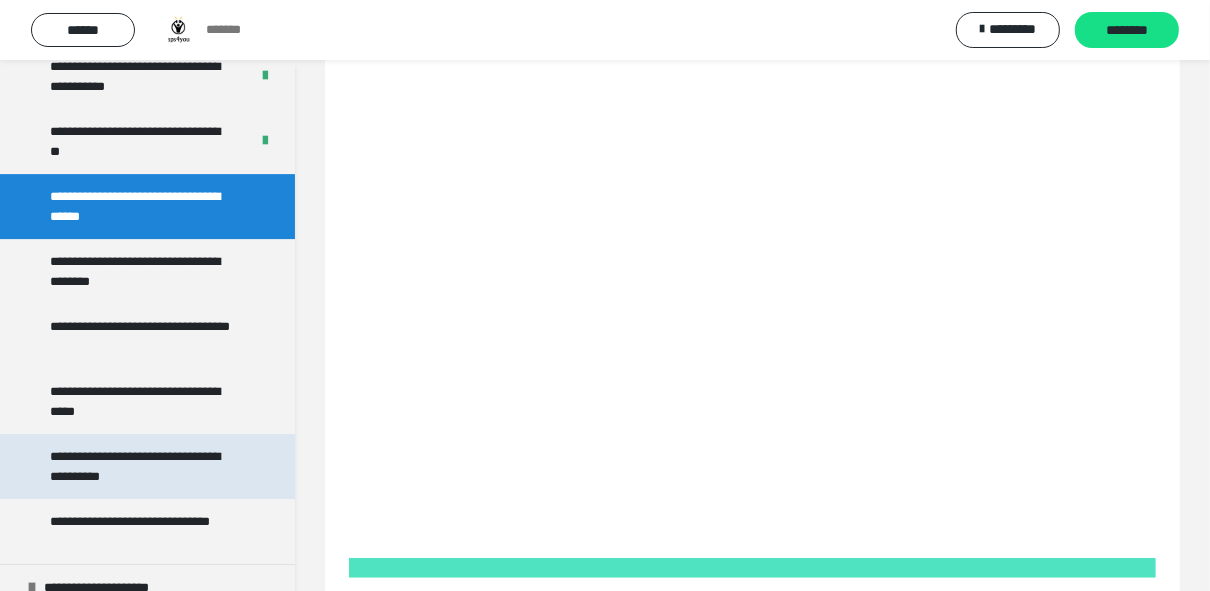 scroll, scrollTop: 4380, scrollLeft: 0, axis: vertical 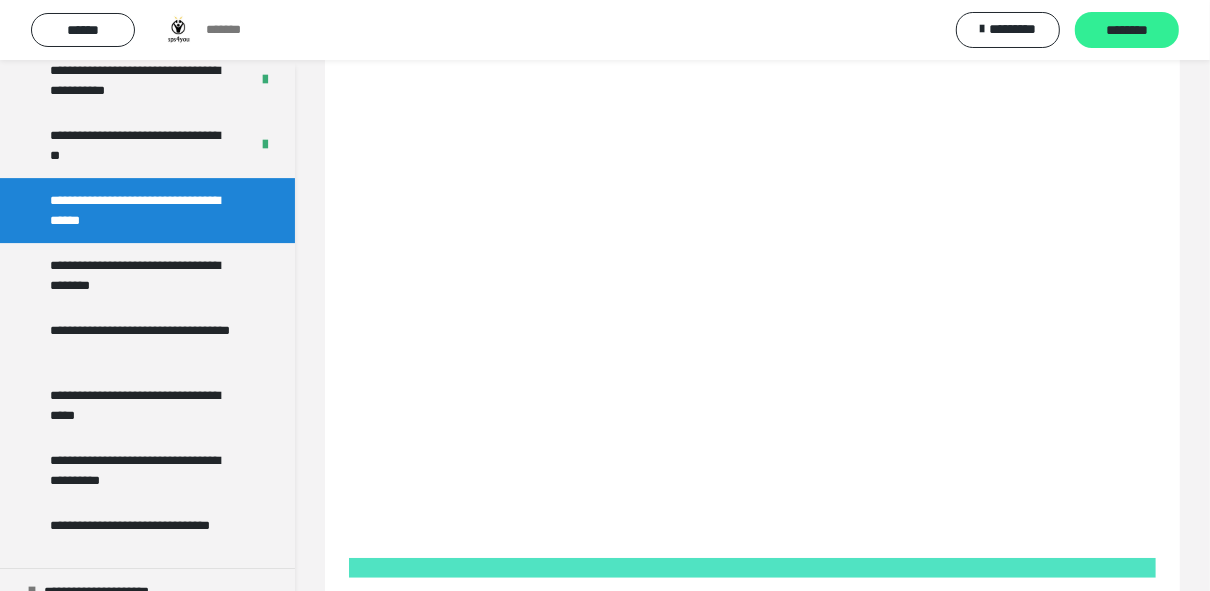click on "********" at bounding box center [1127, 31] 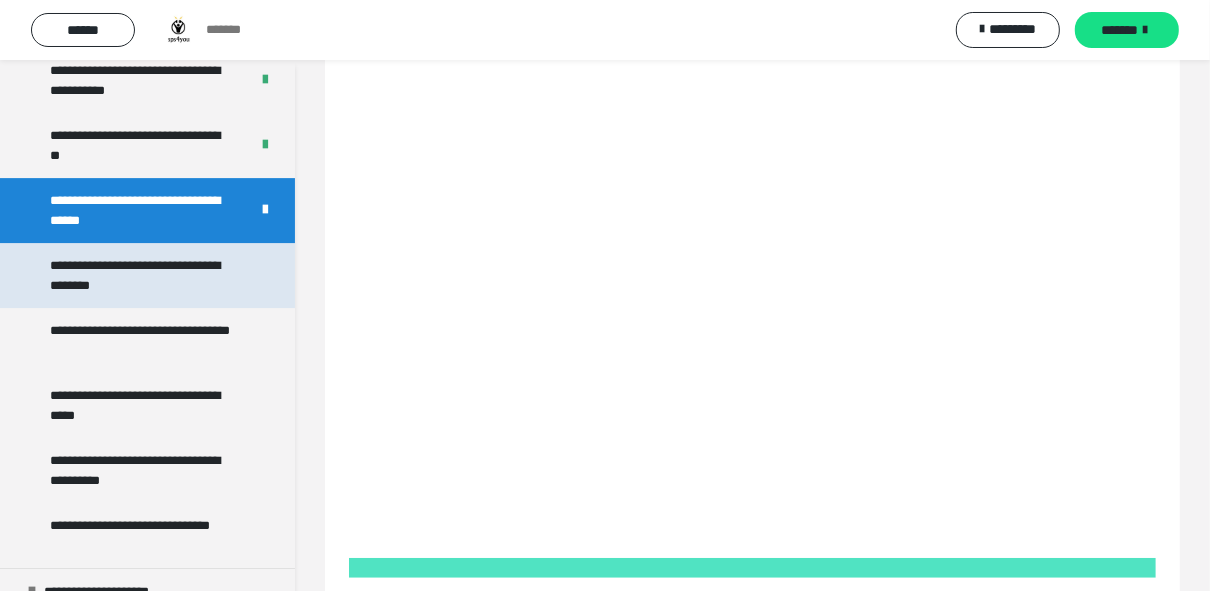 click on "**********" at bounding box center [143, 275] 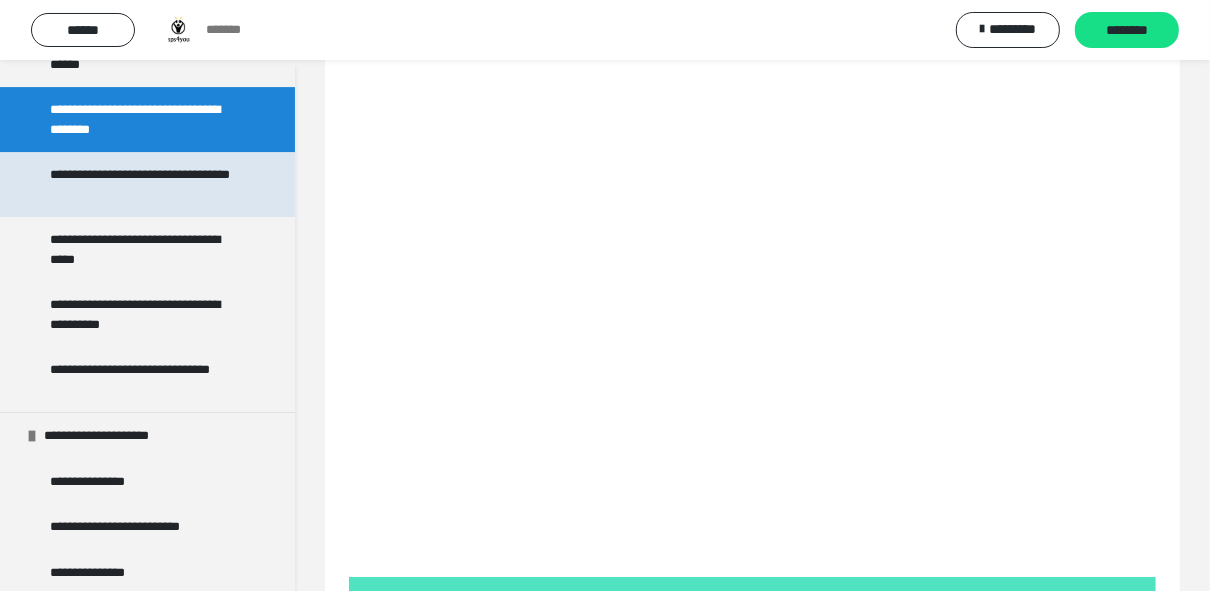 scroll, scrollTop: 4540, scrollLeft: 0, axis: vertical 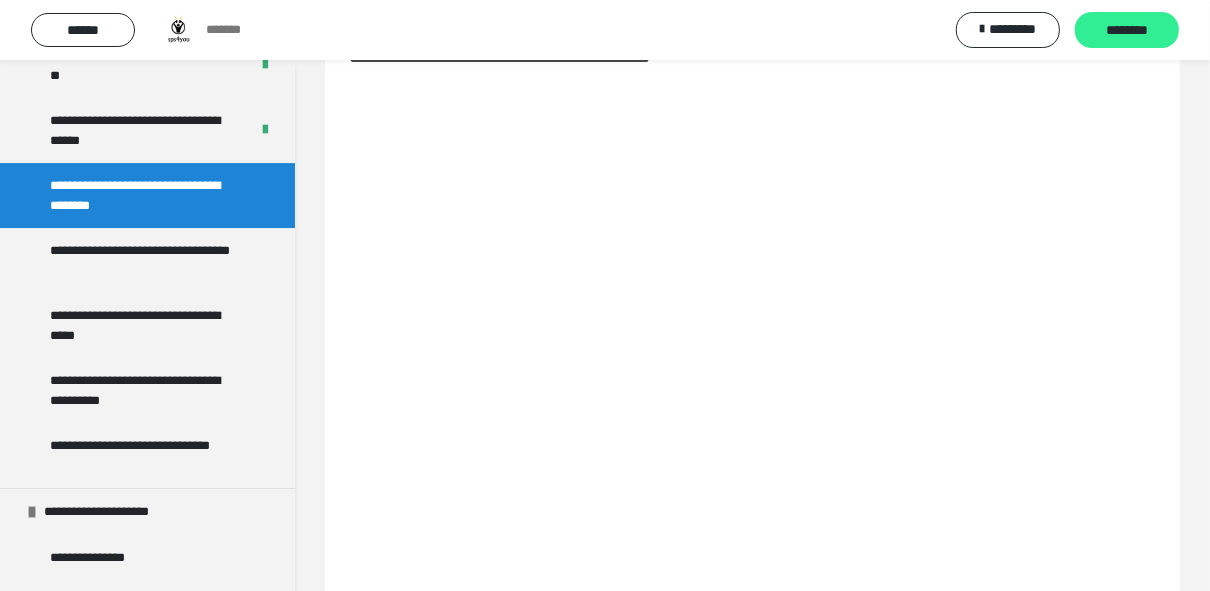 click on "********" at bounding box center [1127, 31] 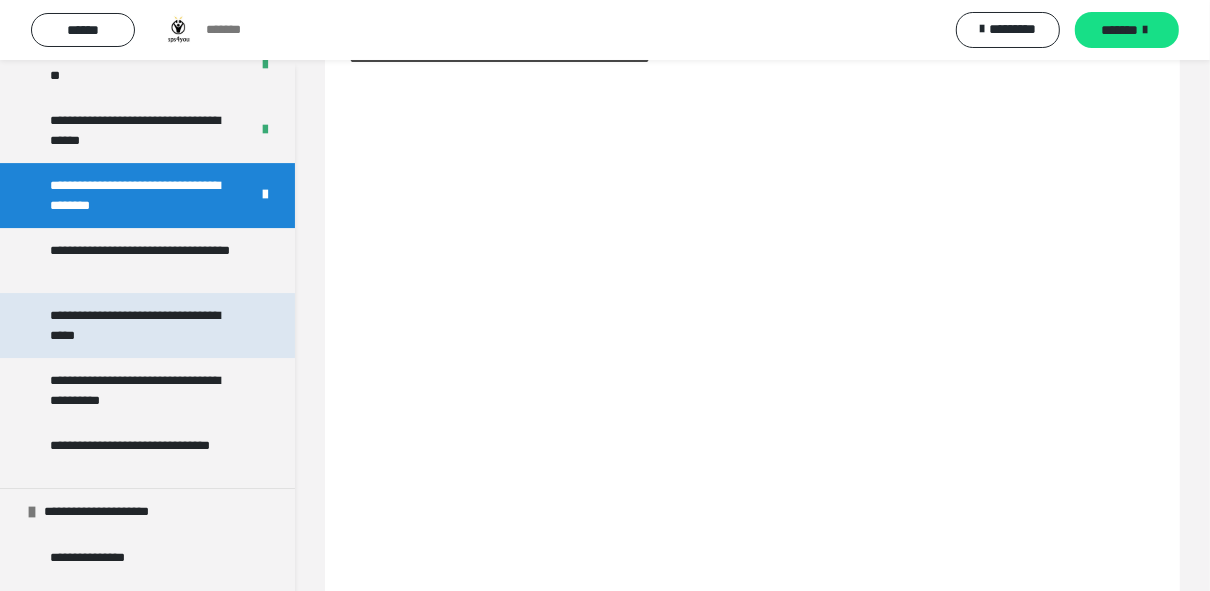 click on "**********" at bounding box center (143, 325) 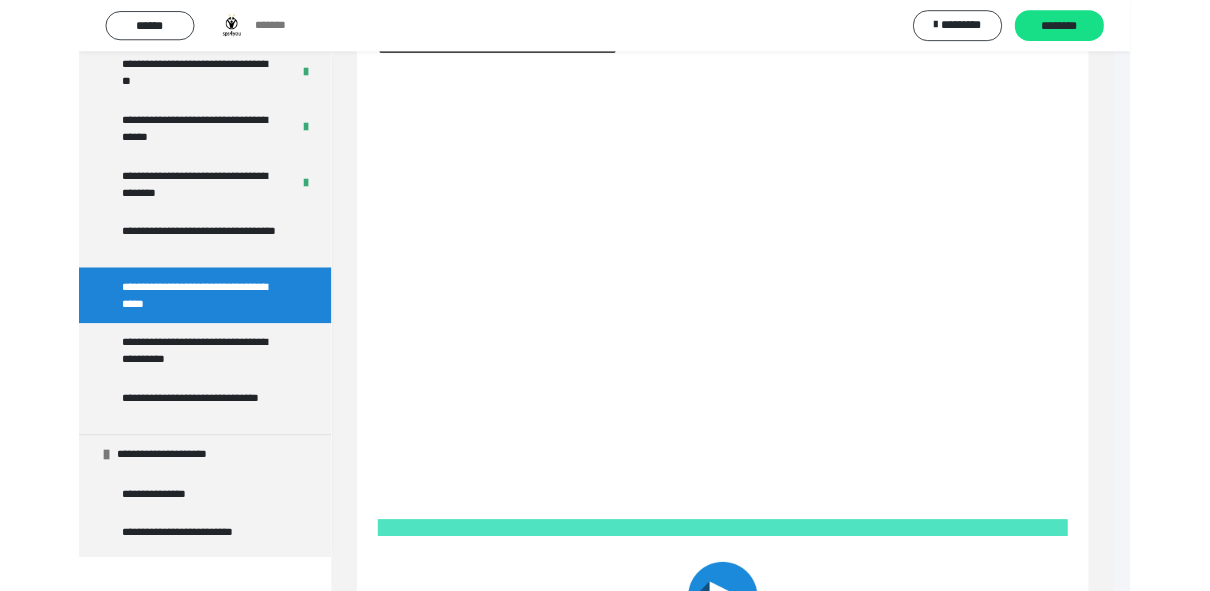 scroll, scrollTop: 4460, scrollLeft: 0, axis: vertical 